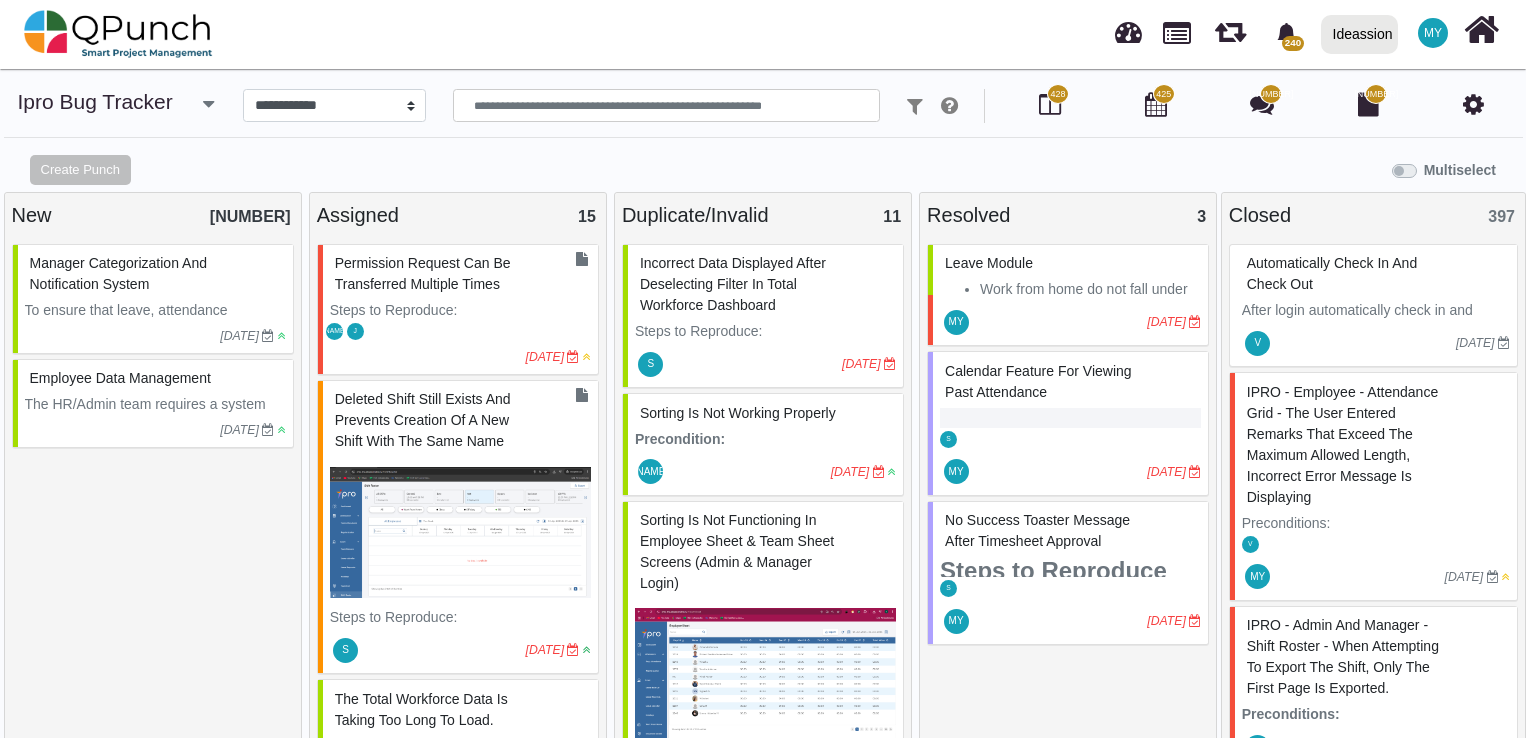 select on "****" 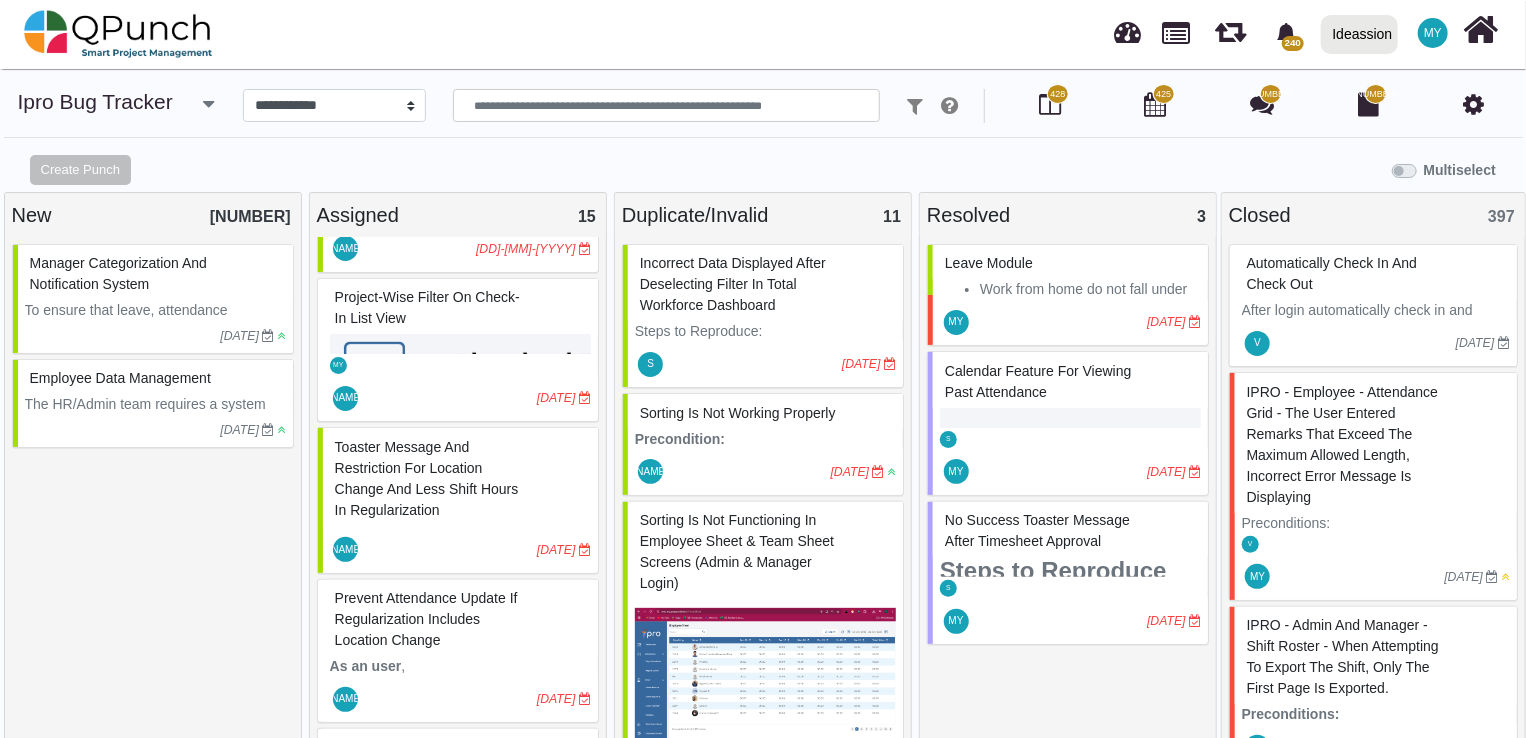 scroll, scrollTop: 2187, scrollLeft: 0, axis: vertical 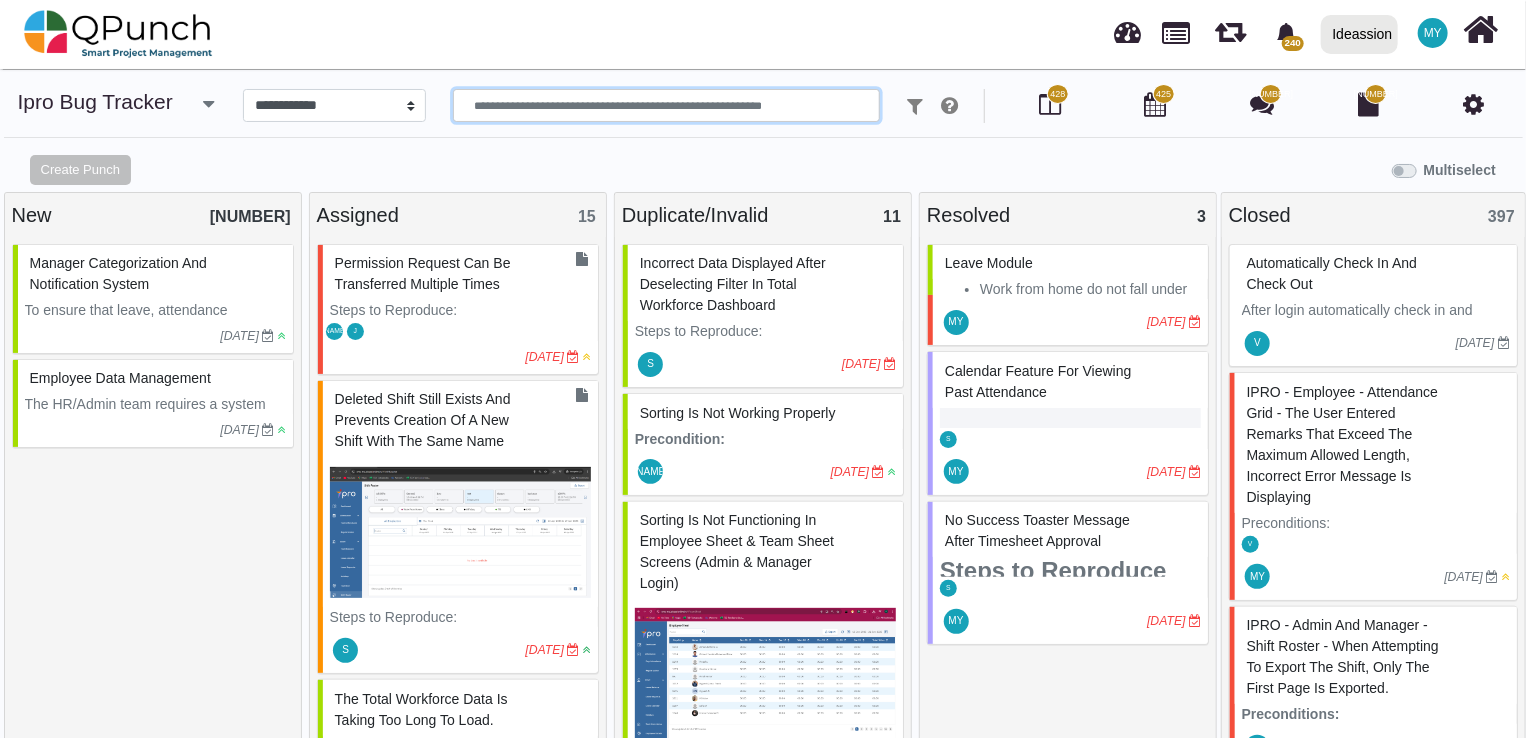 click at bounding box center [666, 106] 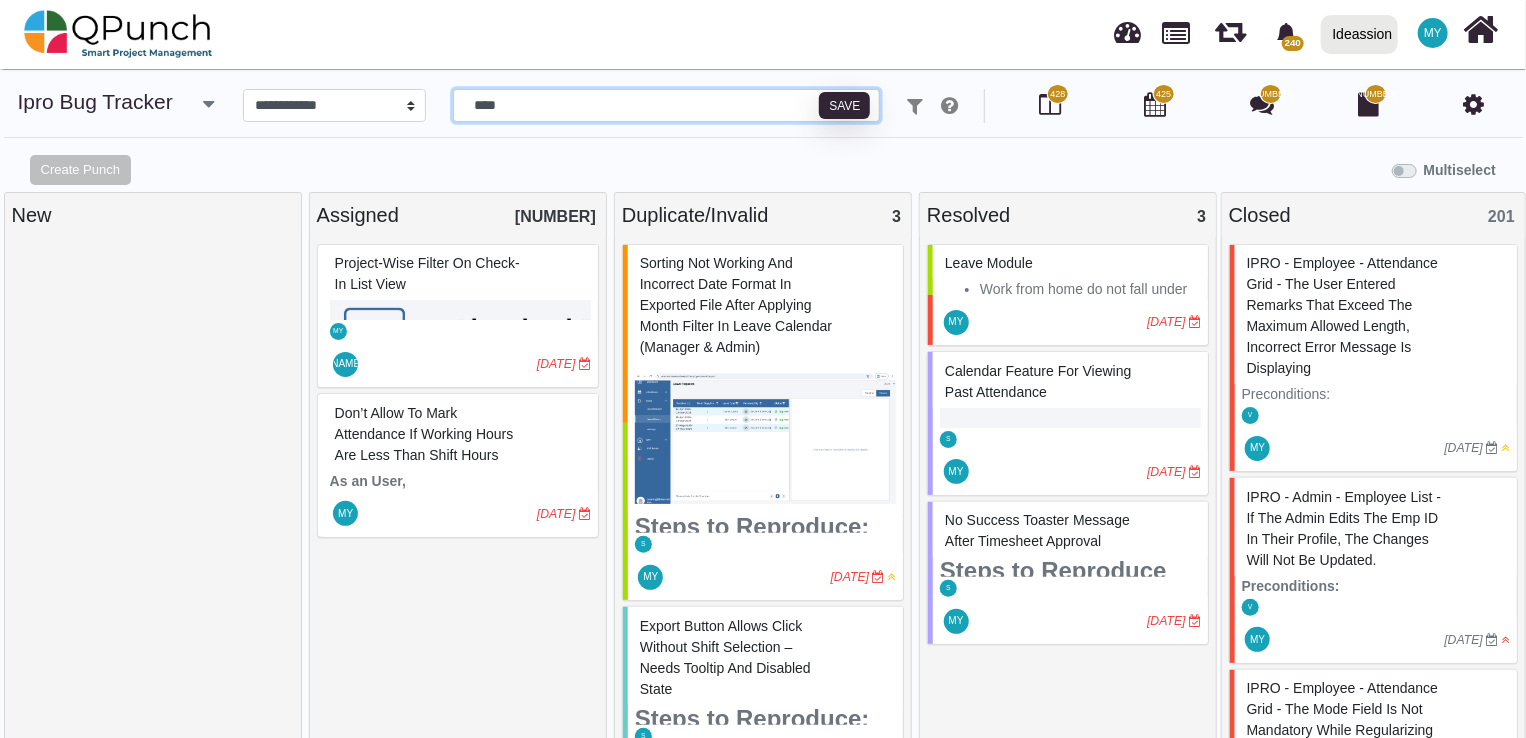 type on "****" 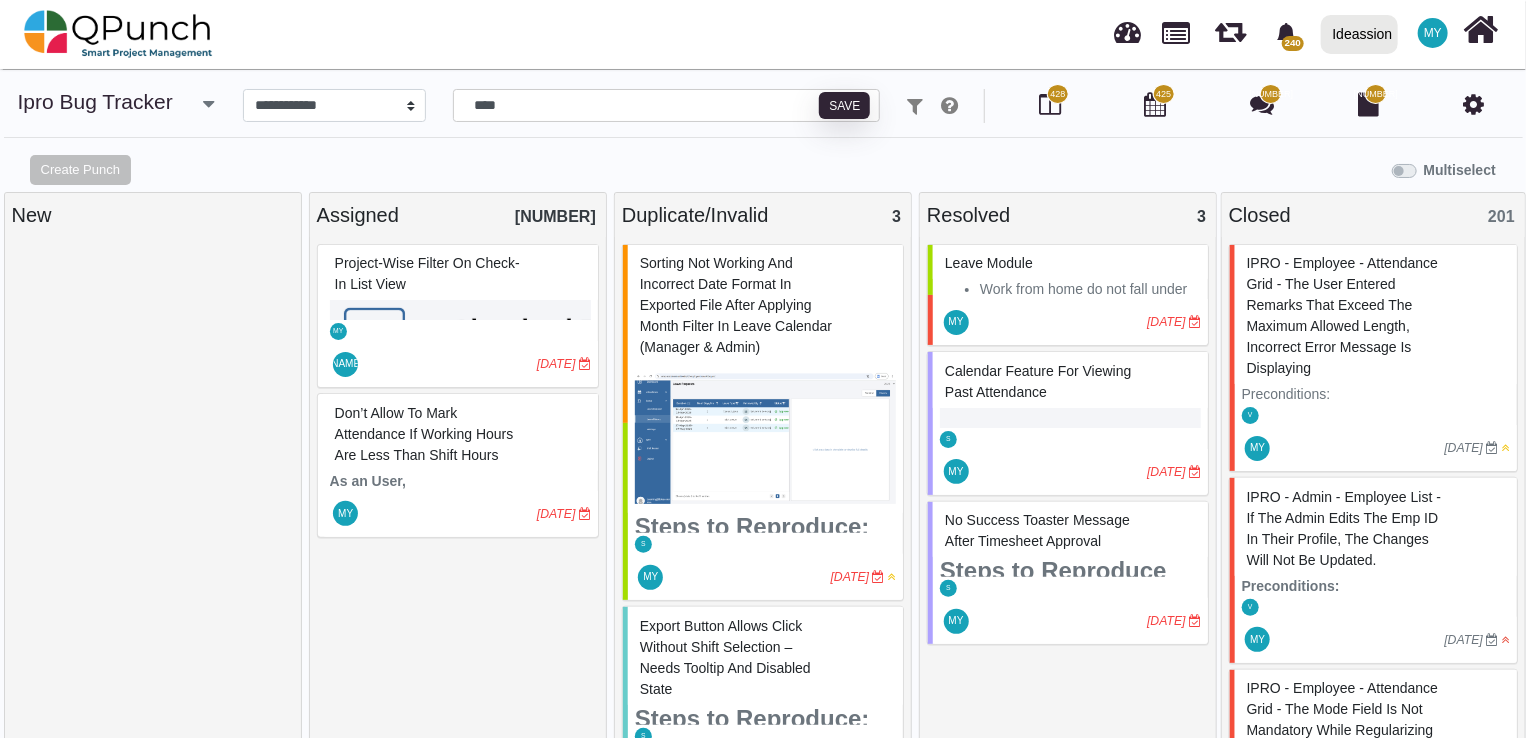 click on "Project-wise Filter on Check-In List View" at bounding box center [460, 274] 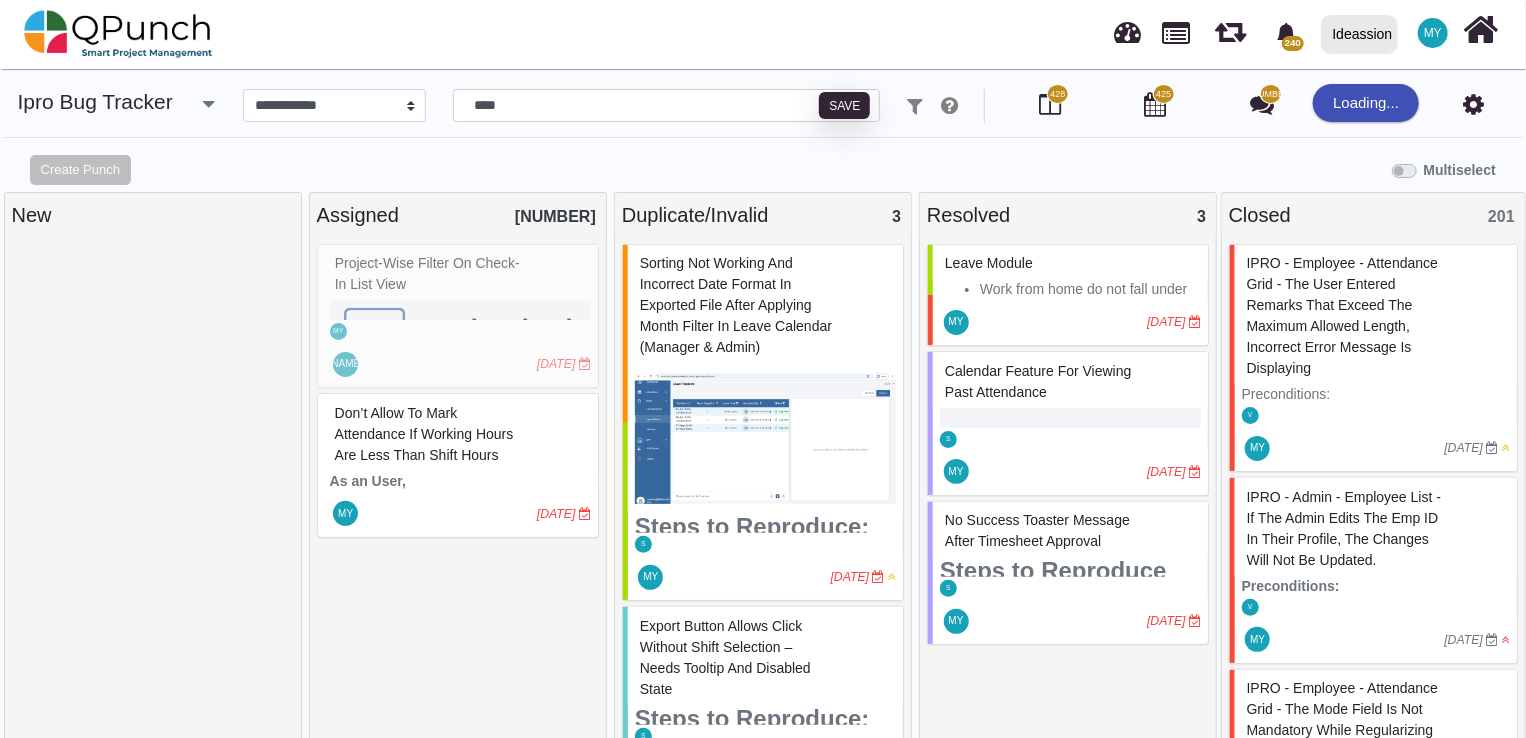 select on "***" 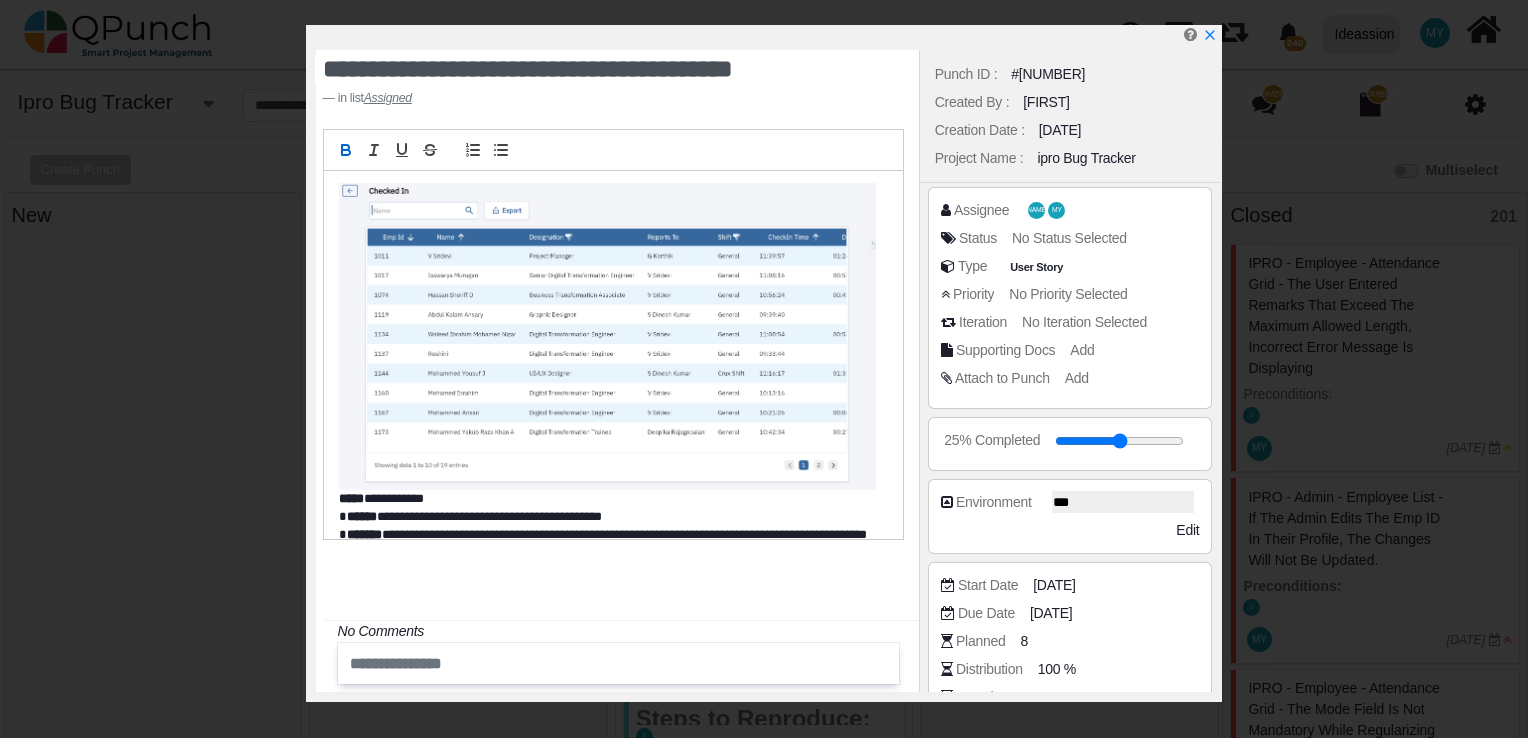 click at bounding box center (619, 663) 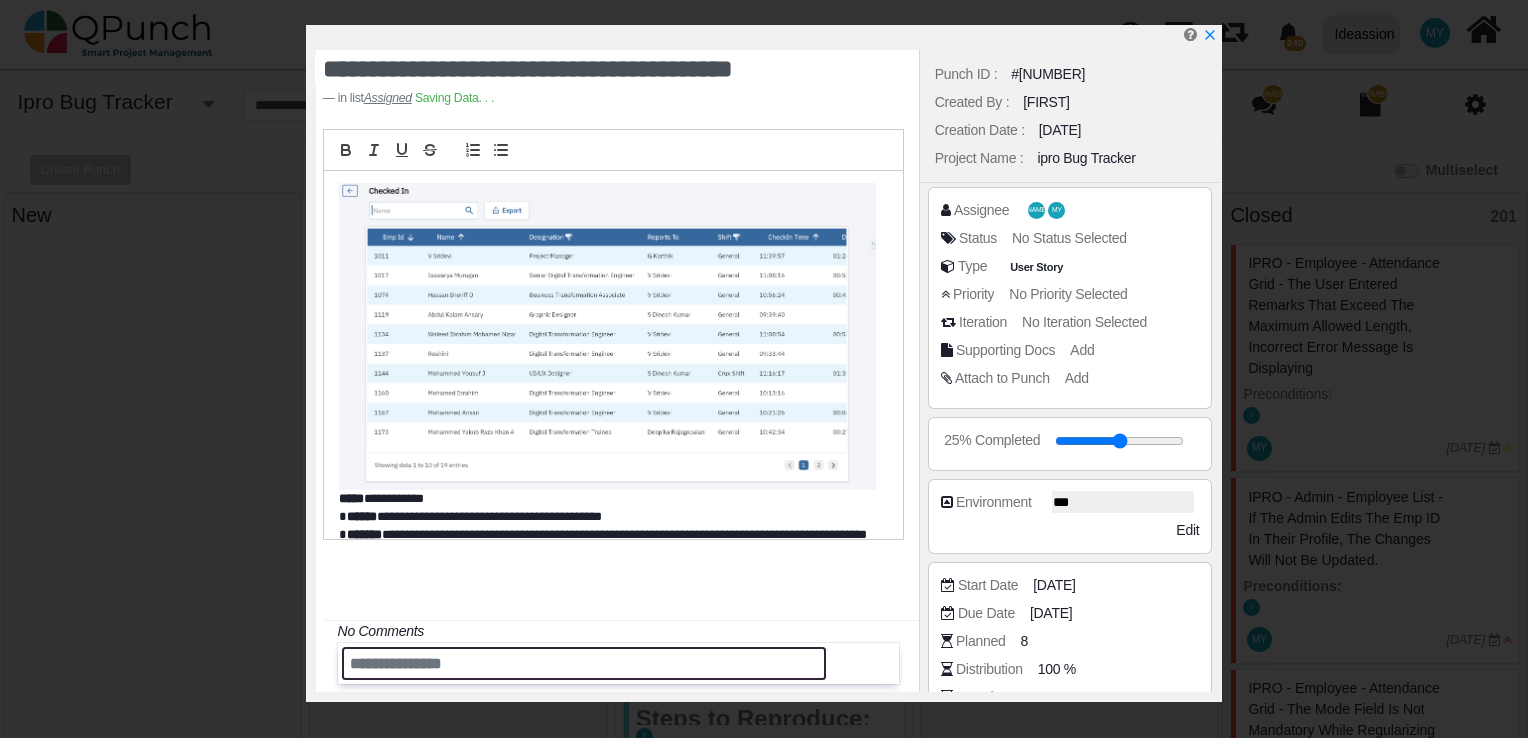 click at bounding box center (584, 663) 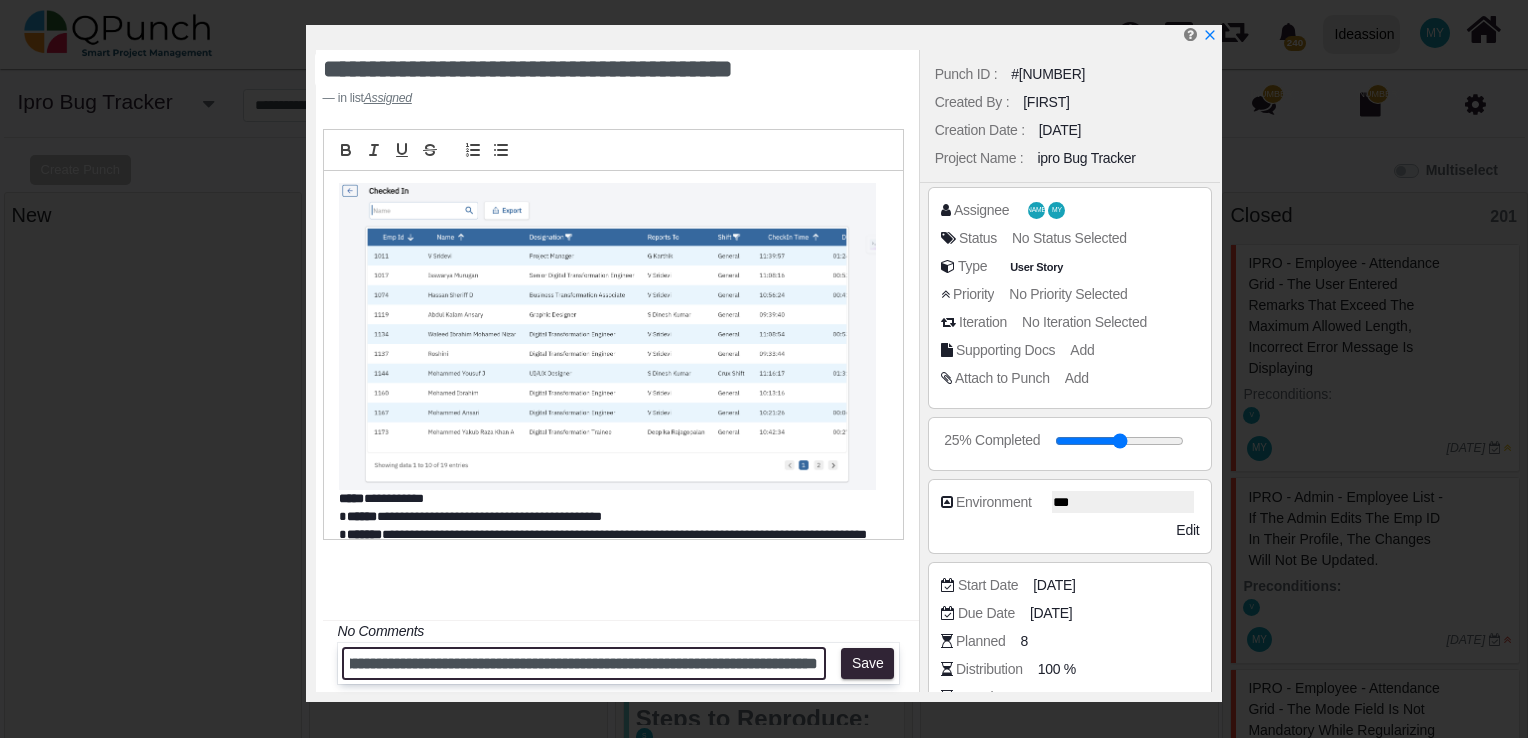 scroll, scrollTop: 0, scrollLeft: 743, axis: horizontal 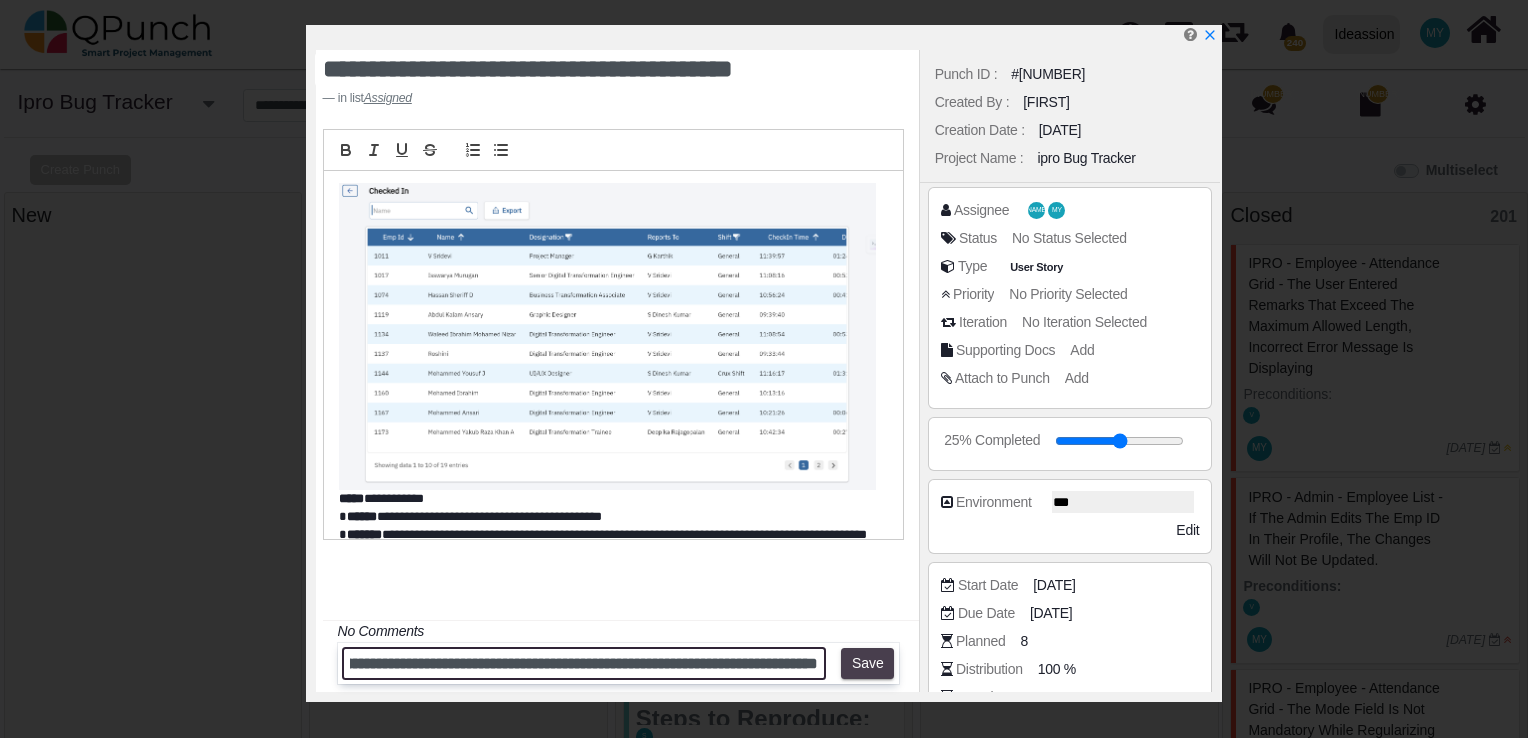 type on "**********" 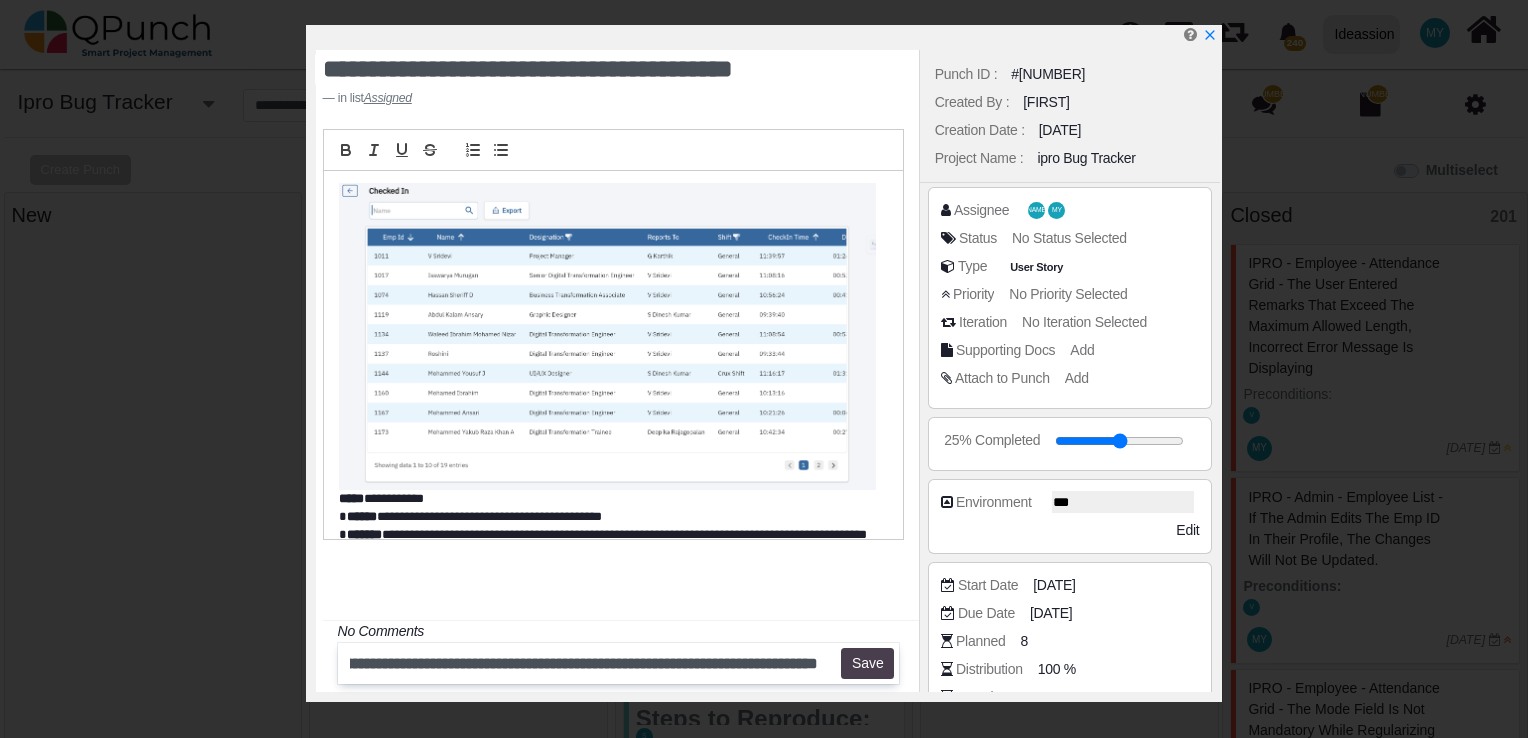 scroll, scrollTop: 0, scrollLeft: 0, axis: both 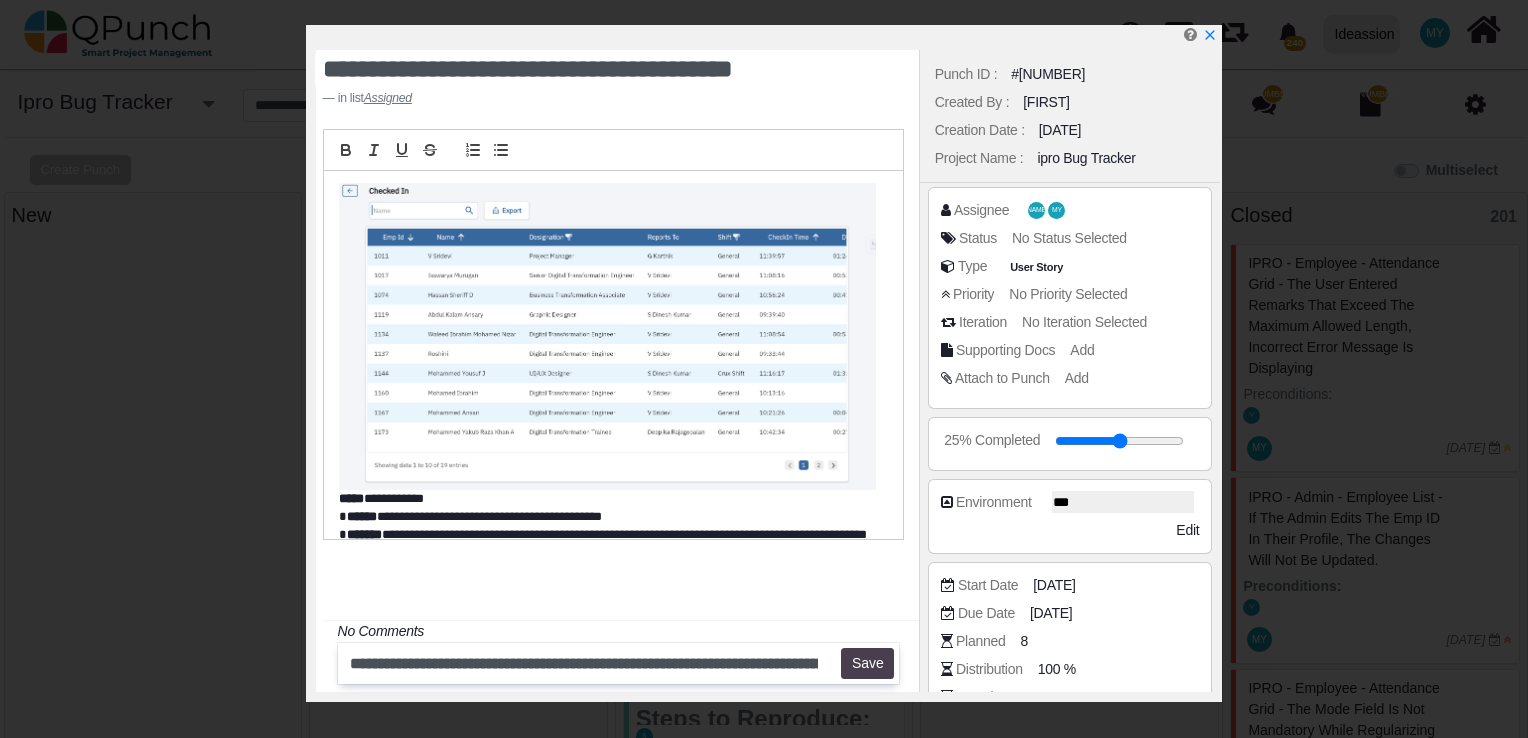 click on "Save" at bounding box center (867, 664) 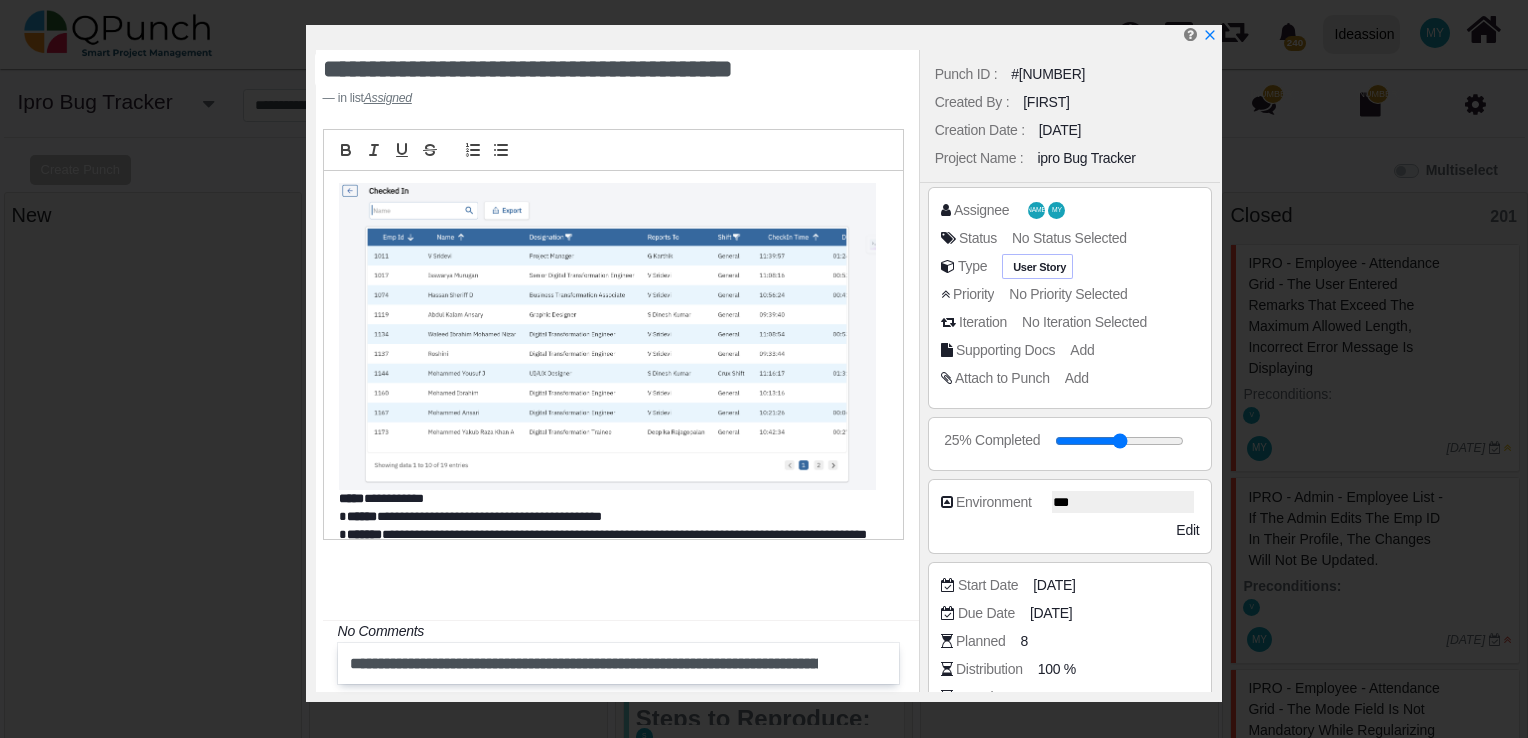 type 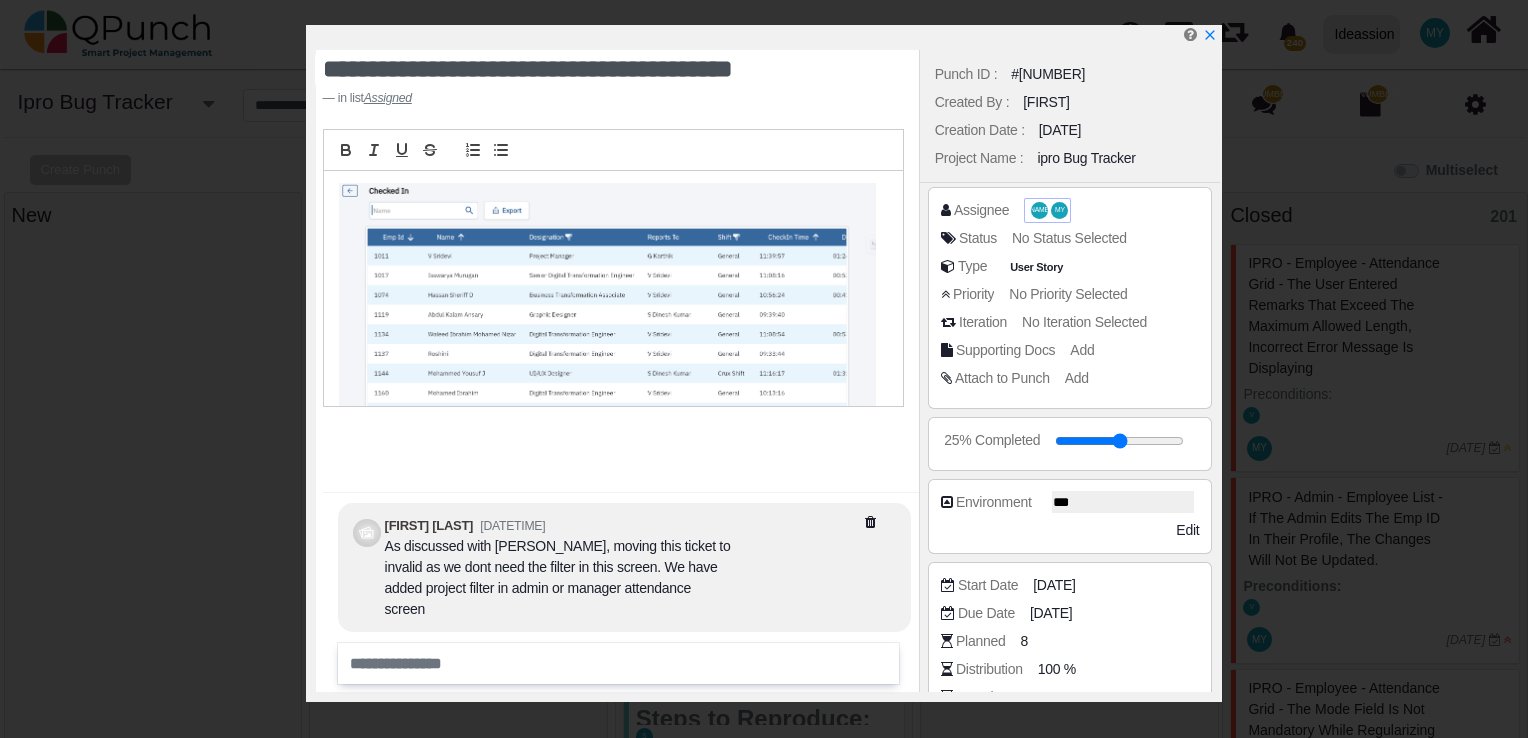 click on "MY" at bounding box center [1059, 210] 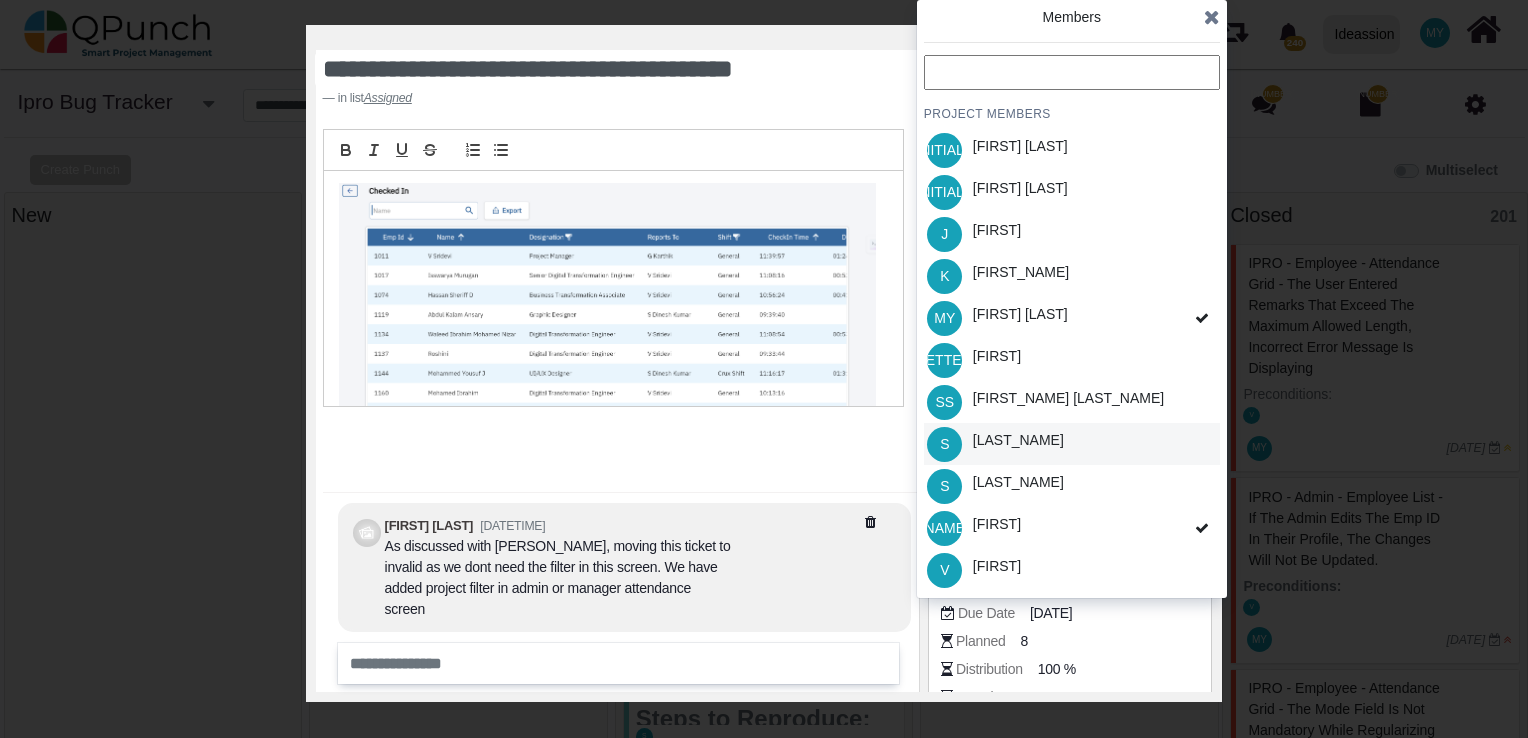 click on "[LAST_NAME]" at bounding box center (1018, 444) 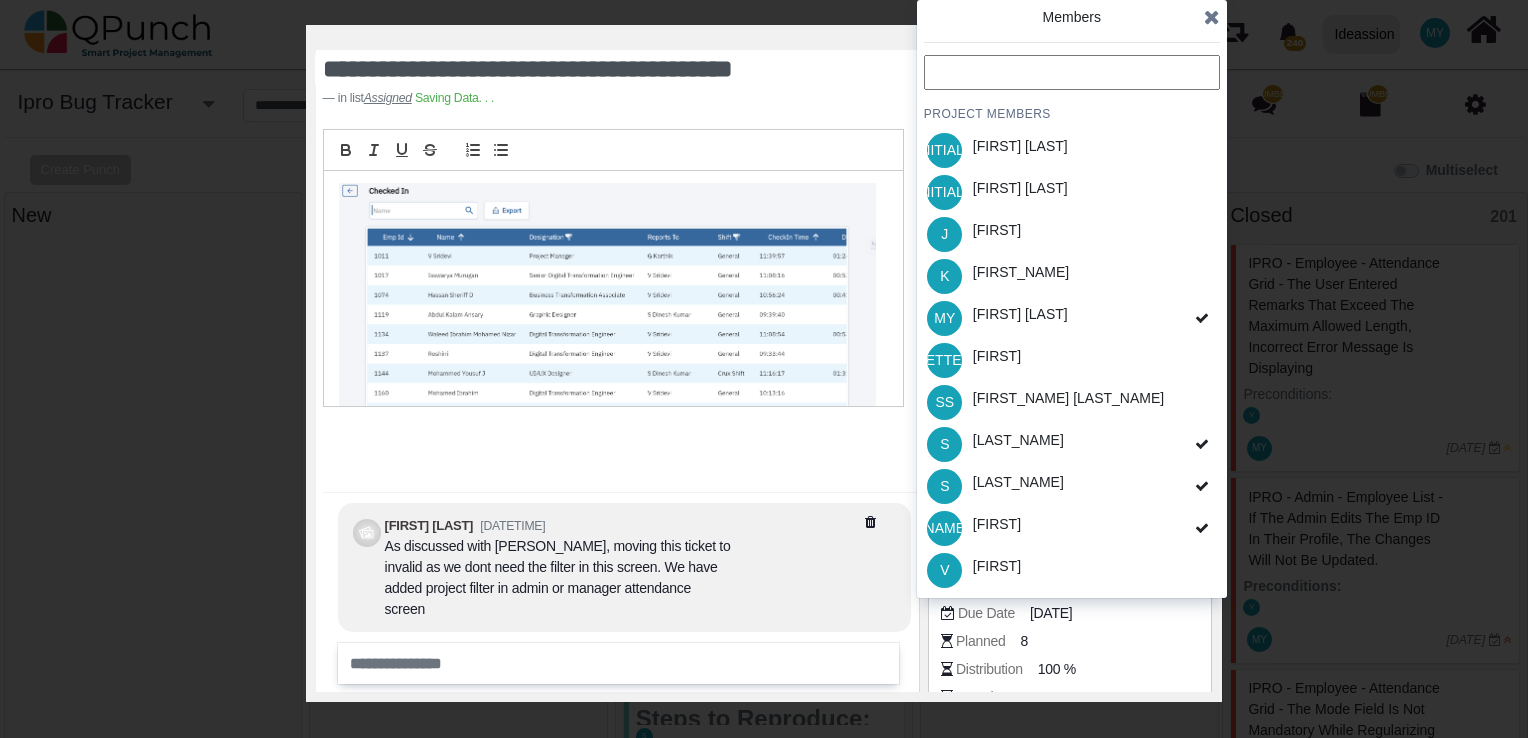 click at bounding box center [1212, 17] 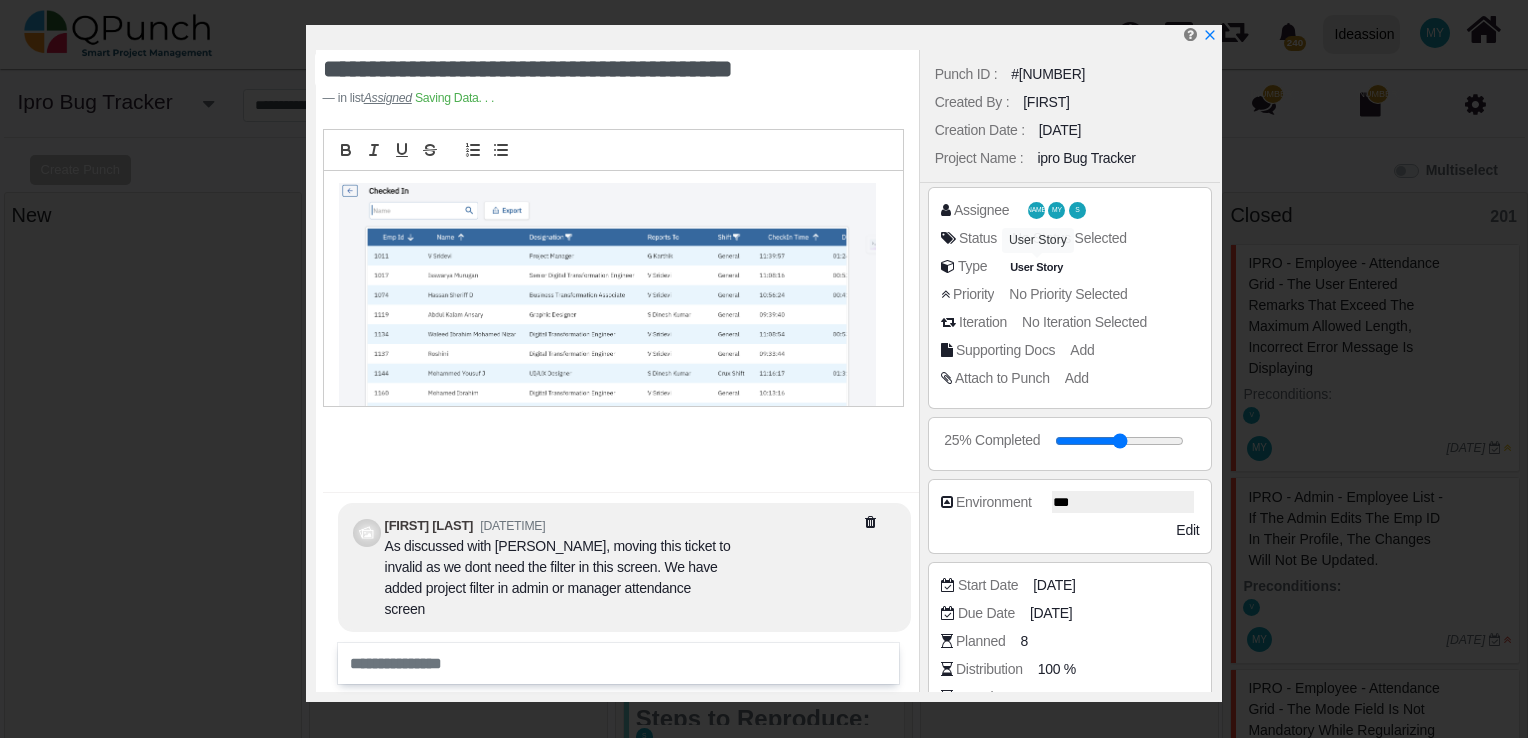 click on "User Story" at bounding box center [1038, 240] 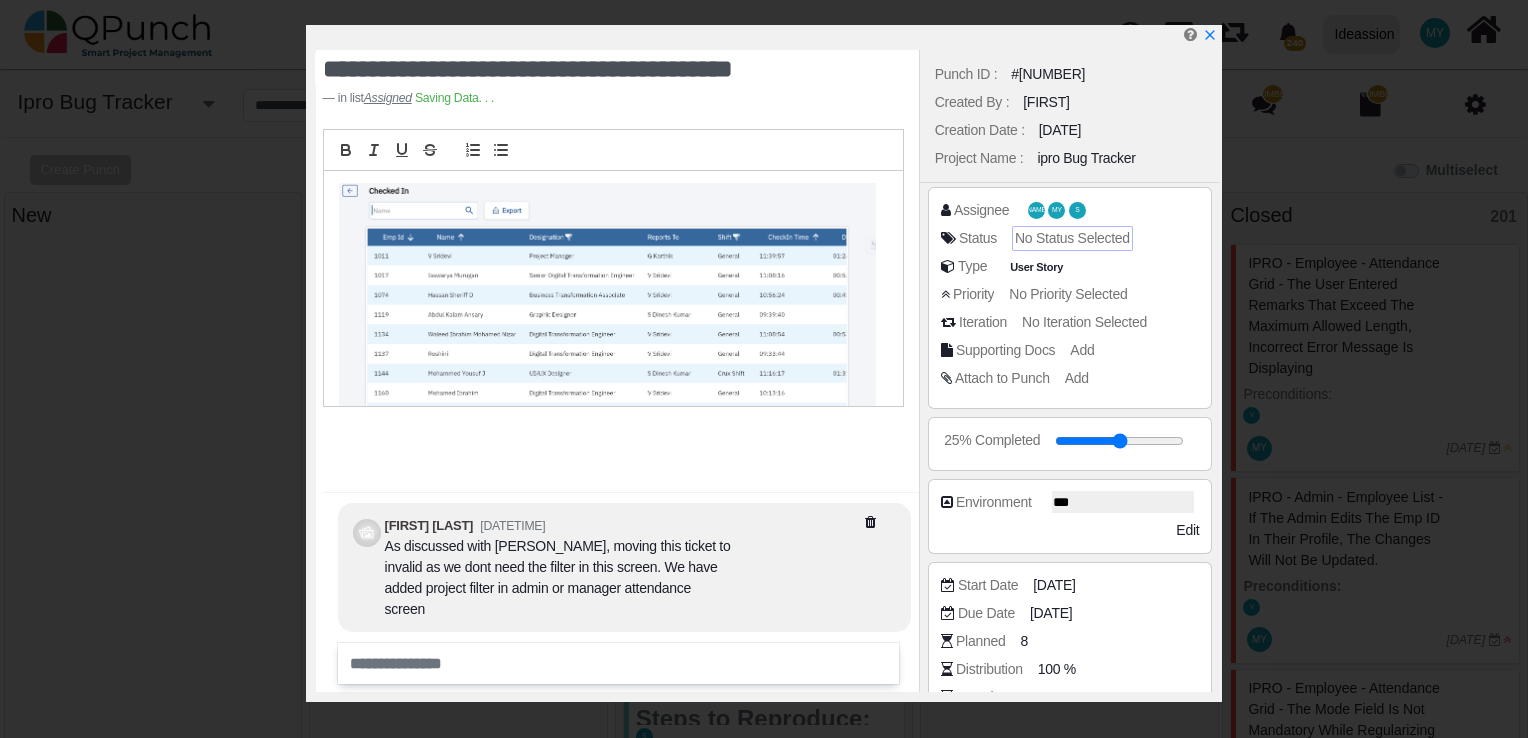 click on "No
Status
Selected" at bounding box center (1072, 238) 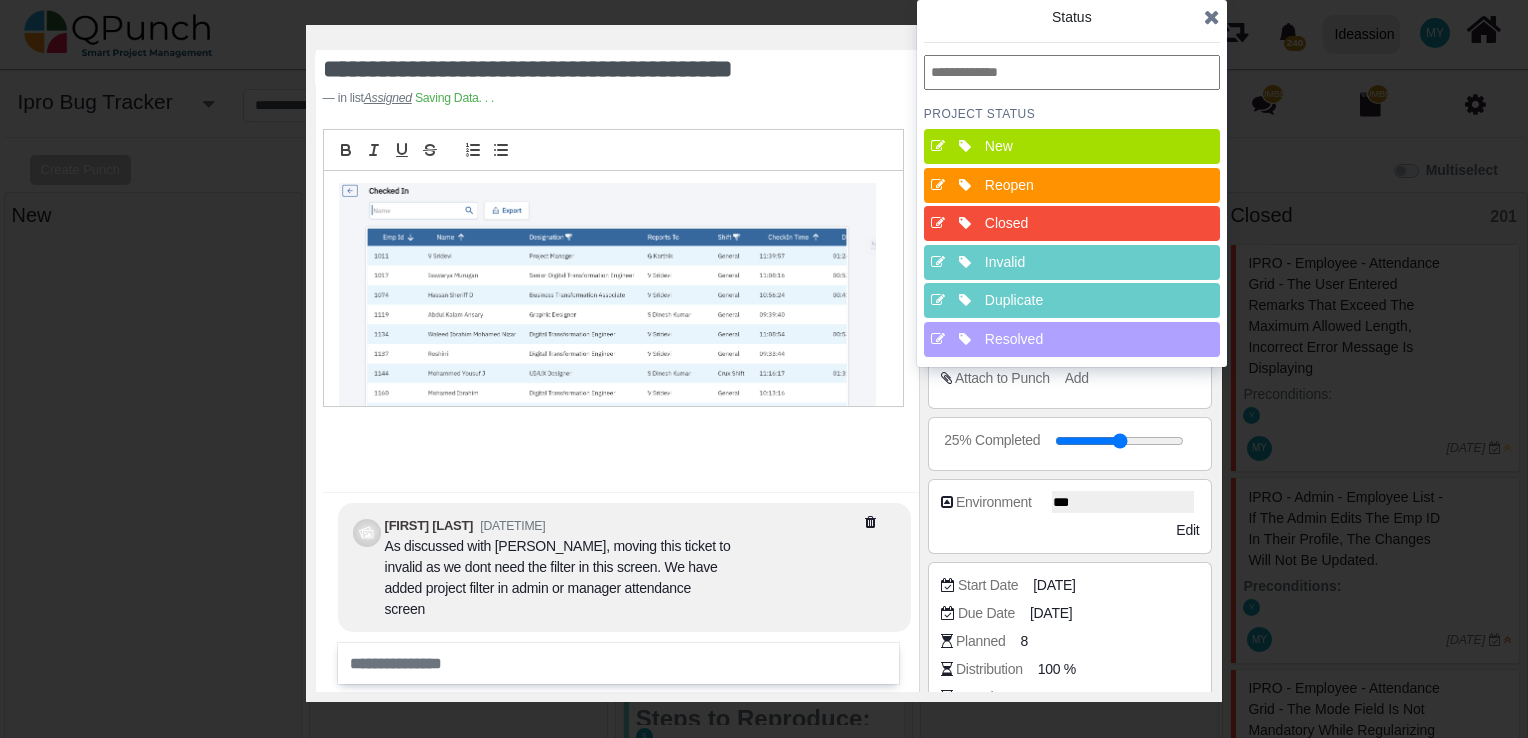 click on "Resolved" at bounding box center [1078, 339] 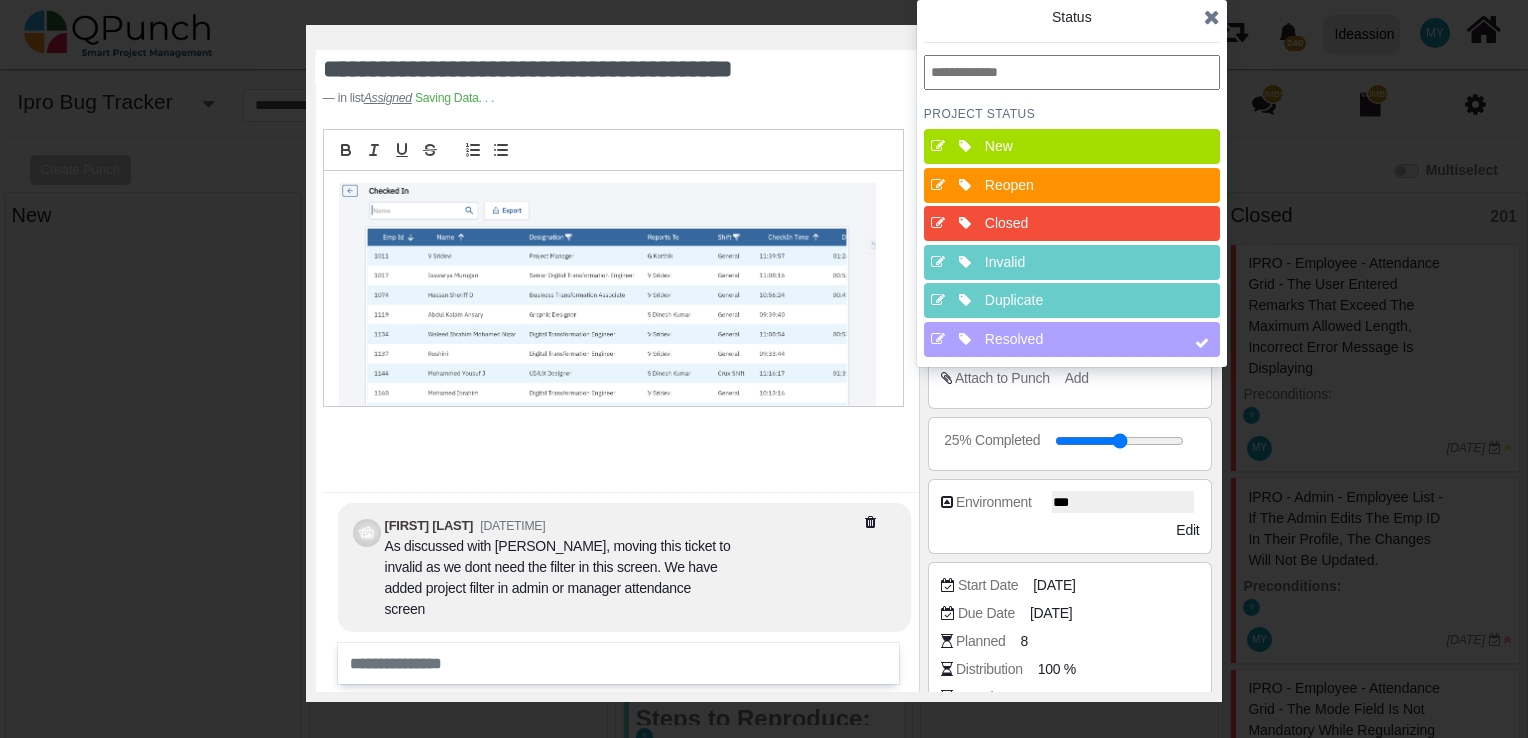 click on "Resolved" at bounding box center (1078, 339) 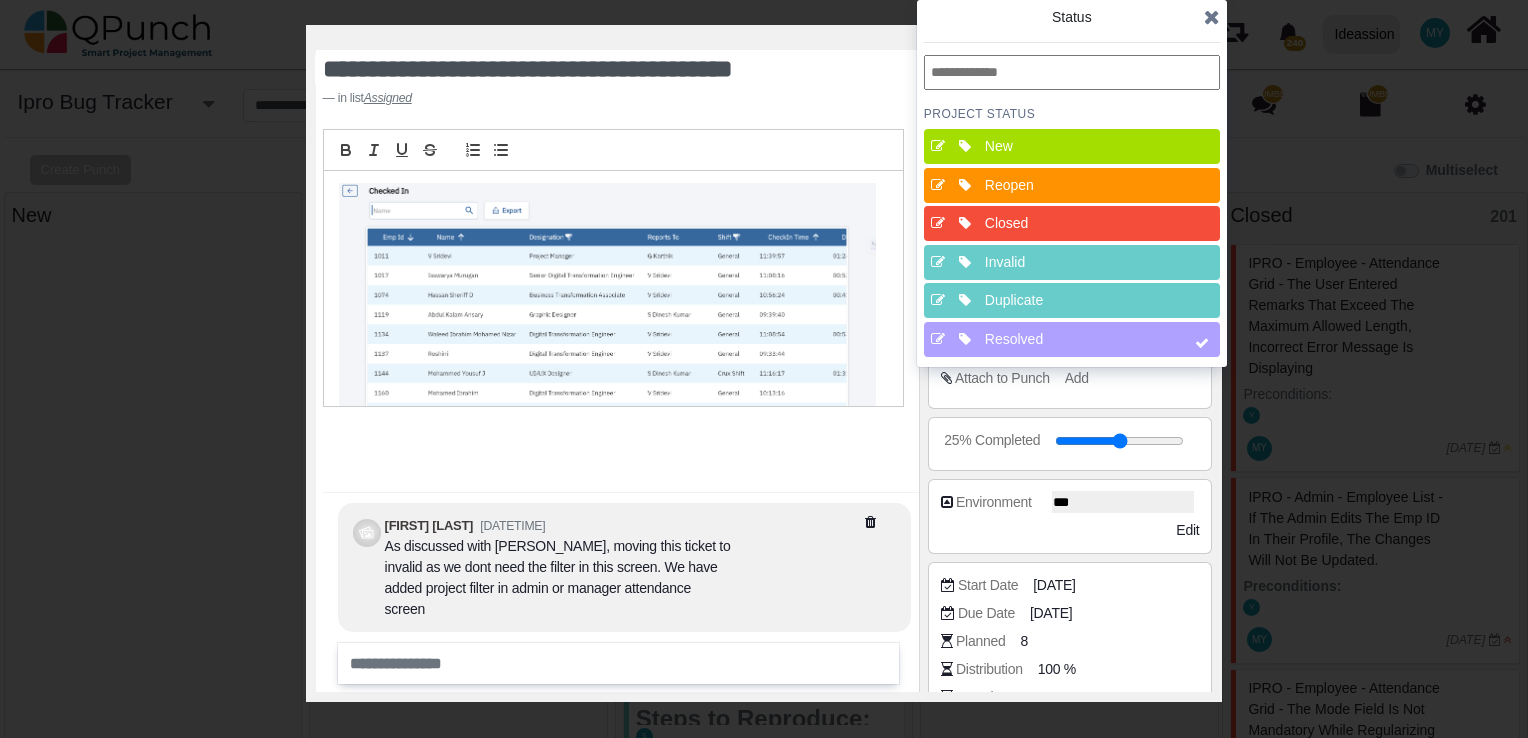 click on "Invalid" at bounding box center [1078, 262] 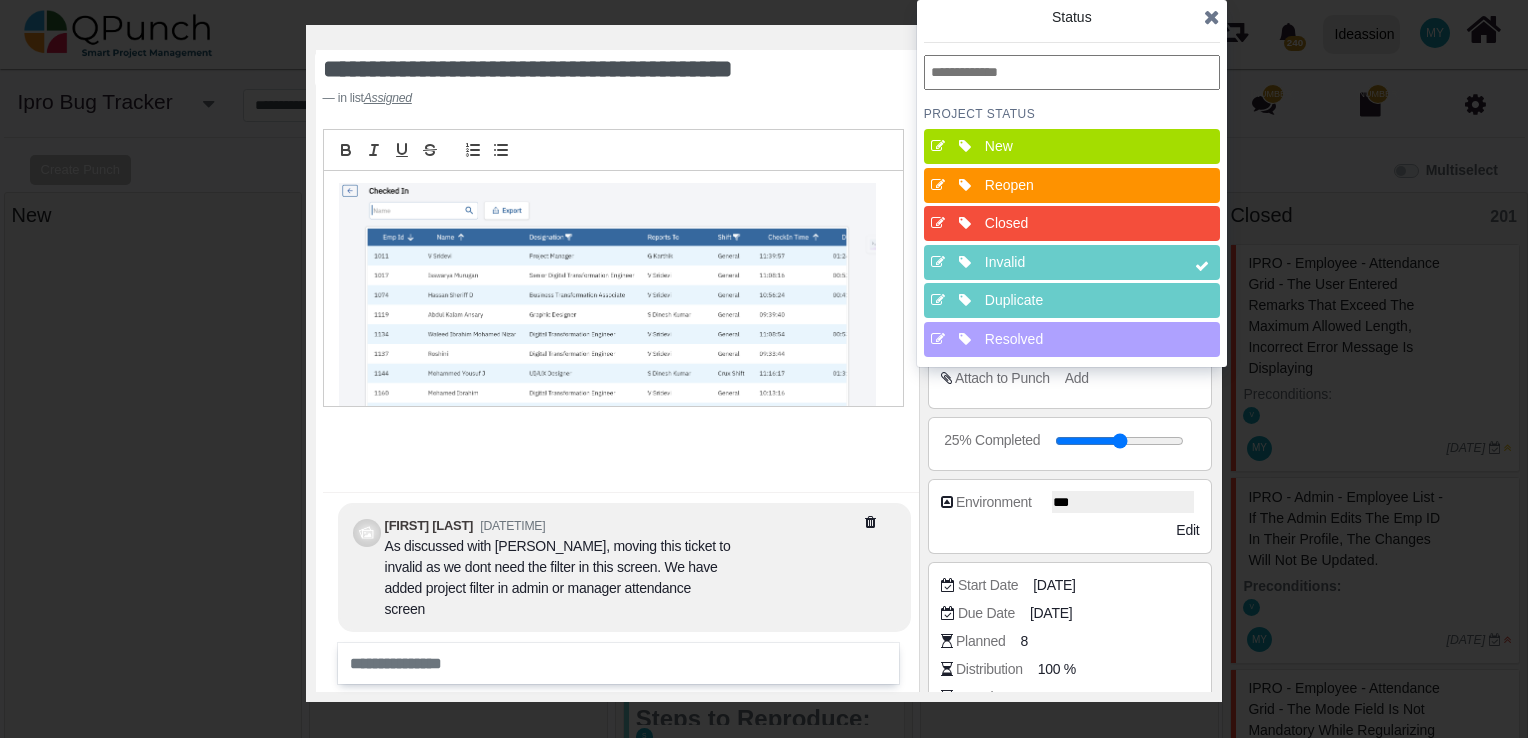 click at bounding box center [1212, 17] 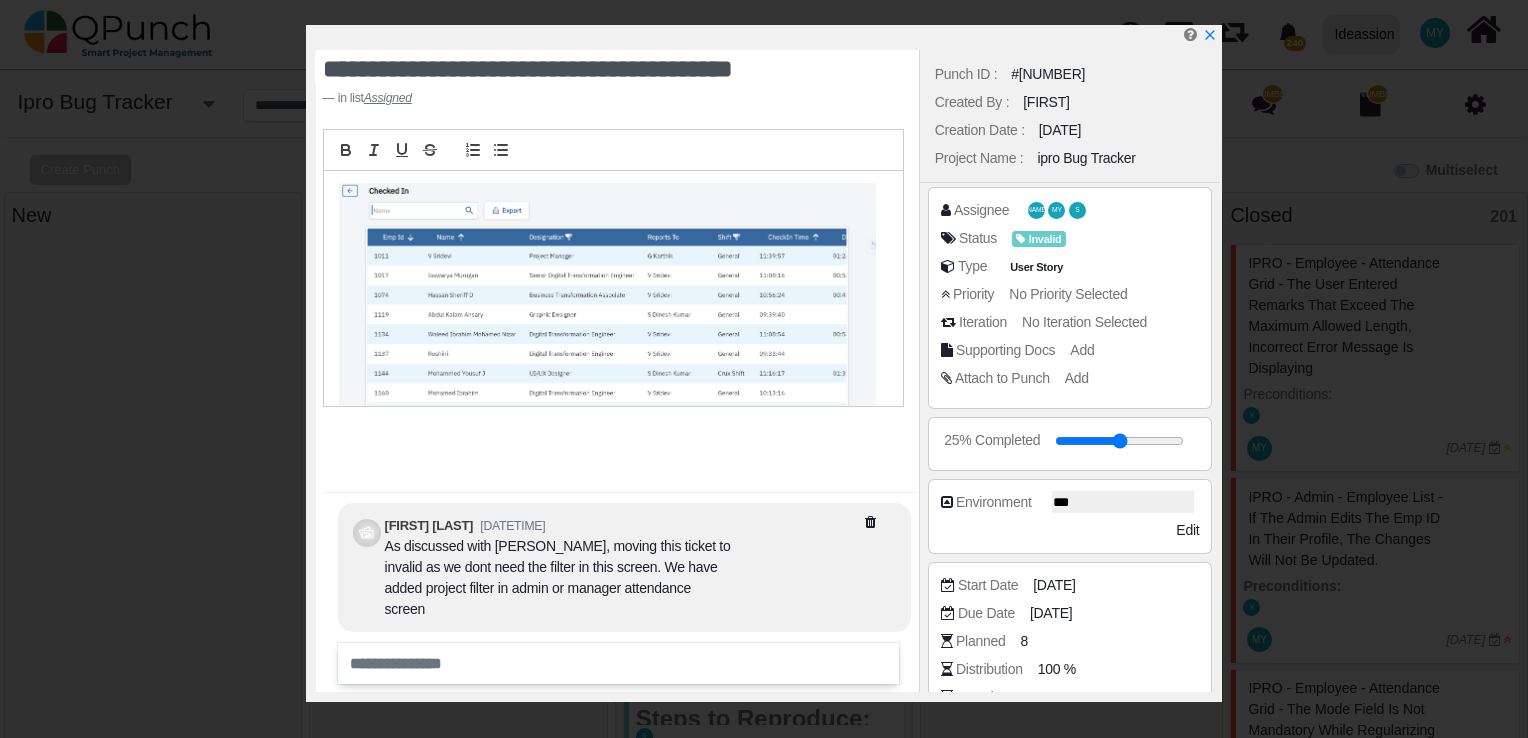 scroll, scrollTop: 358, scrollLeft: 0, axis: vertical 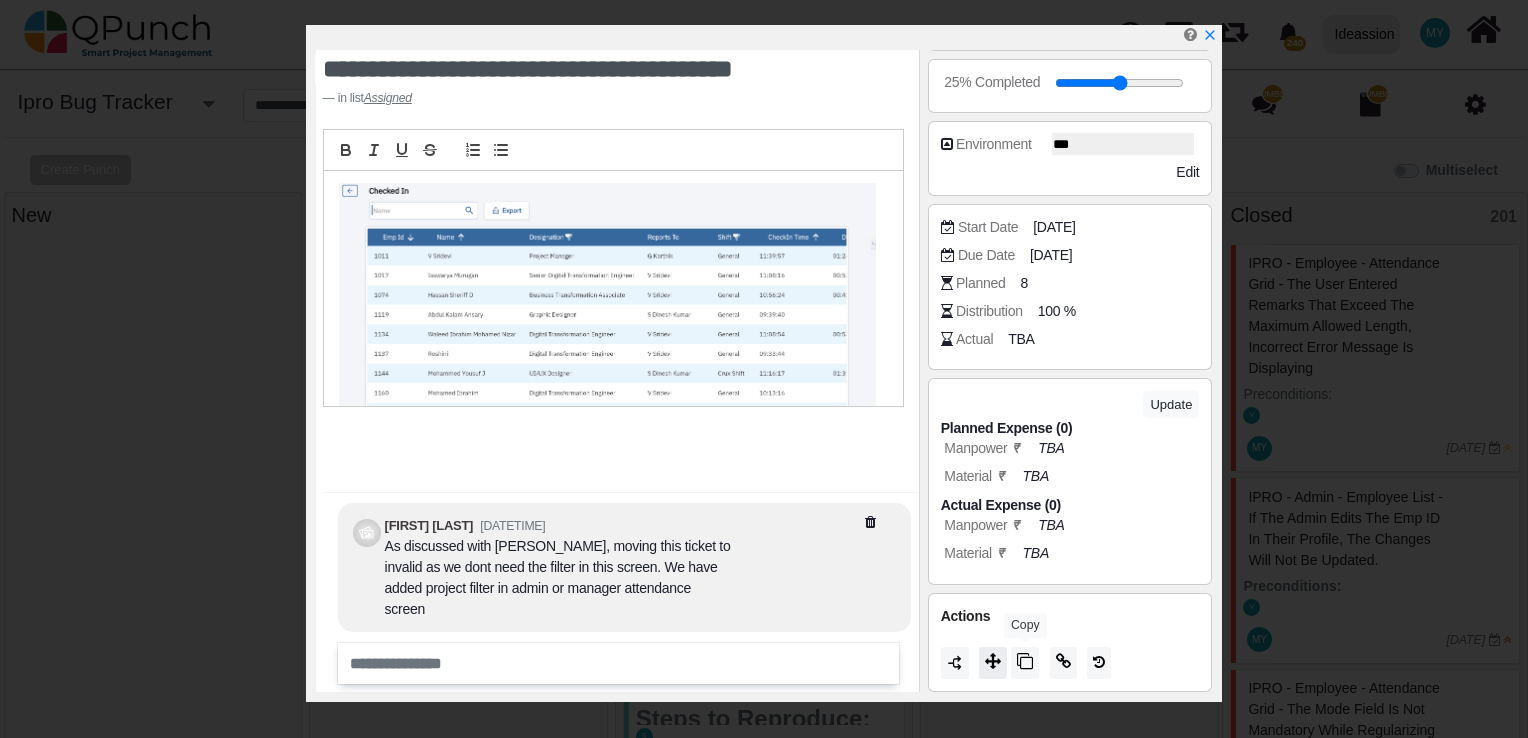 click at bounding box center [993, 663] 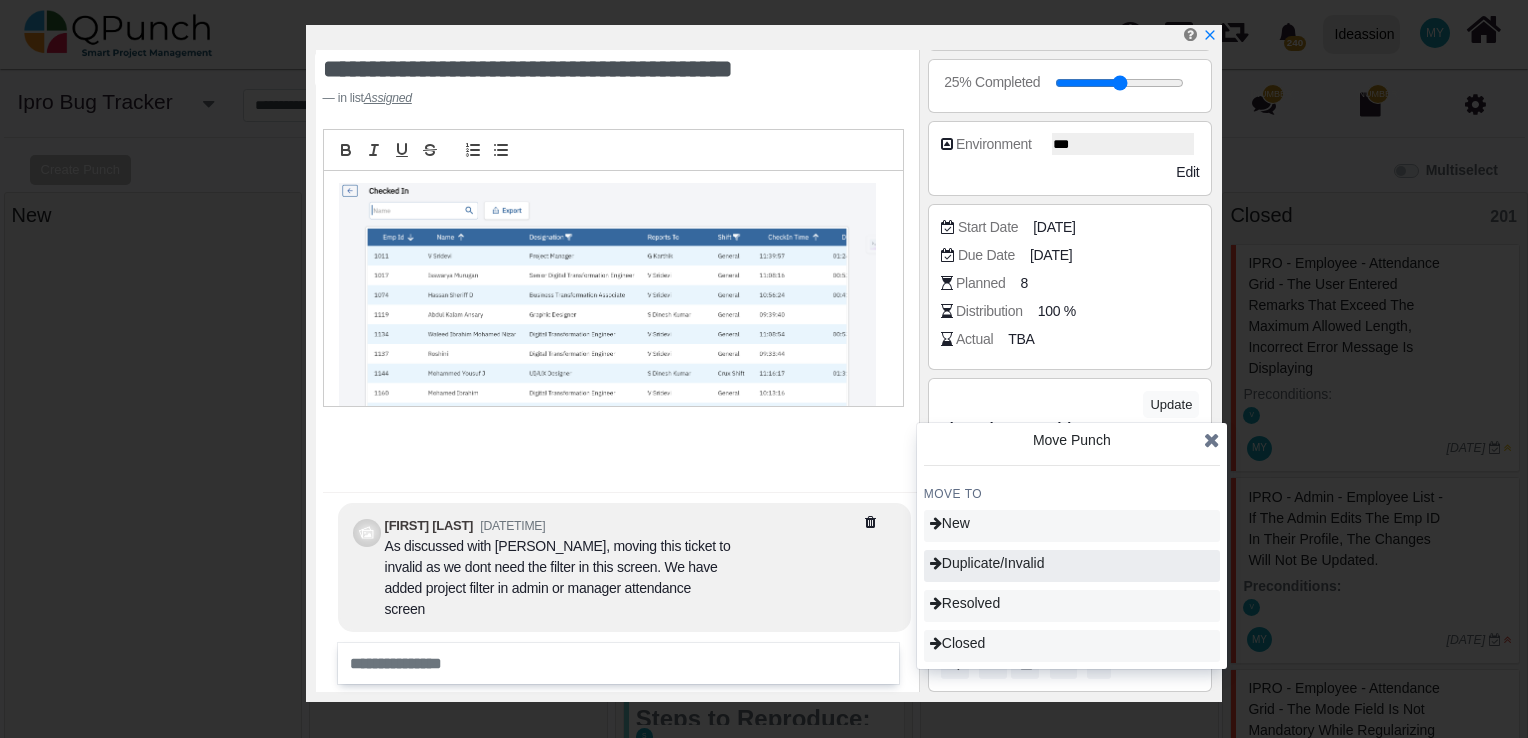 click on "Duplicate/Invalid" at bounding box center [1072, 566] 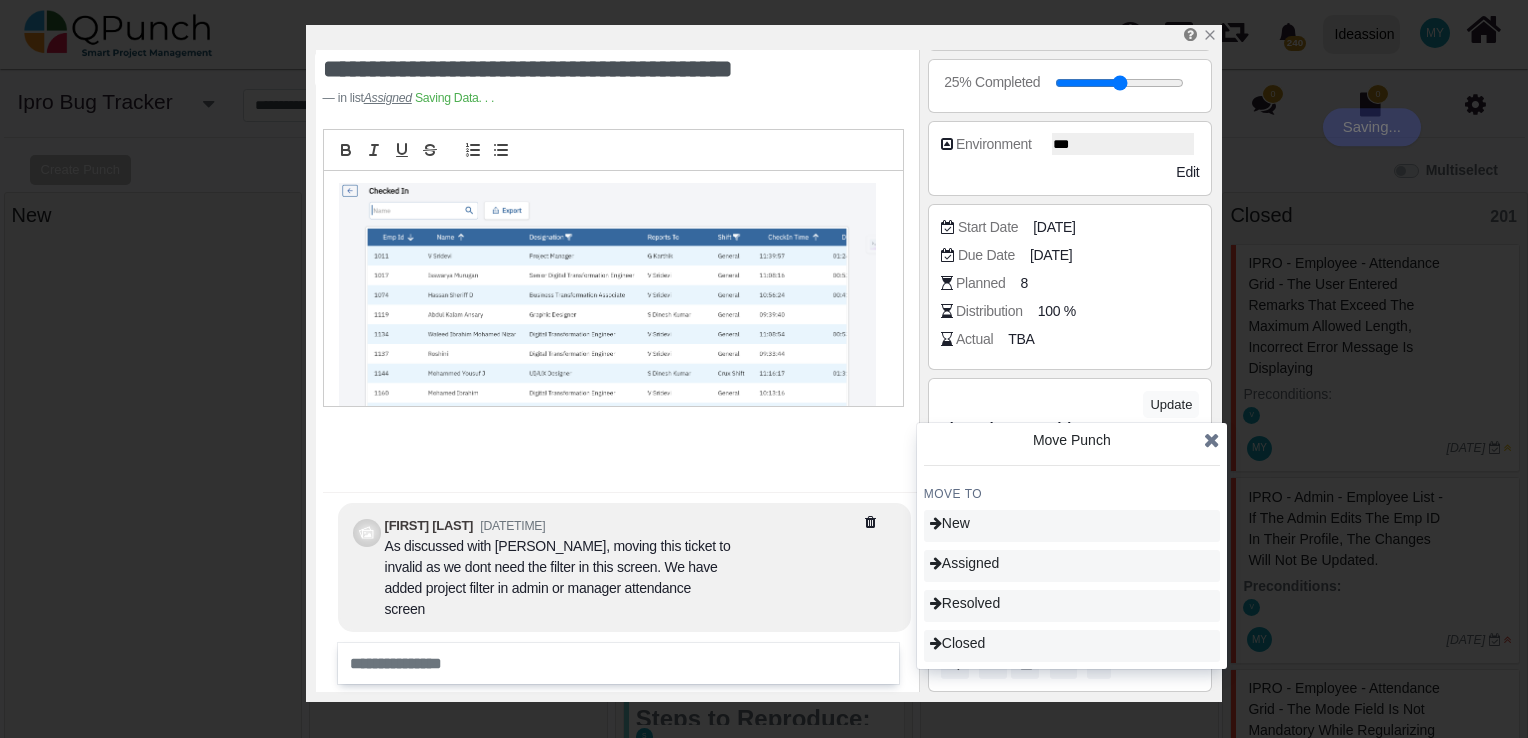 type on "**" 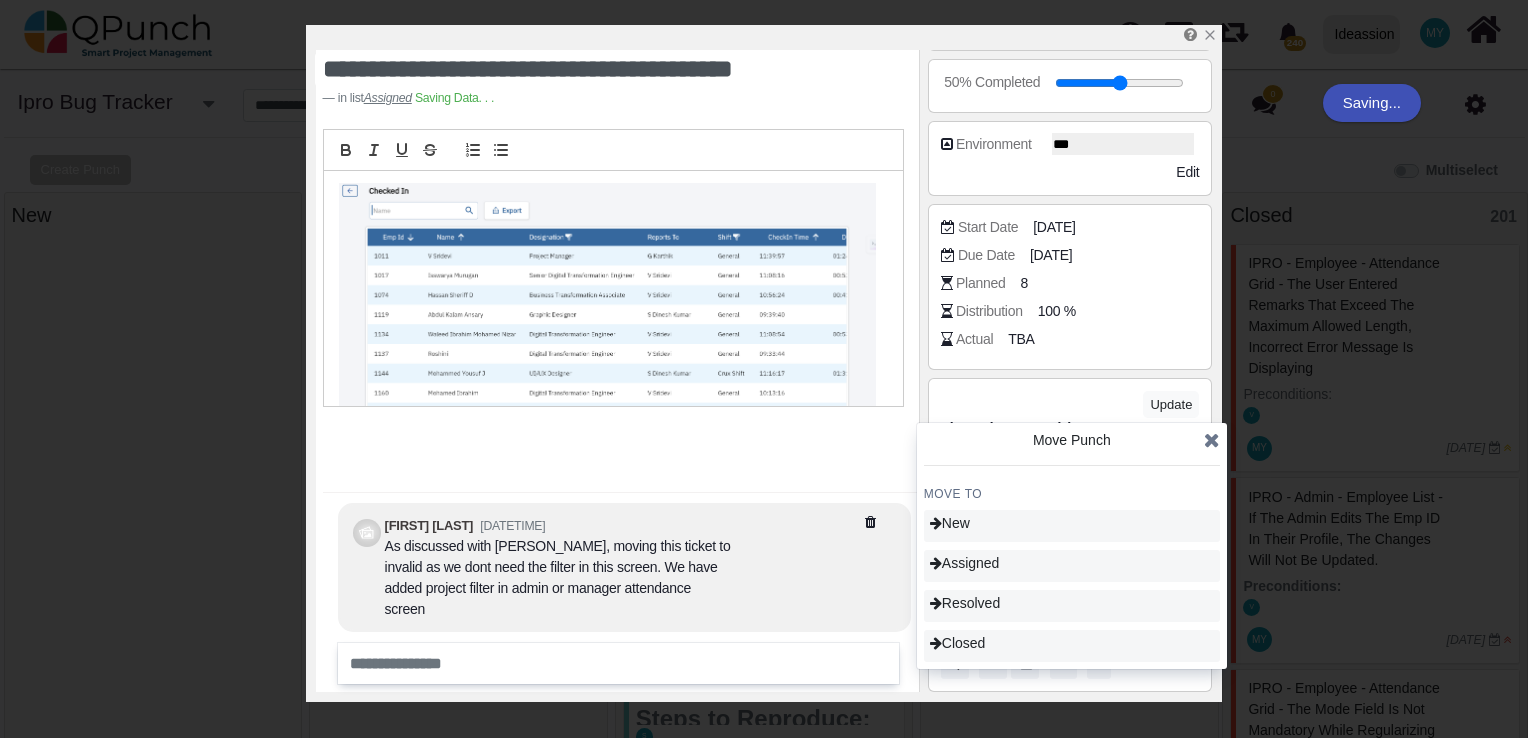 click on "**********" at bounding box center (764, 369) 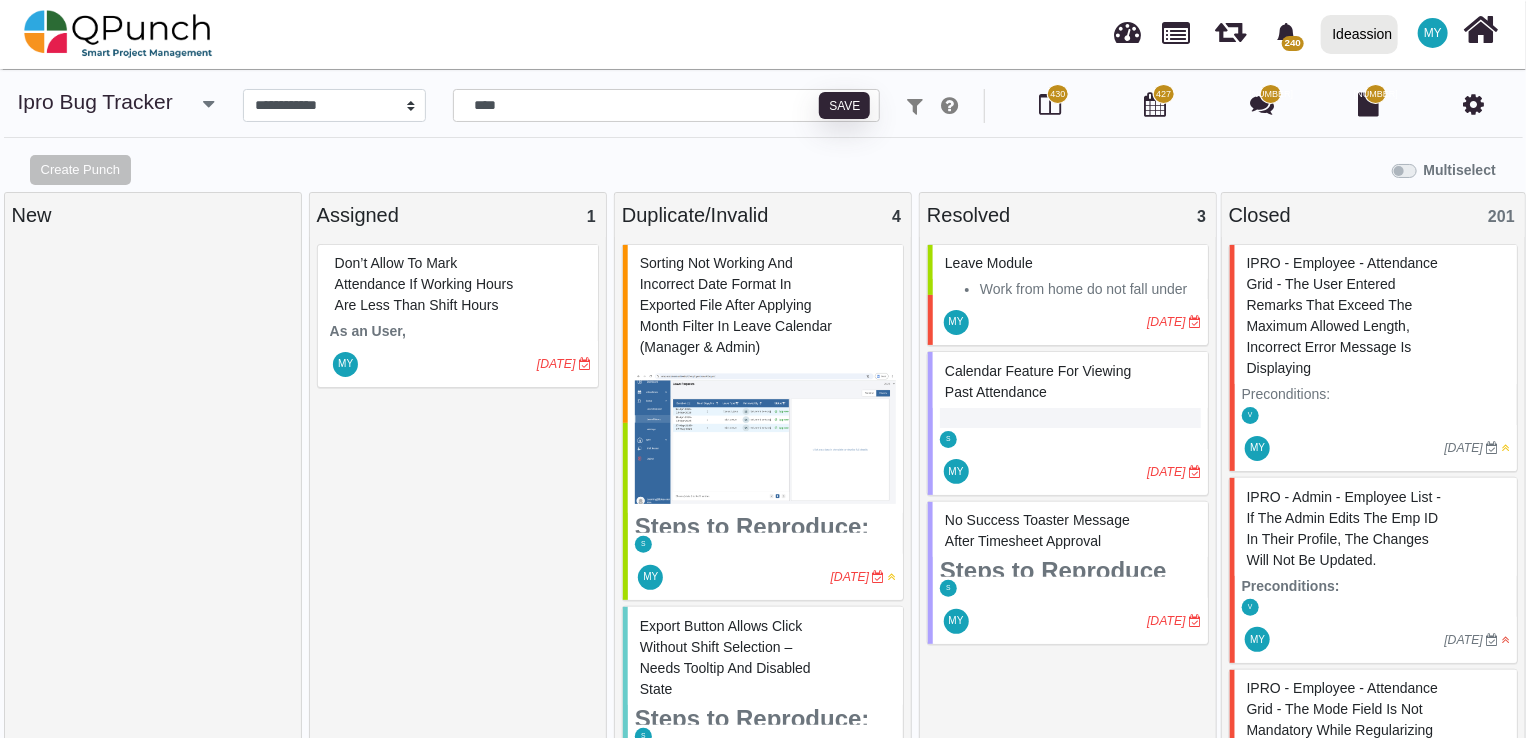 click on "Don’t Allow to Mark Attendance if Working Hours Are Less Than Shift Hours" at bounding box center (424, 284) 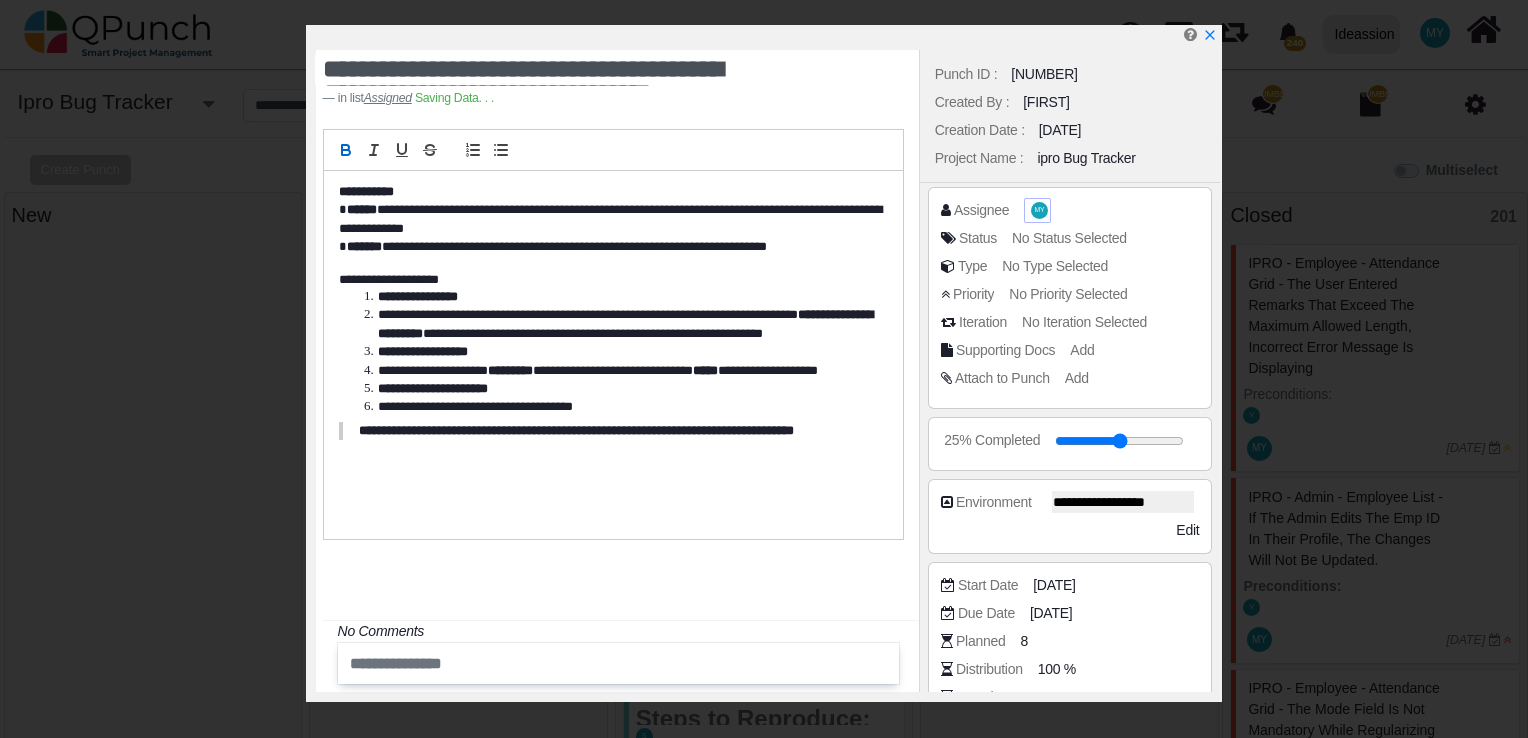 click on "MY" at bounding box center (1039, 210) 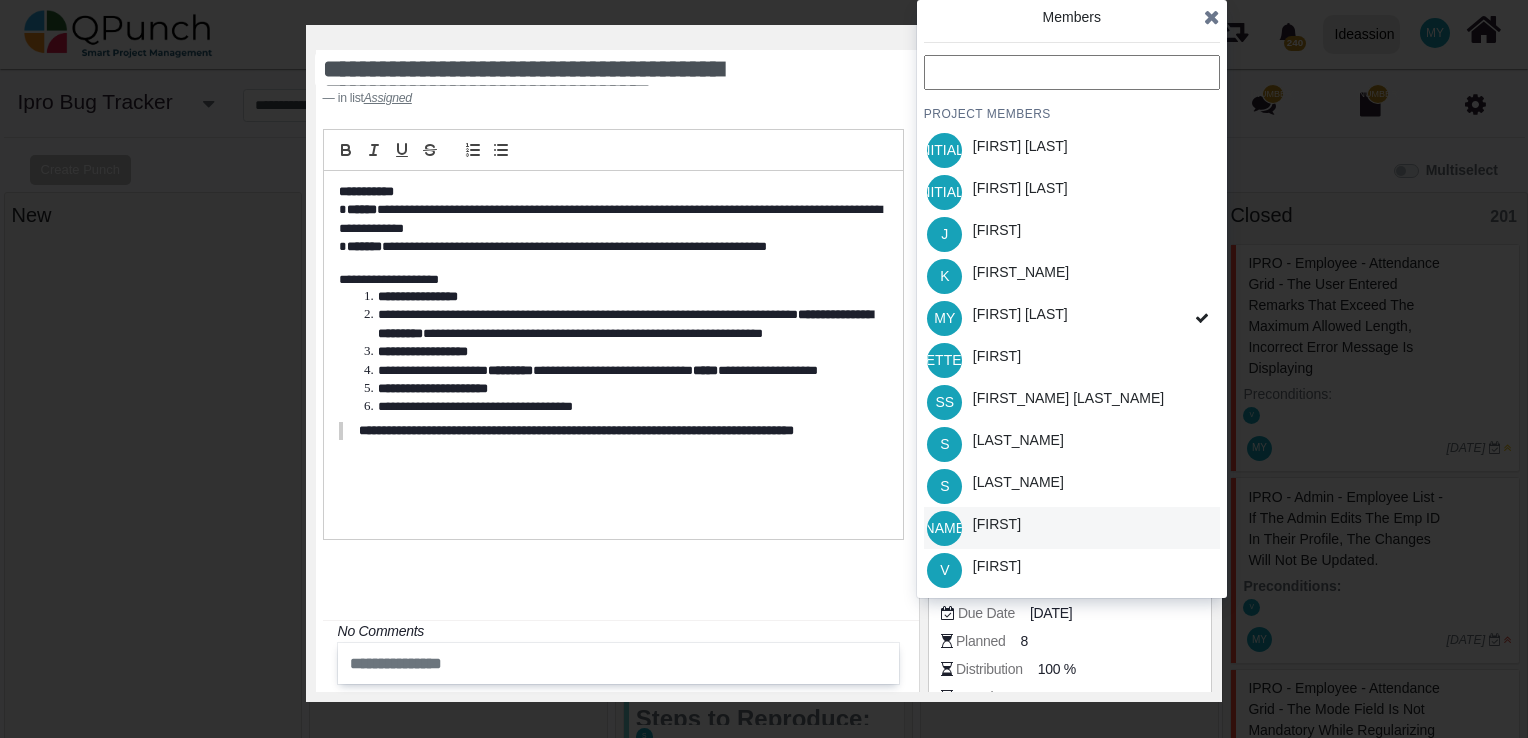 click on "[FIRST]" at bounding box center [997, 528] 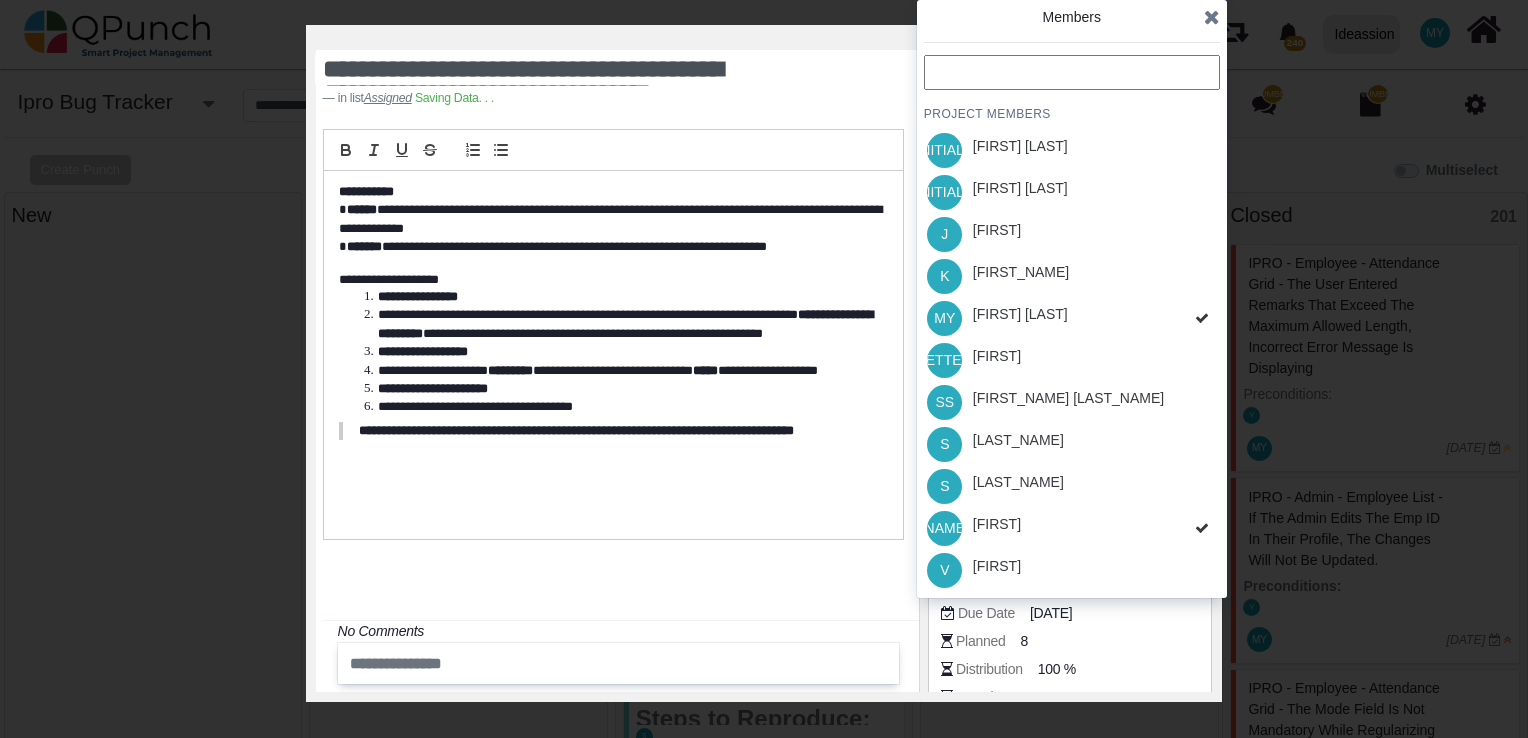 click on "PROJECT MEMBERS DR [FIRST] [LAST] DR [FIRST] [LAST] J [FIRST] K [FIRST] MY [FIRST] [LAST] P [FIRST] SS [FIRST] [LAST] S [FIRST] S [FIRST] T [FIRST] V [FIRST]" at bounding box center [1072, 323] 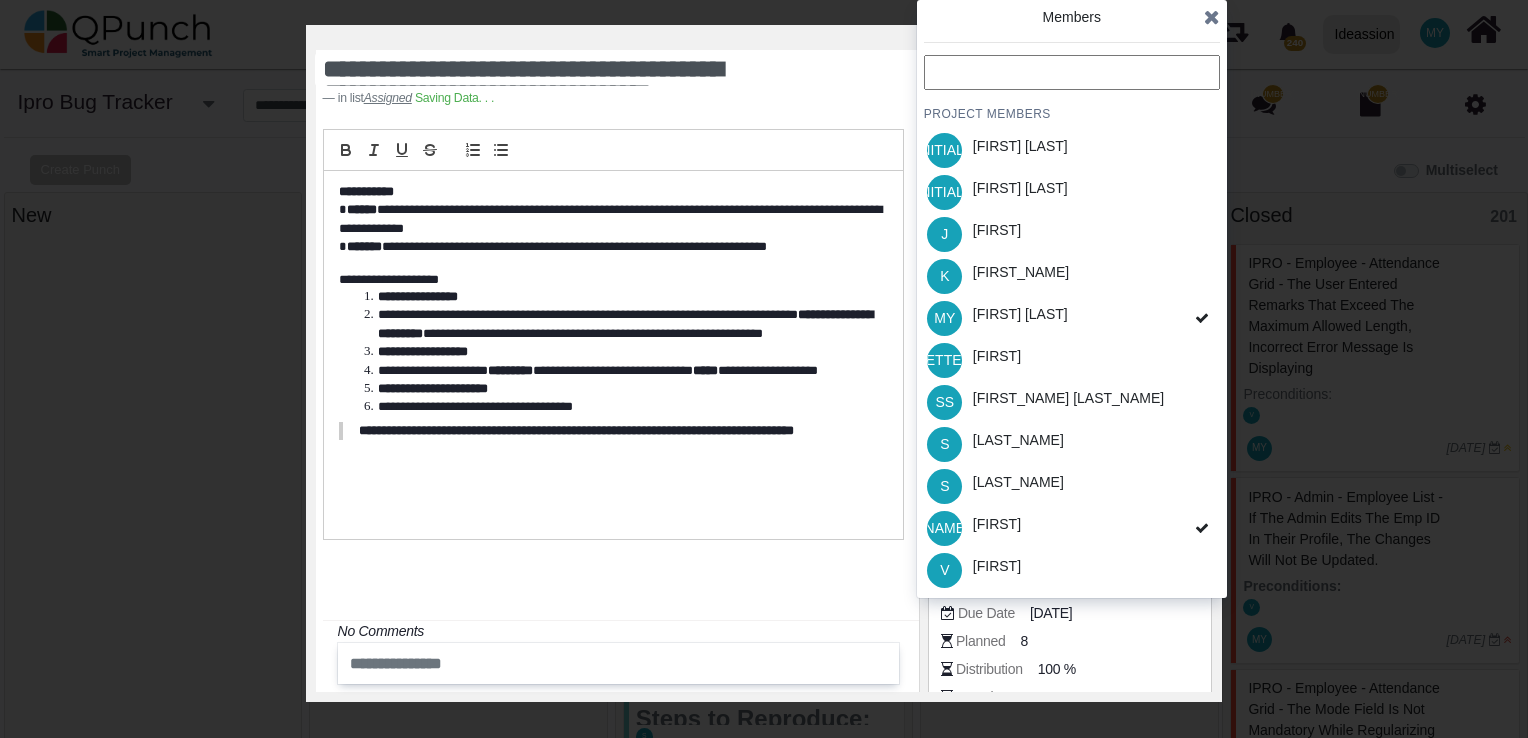 click on "S [FIRST]" at bounding box center (1072, 444) 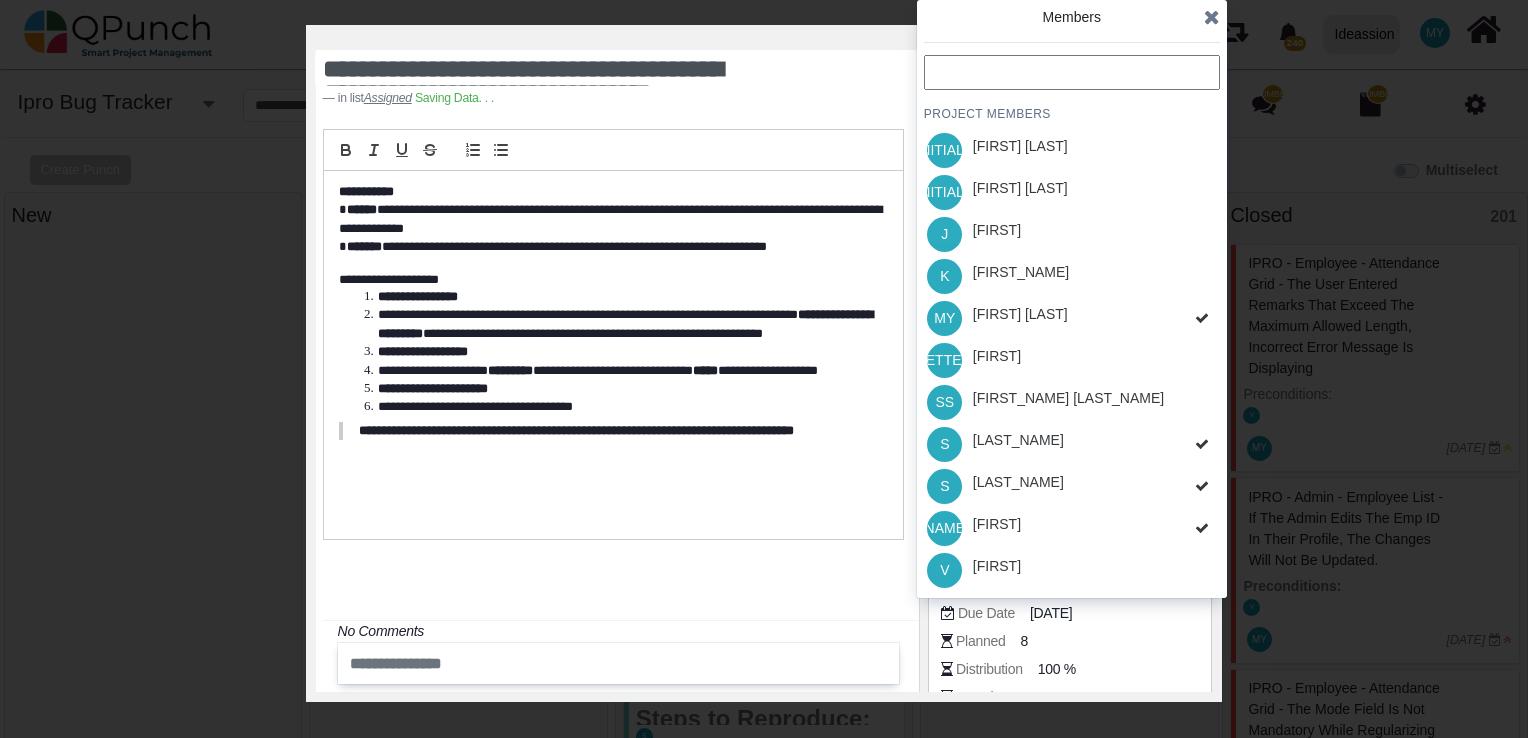 click at bounding box center [1212, 17] 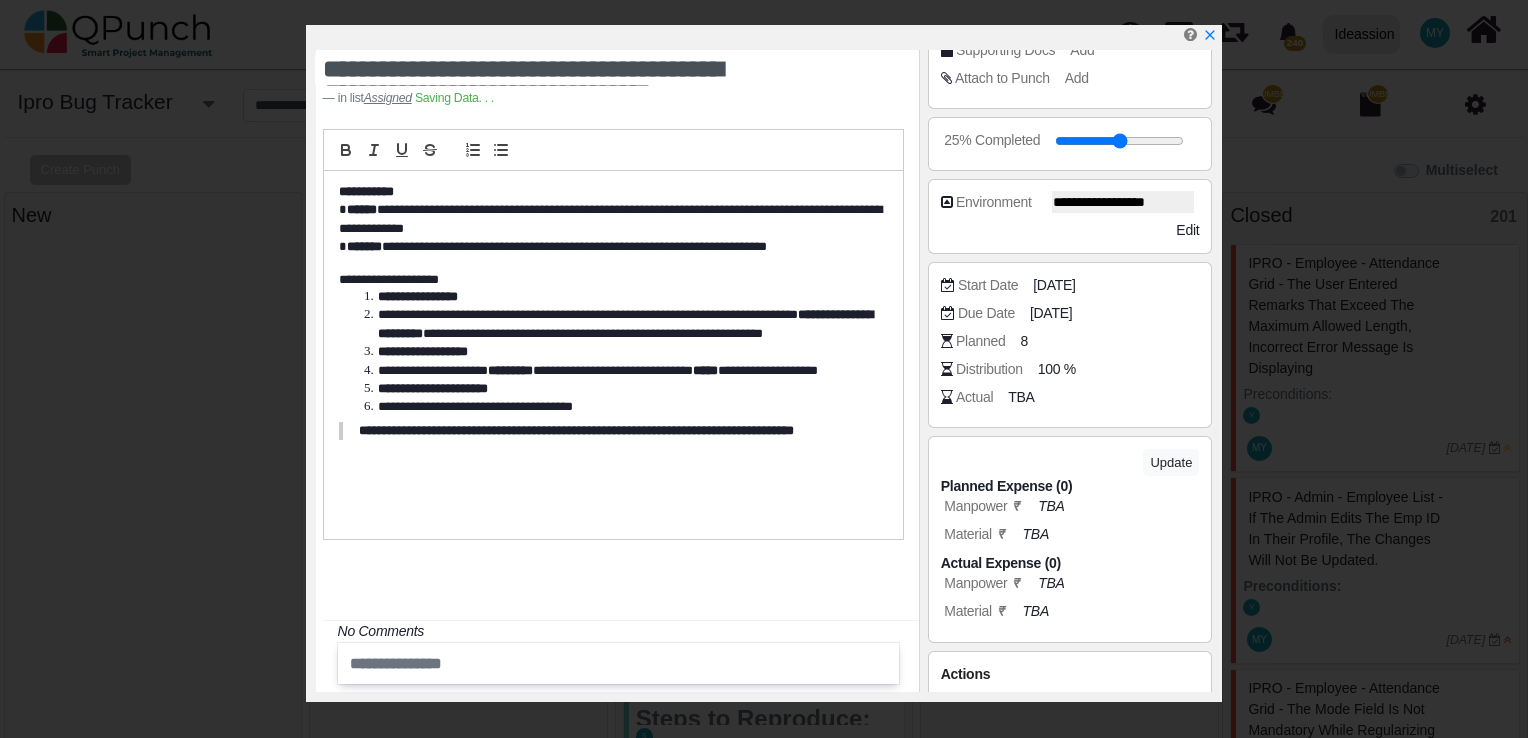 scroll, scrollTop: 358, scrollLeft: 0, axis: vertical 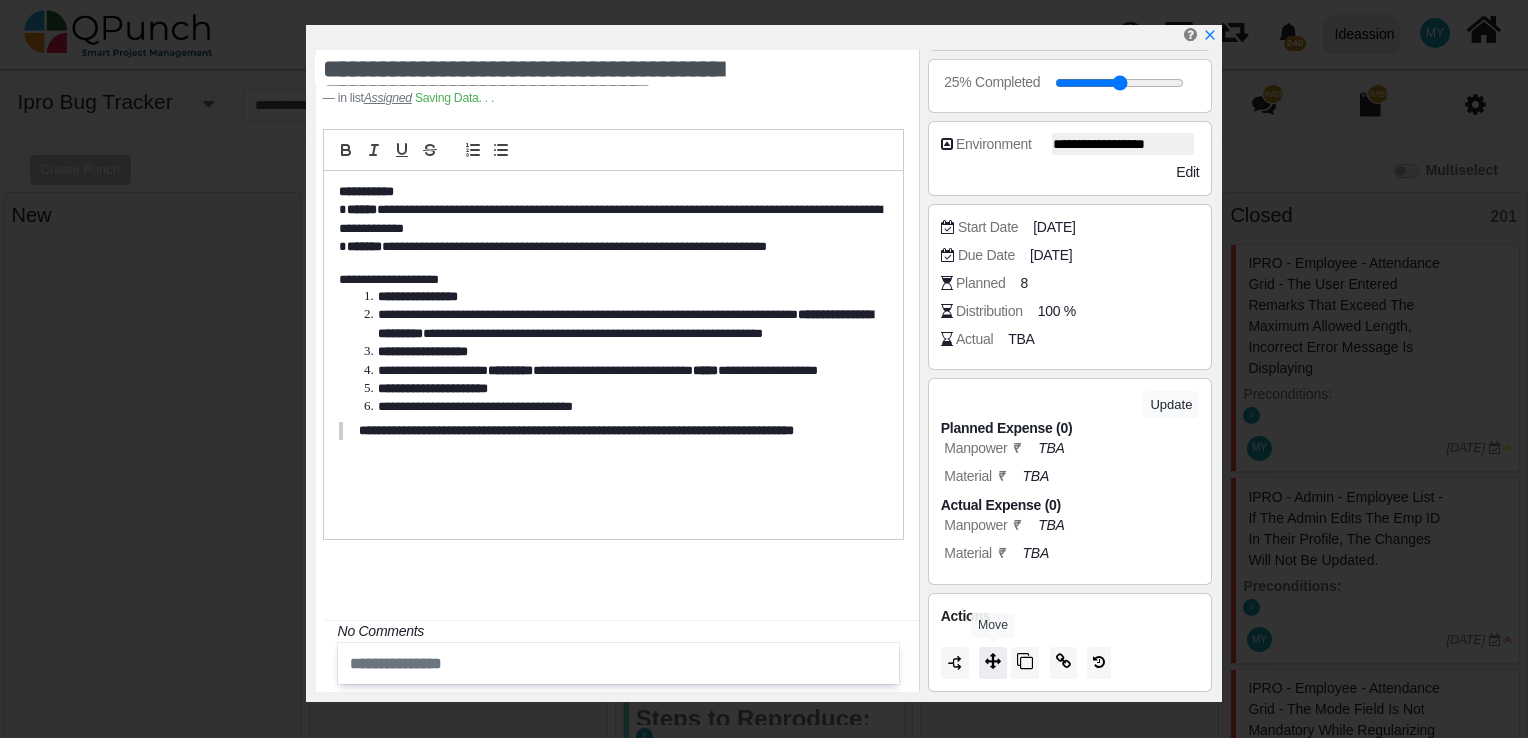click at bounding box center [993, 661] 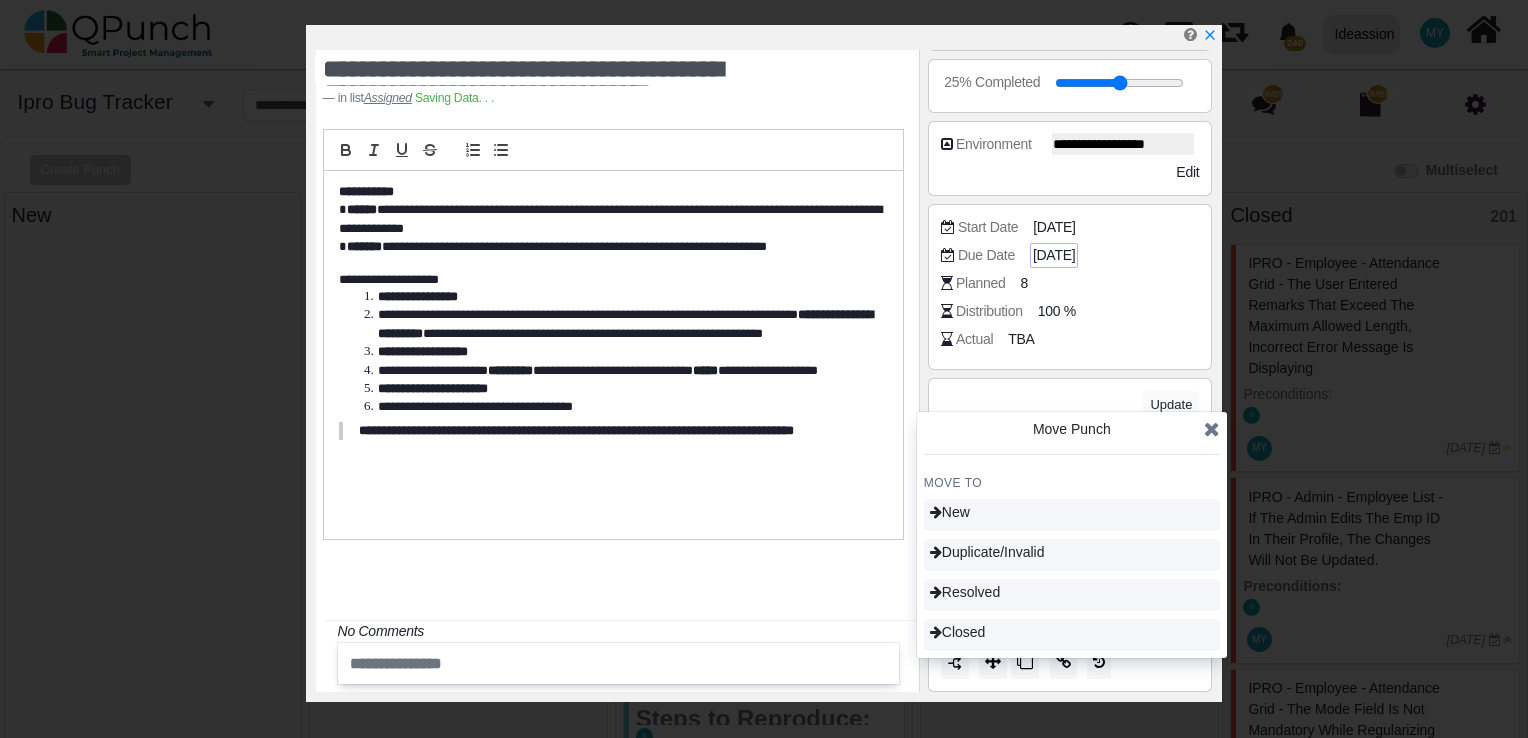 click on "[DATE]" at bounding box center [1054, 255] 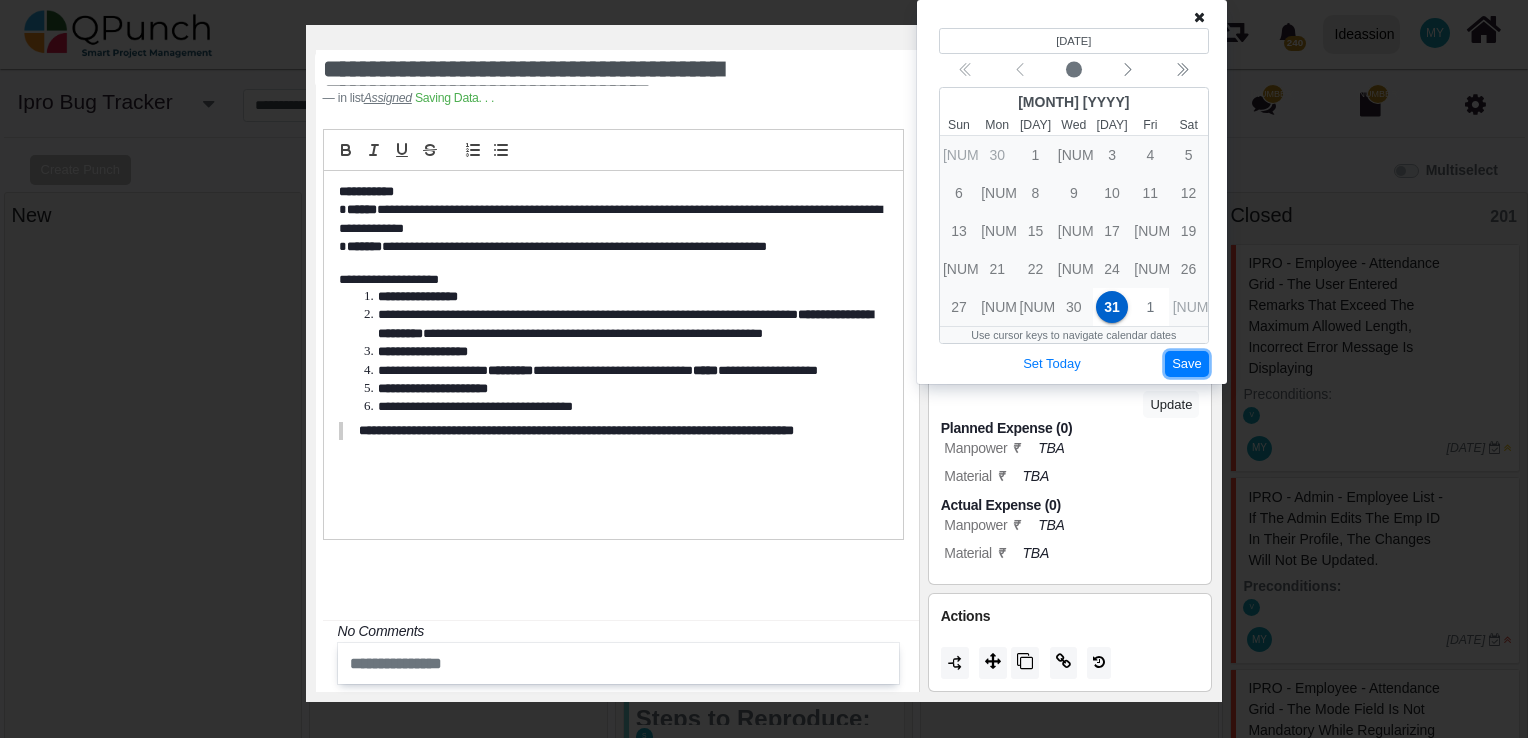 click on "Save" at bounding box center (1187, 364) 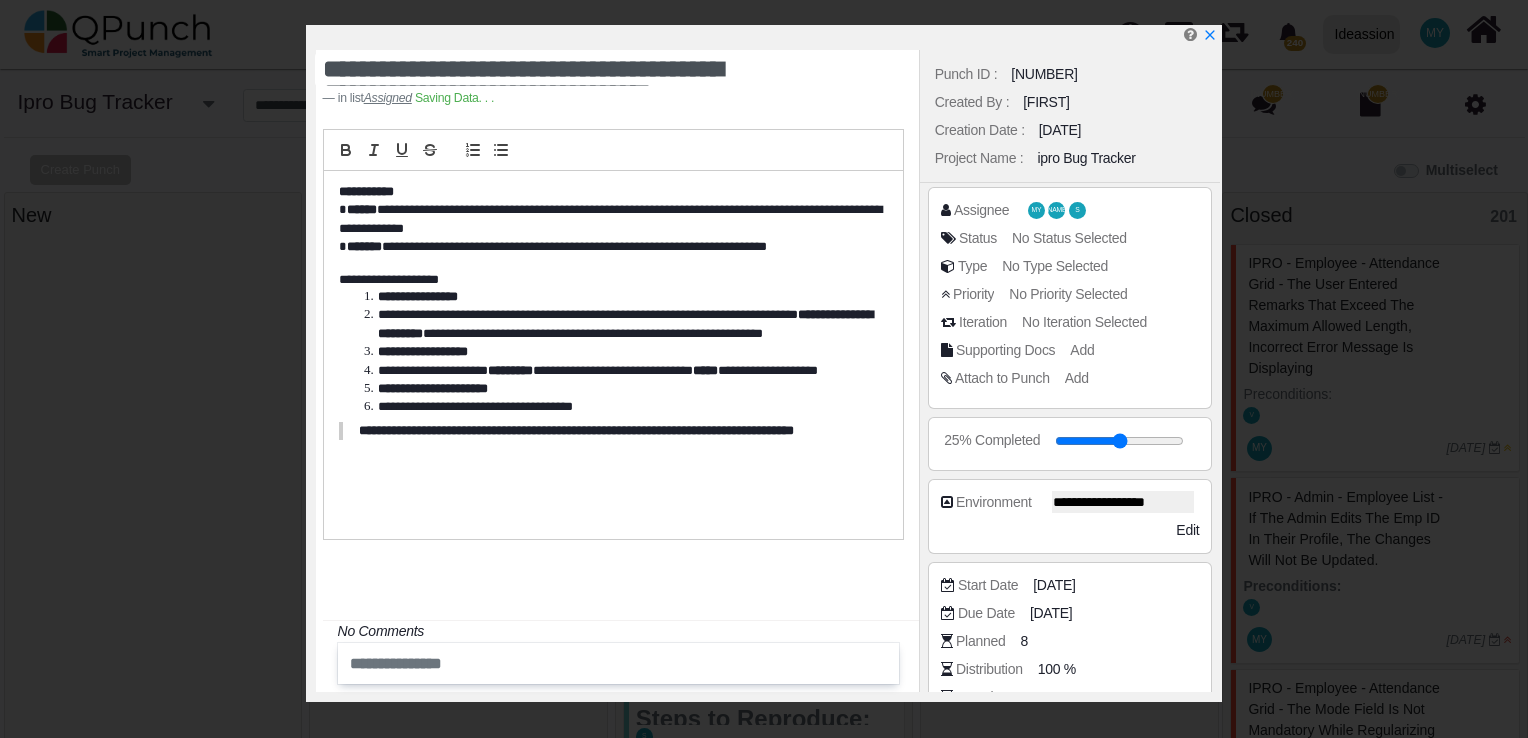 scroll, scrollTop: 0, scrollLeft: 0, axis: both 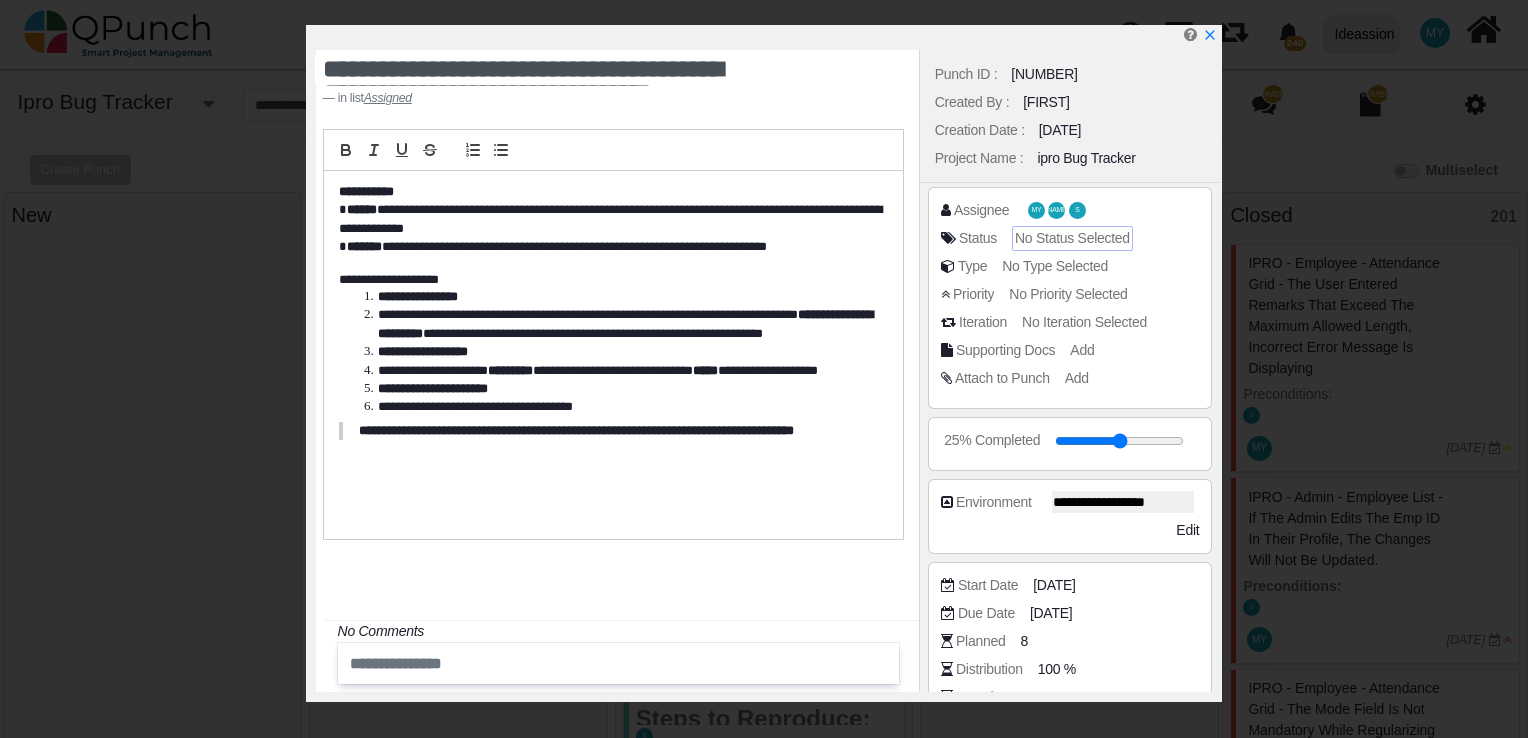 click on "No
Status
Selected" at bounding box center (1072, 238) 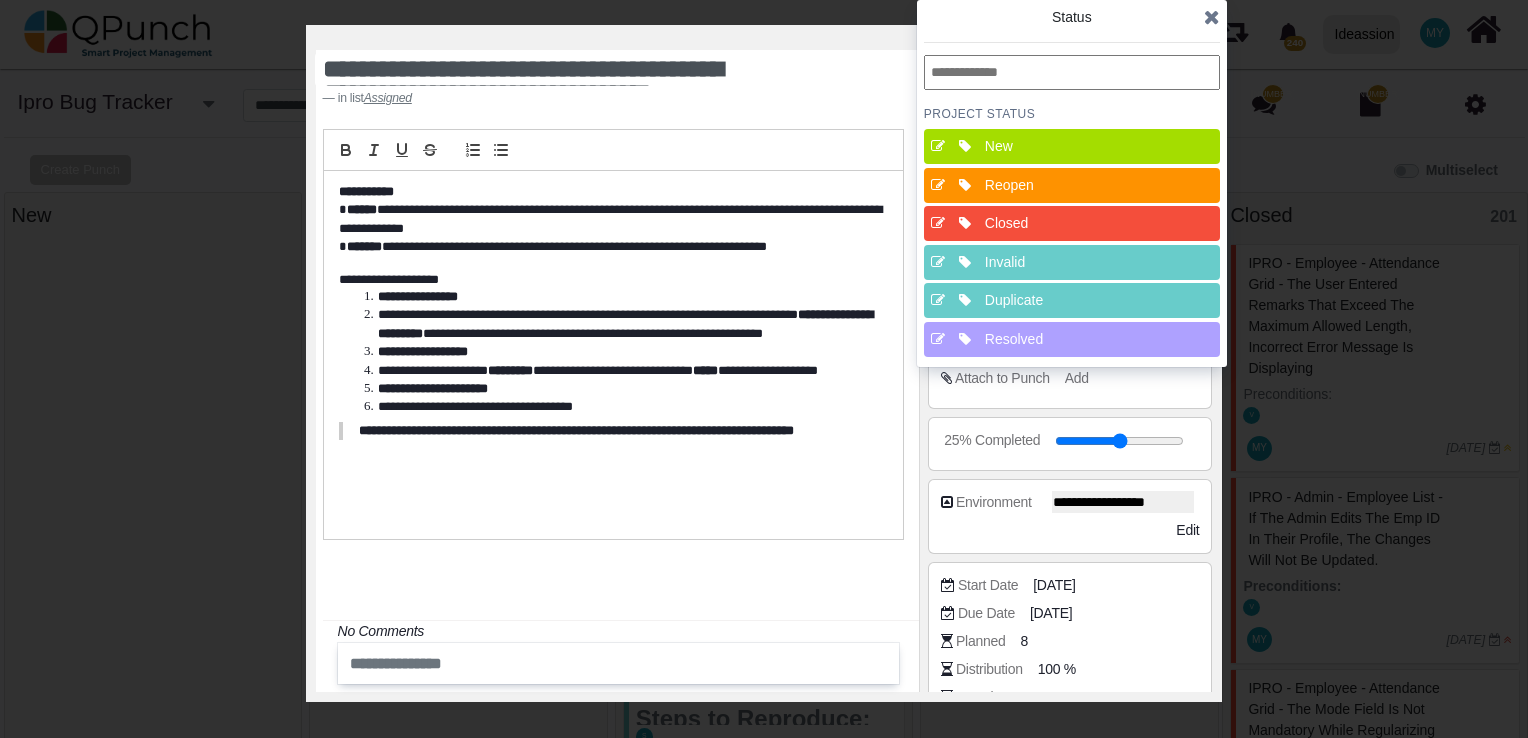 click on "Resolved" at bounding box center (1078, 339) 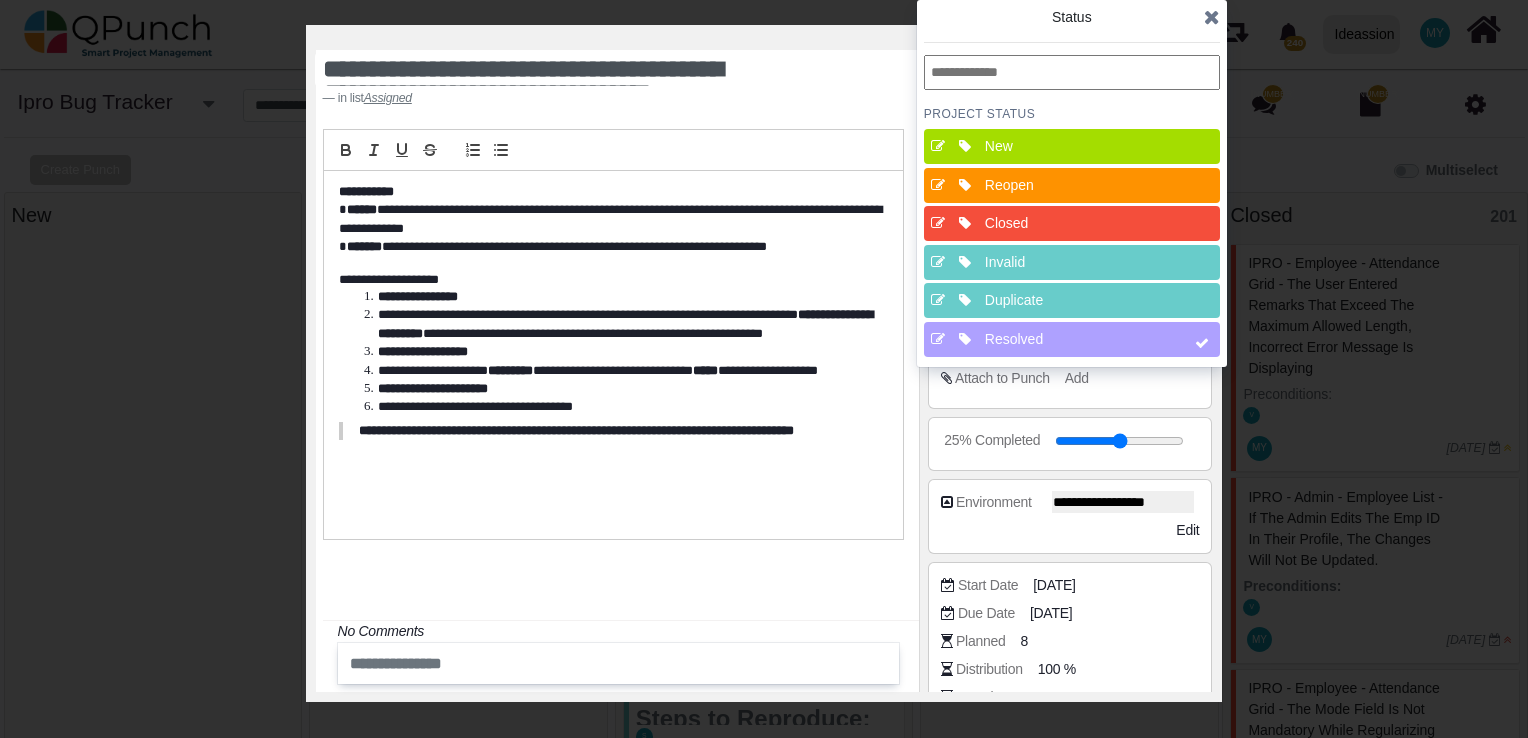 click at bounding box center (1212, 17) 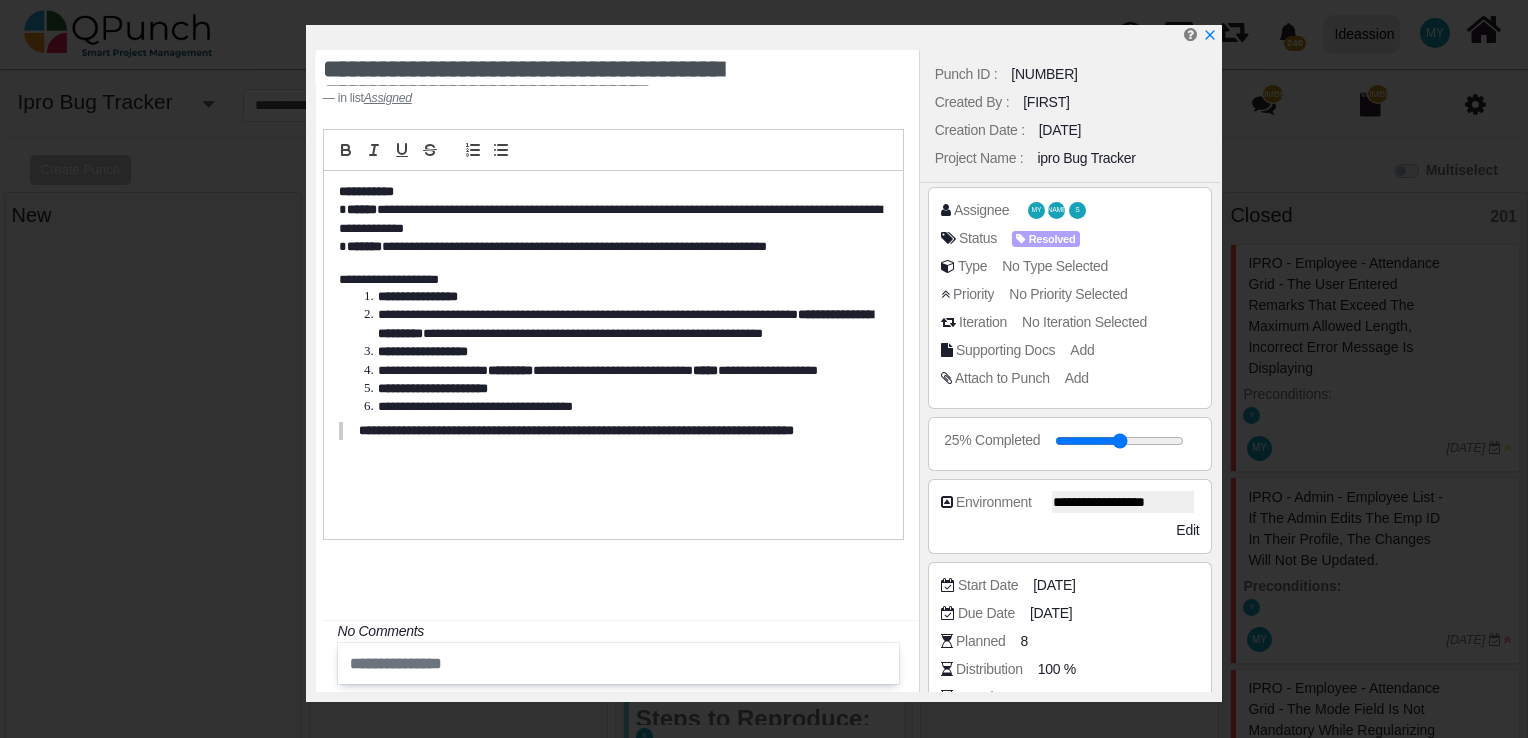 scroll, scrollTop: 358, scrollLeft: 0, axis: vertical 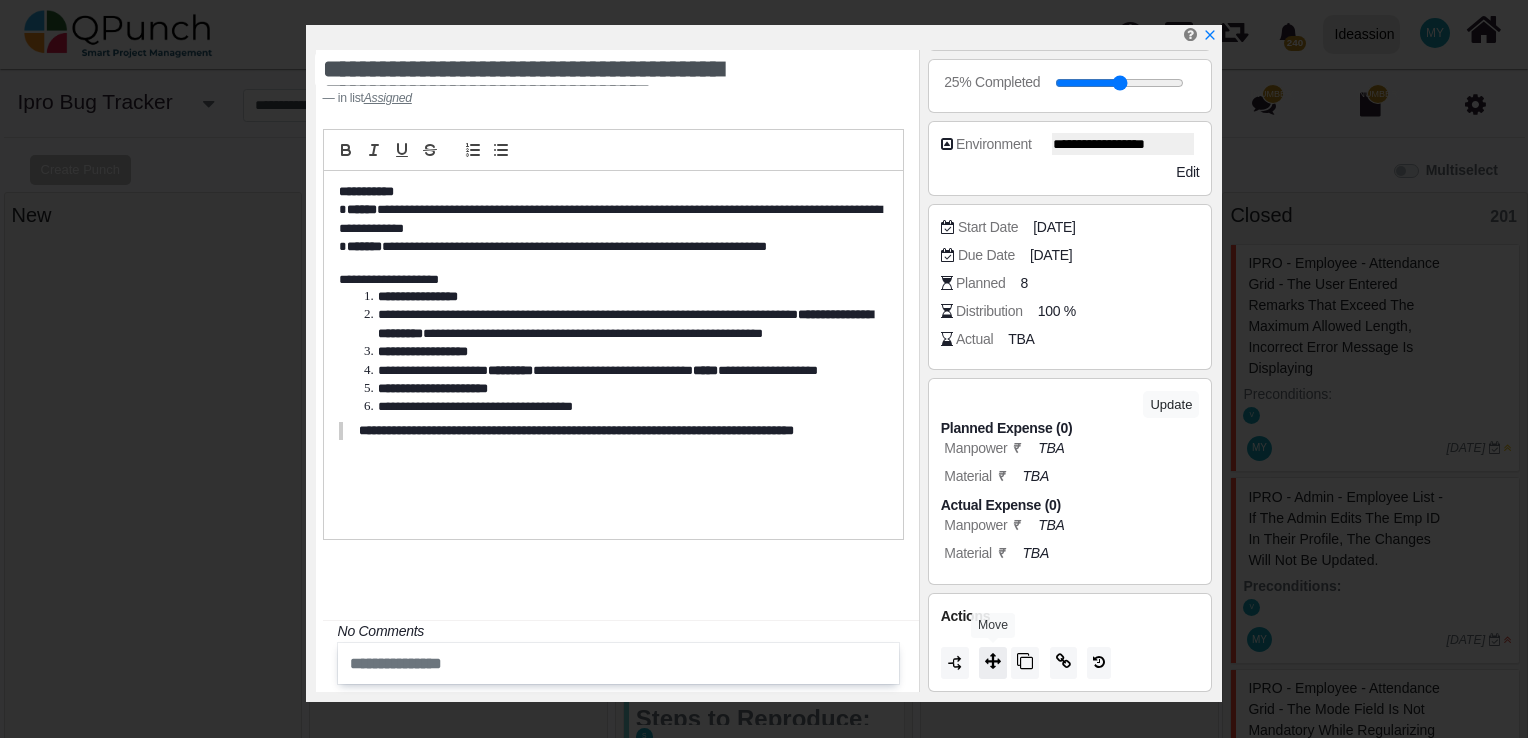 click at bounding box center [993, 661] 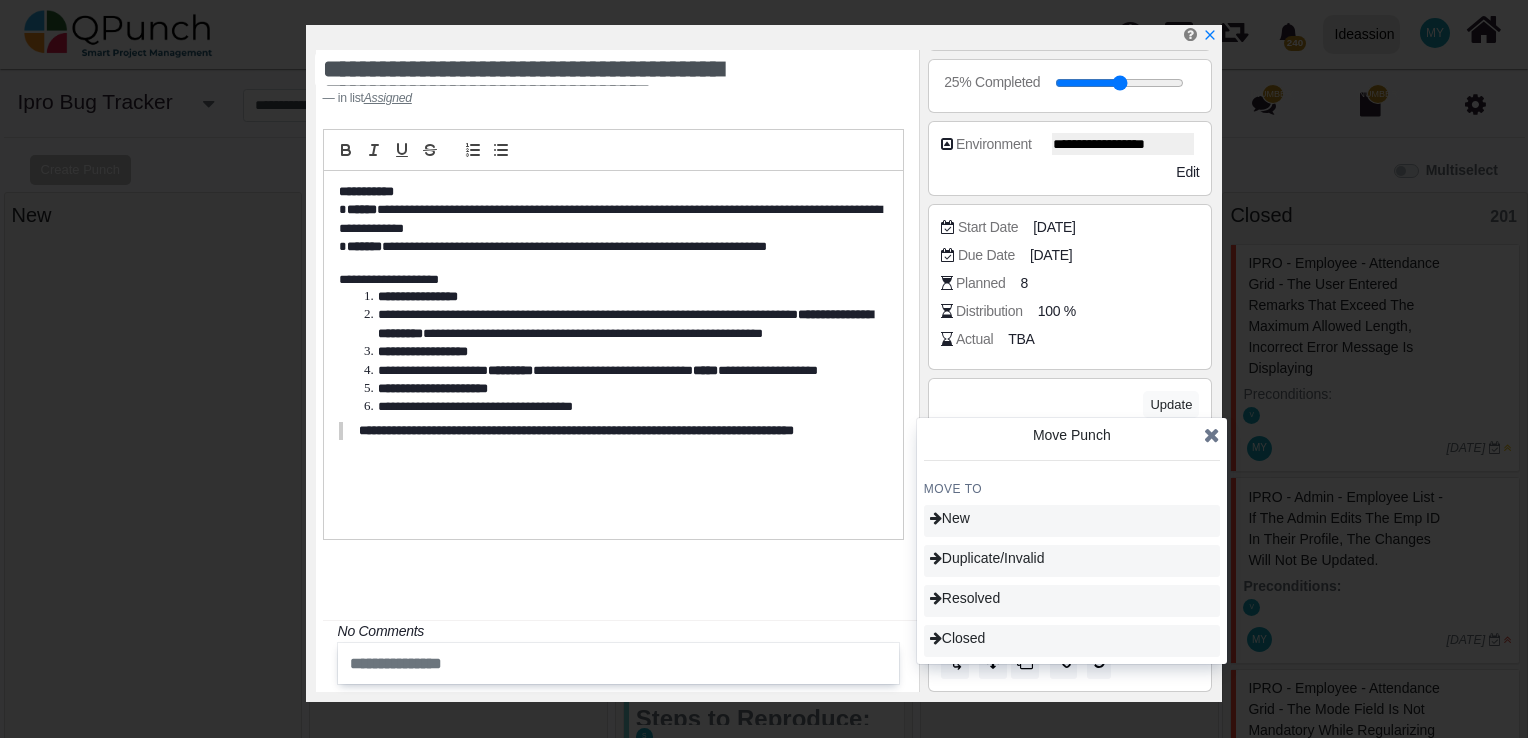 click on "Move Punch" at bounding box center (1072, 445) 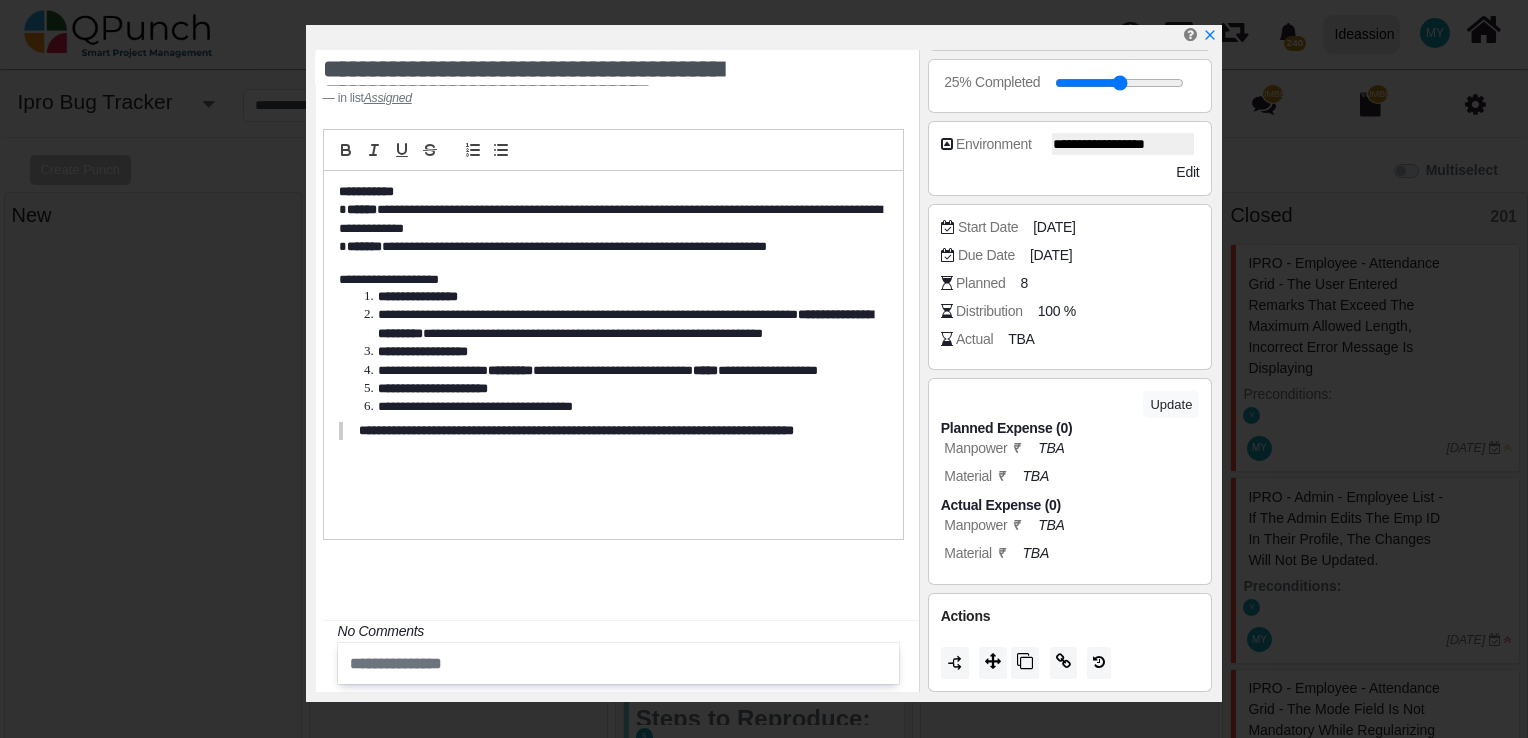 scroll, scrollTop: 0, scrollLeft: 0, axis: both 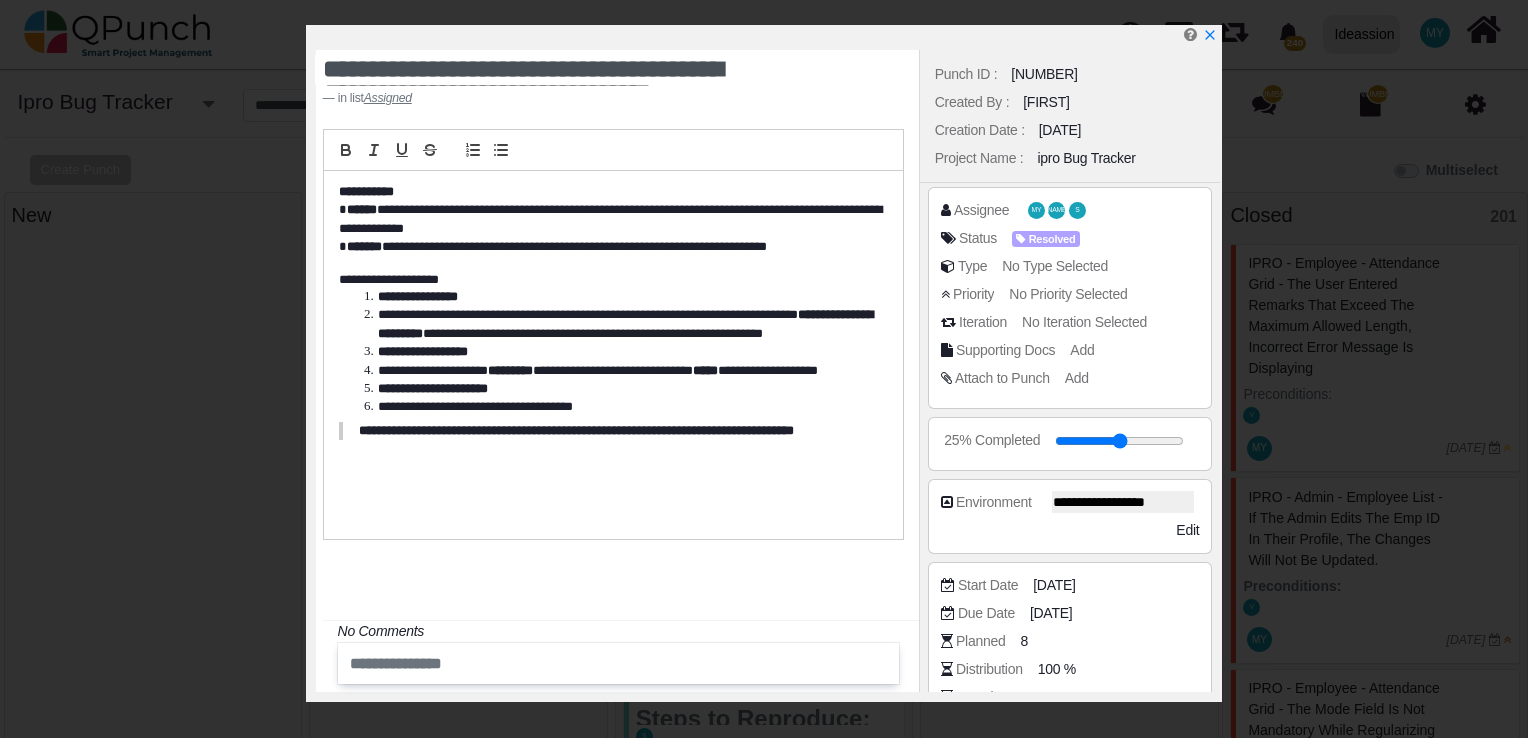 click on "[NUMBER]" at bounding box center (1044, 74) 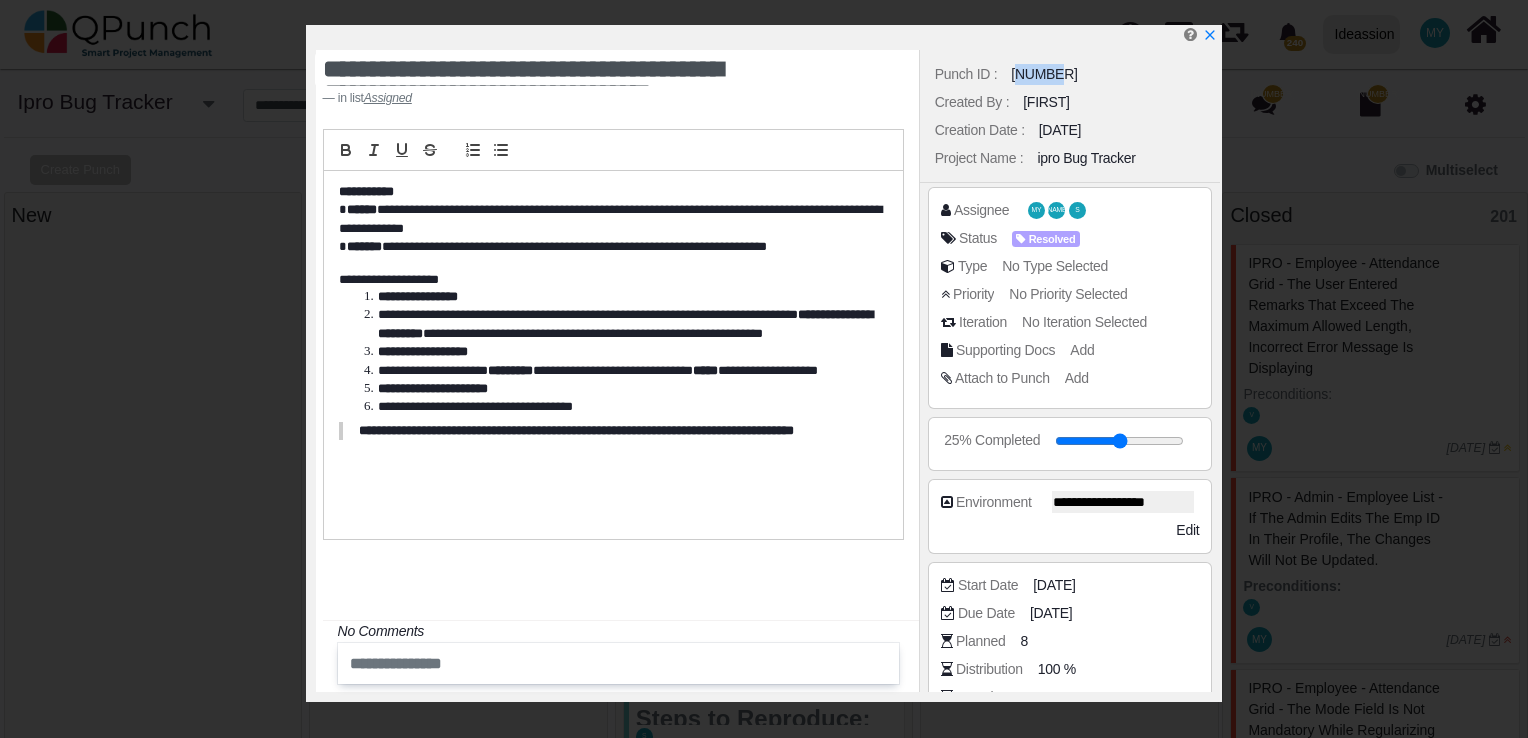 click on "[NUMBER]" at bounding box center [1044, 74] 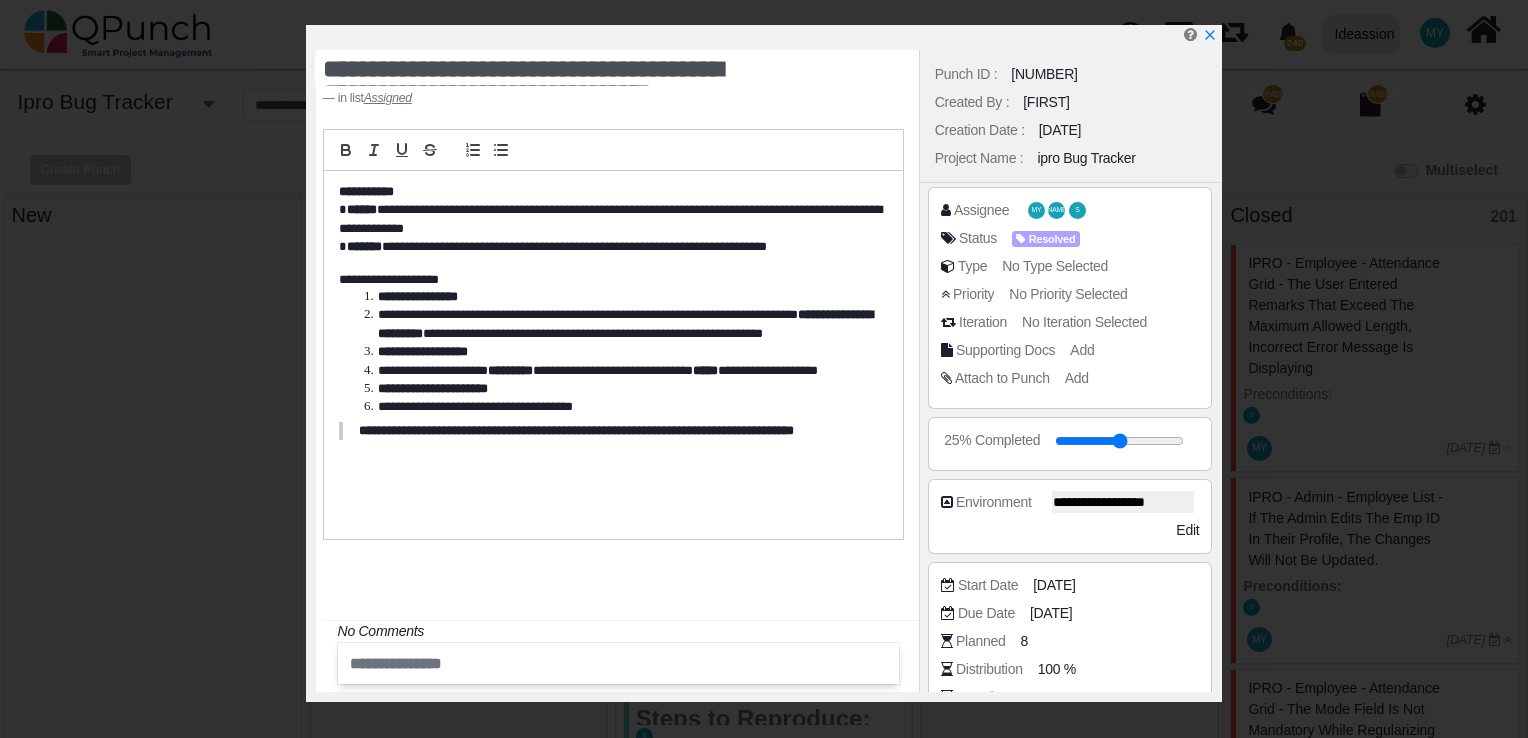 click on "Supporting Docs
Add" at bounding box center [1070, 354] 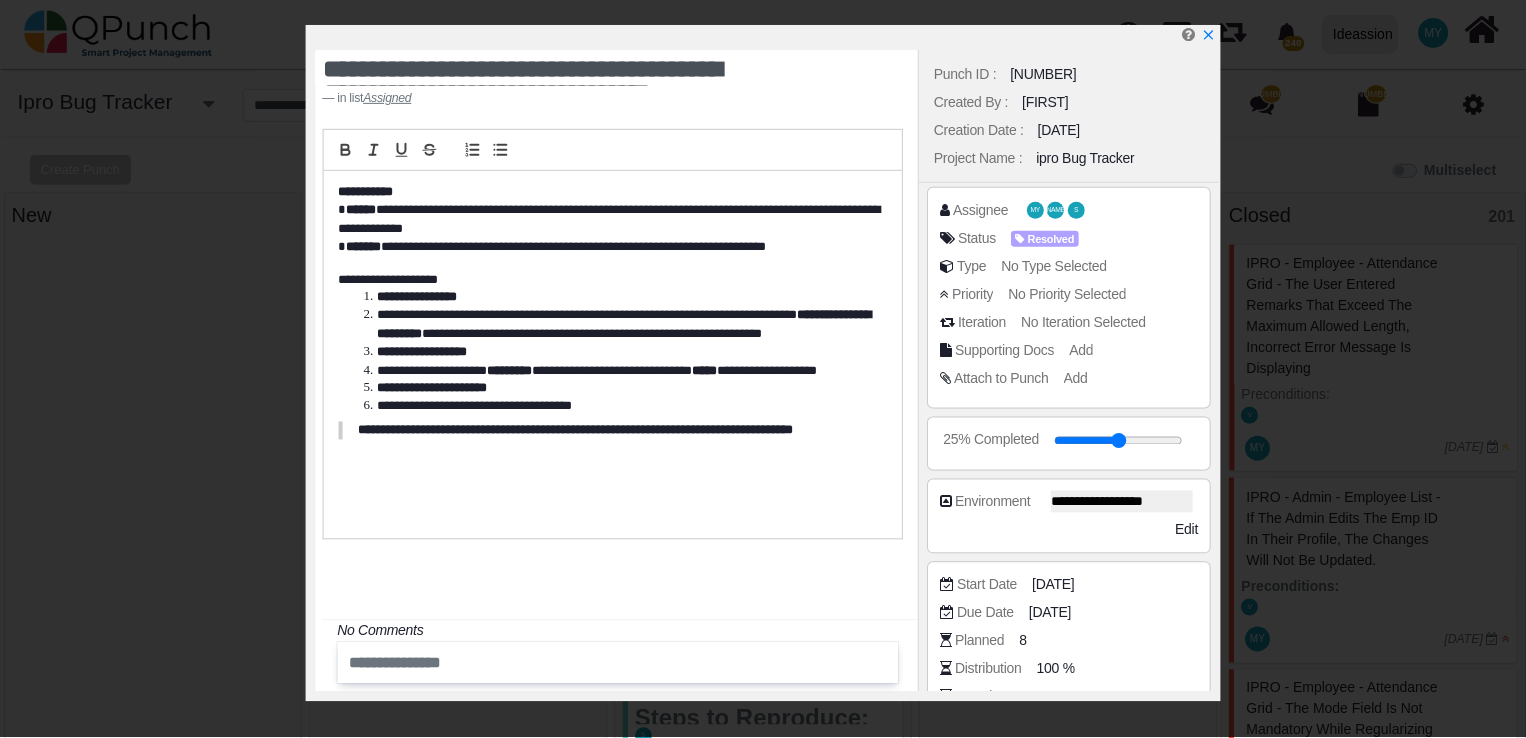 scroll, scrollTop: 358, scrollLeft: 0, axis: vertical 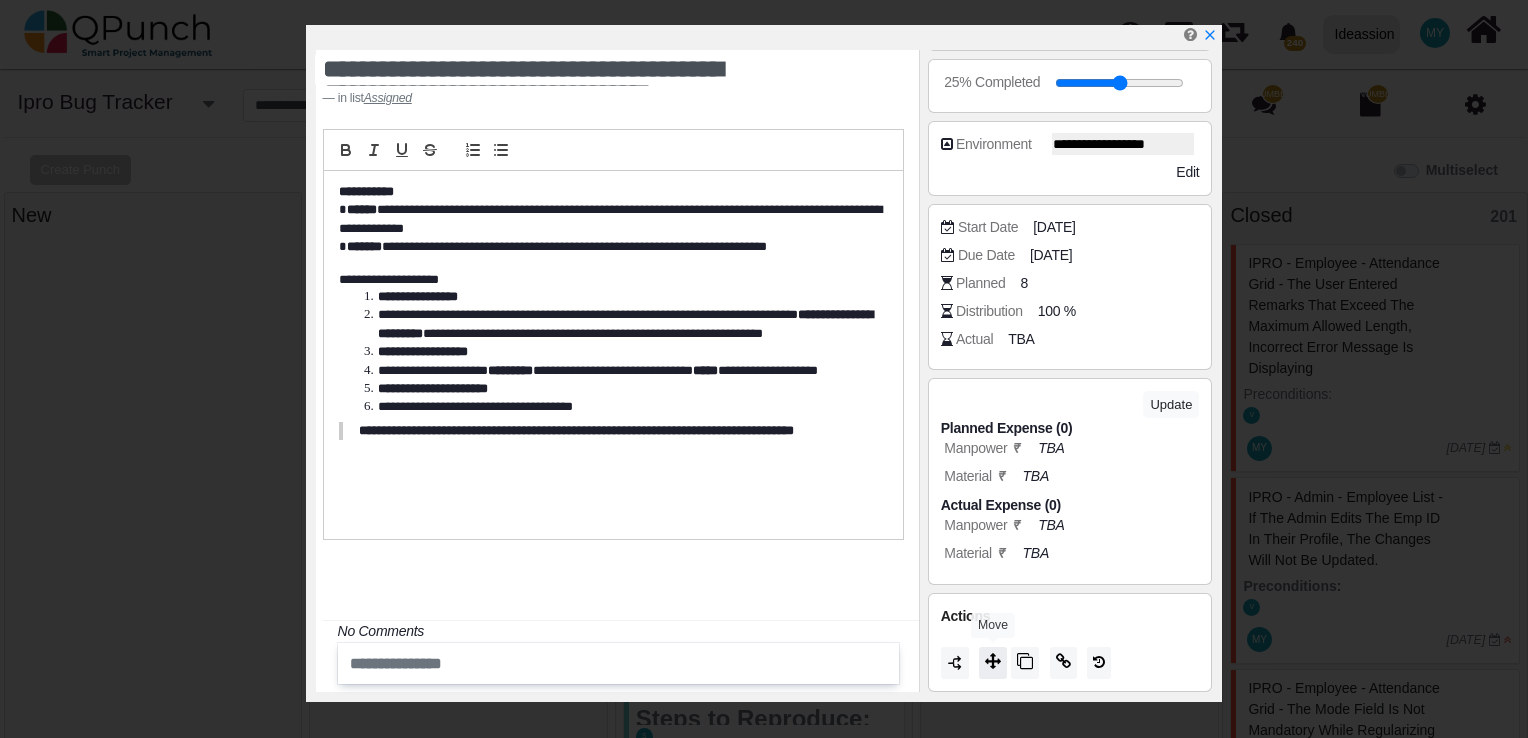 click at bounding box center [993, 663] 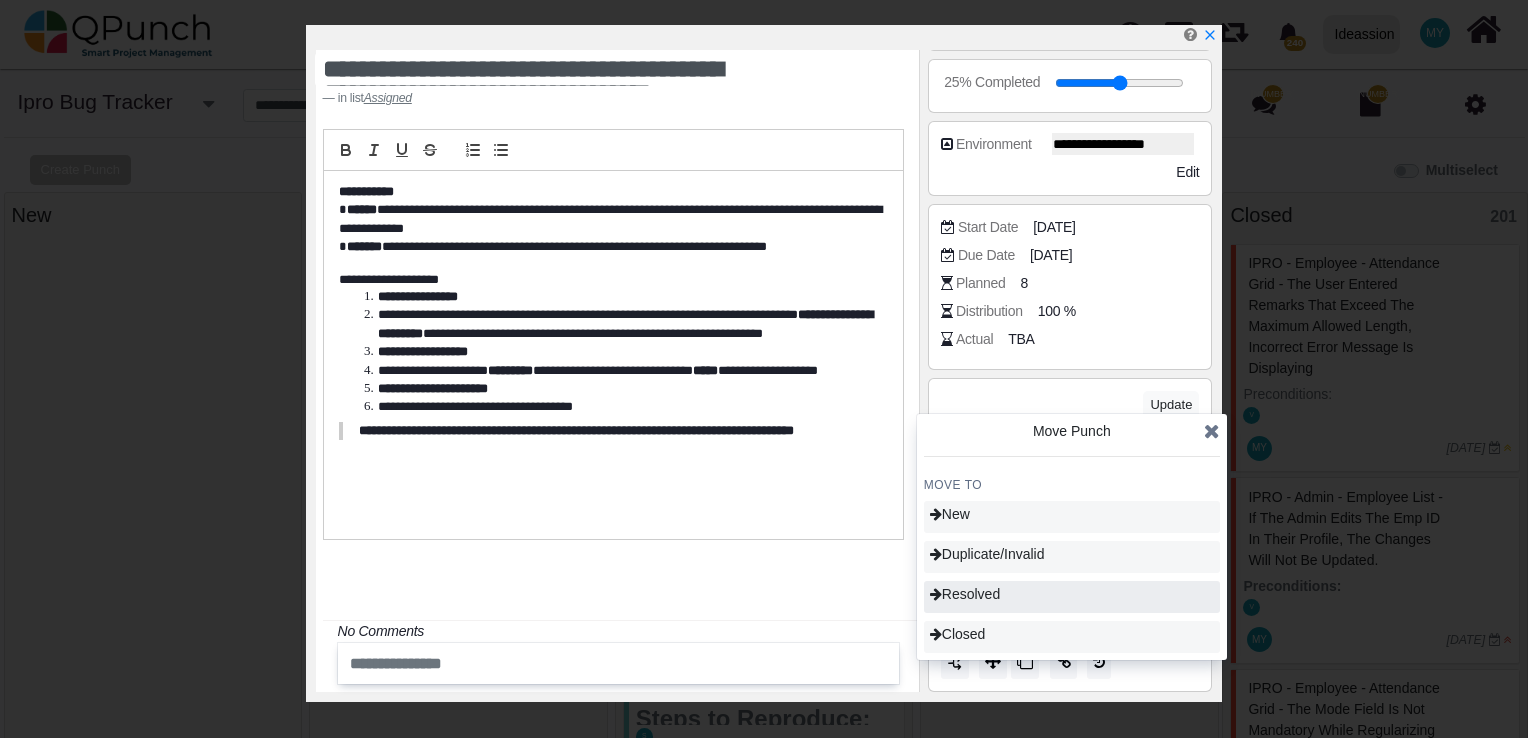 click on "Resolved" at bounding box center [965, 594] 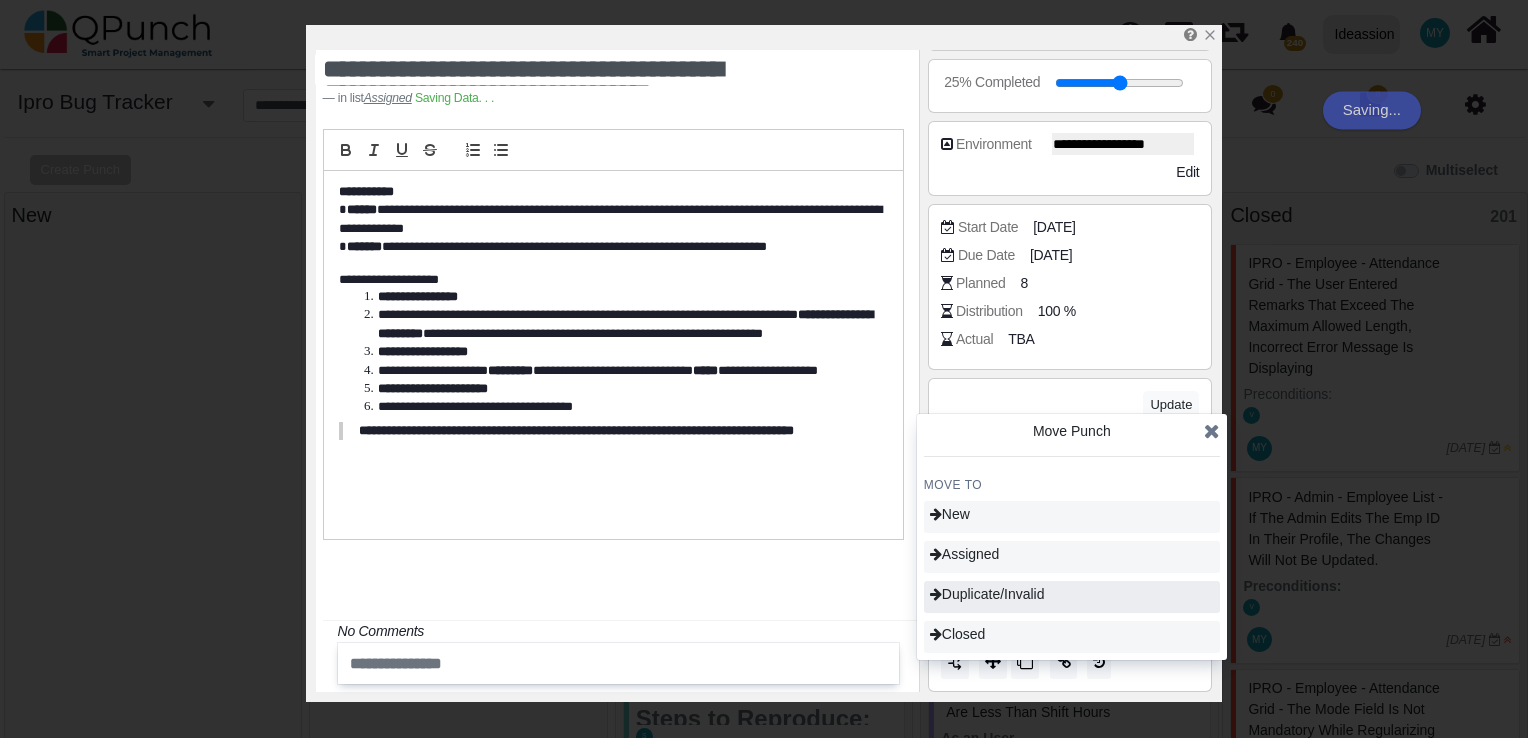 type on "**" 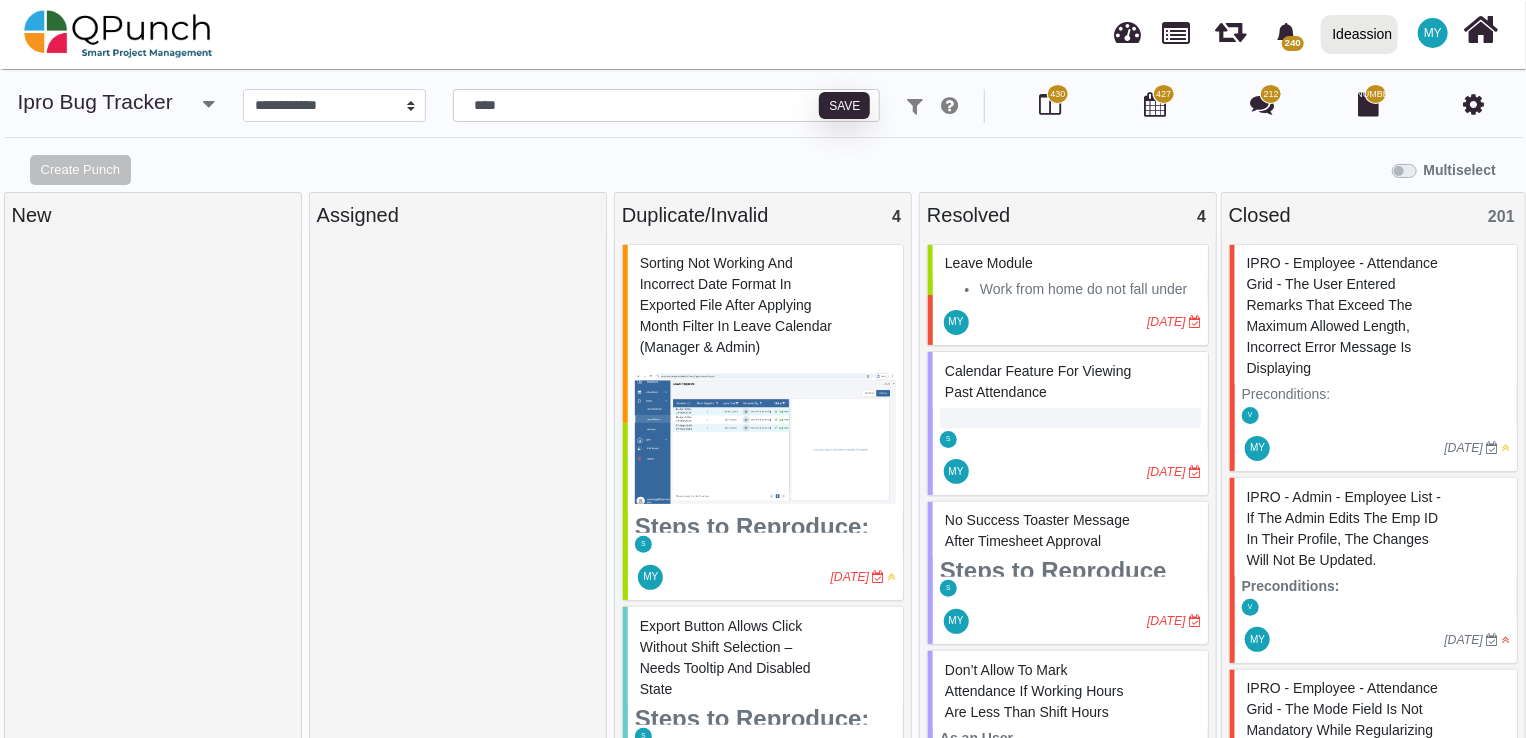 click at bounding box center (458, 495) 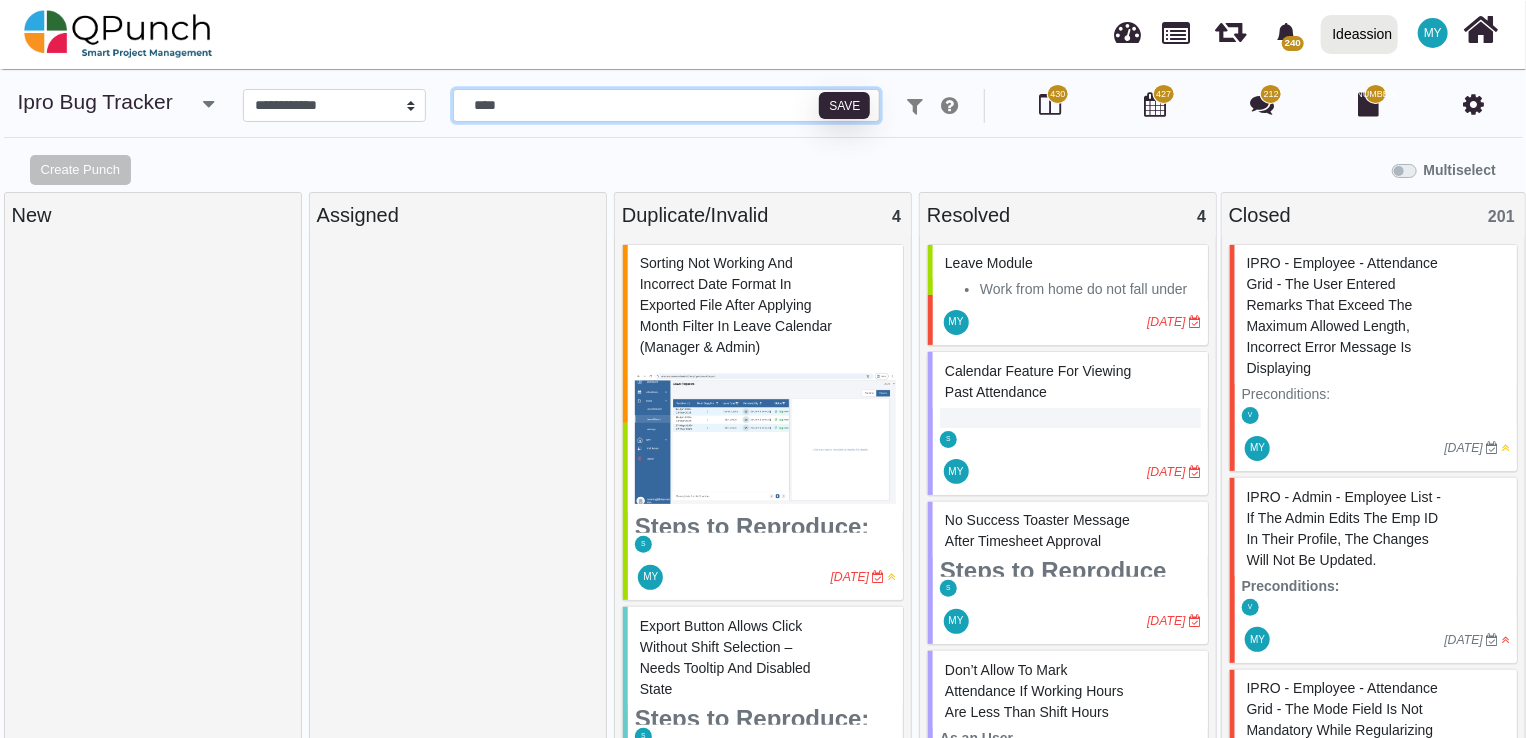 click on "****" at bounding box center (666, 106) 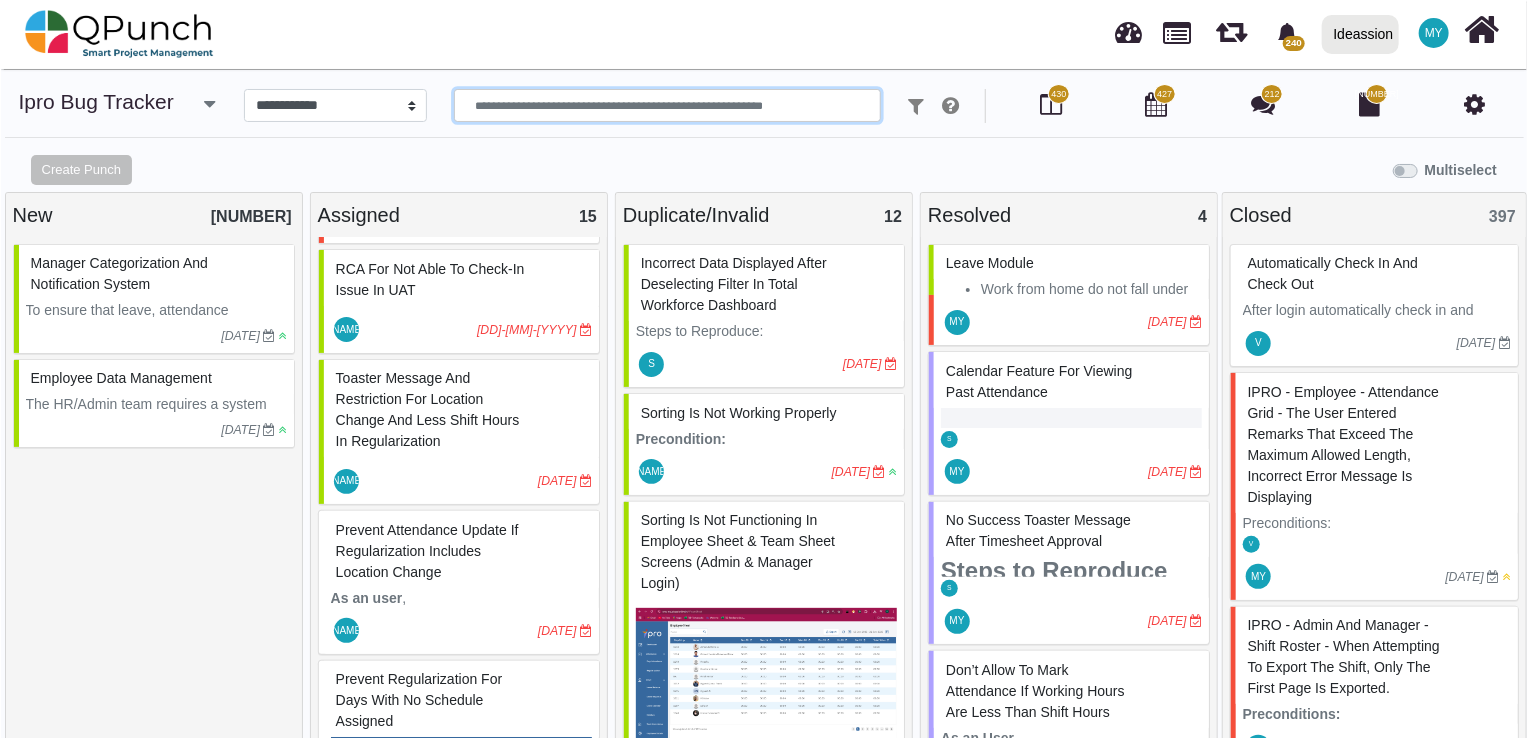 scroll, scrollTop: 1968, scrollLeft: 0, axis: vertical 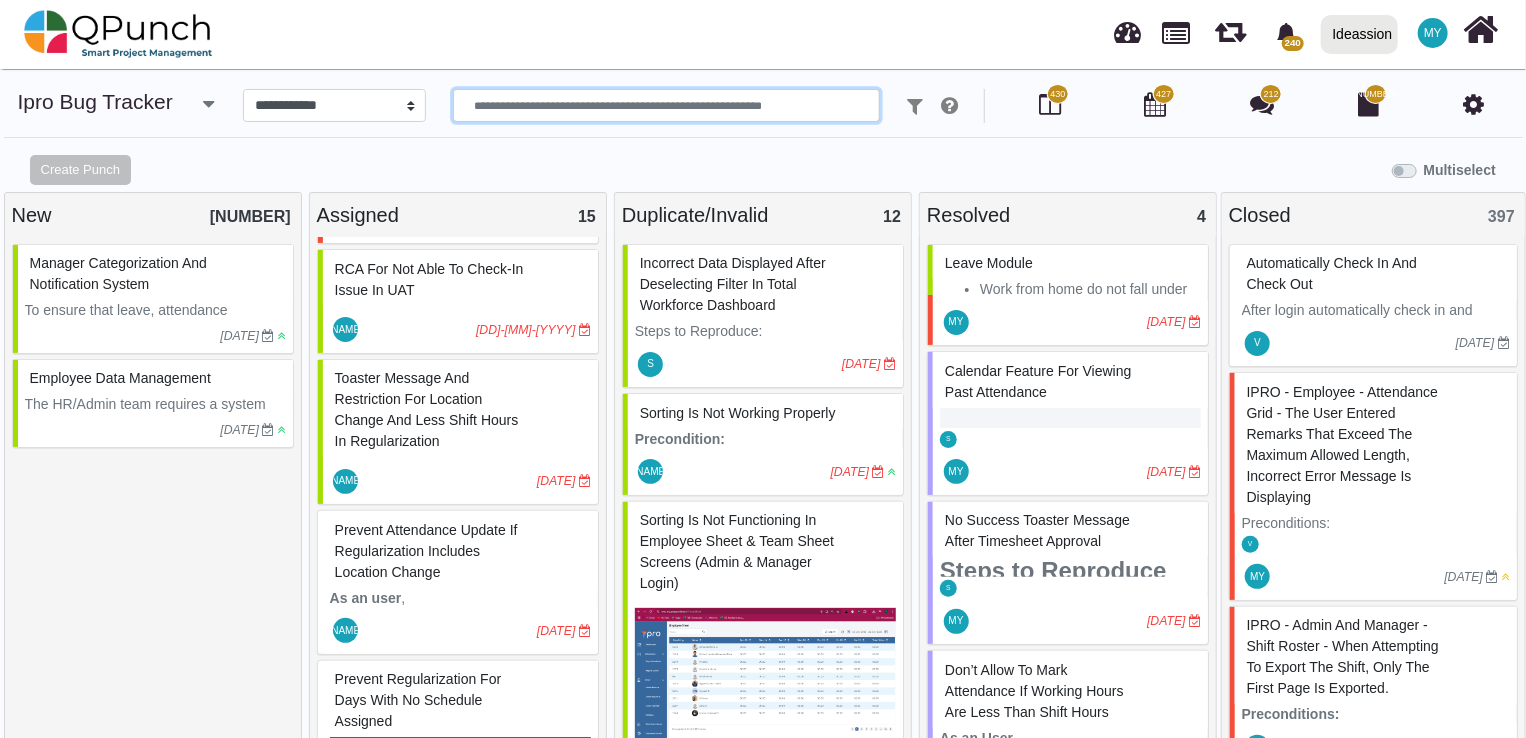 type 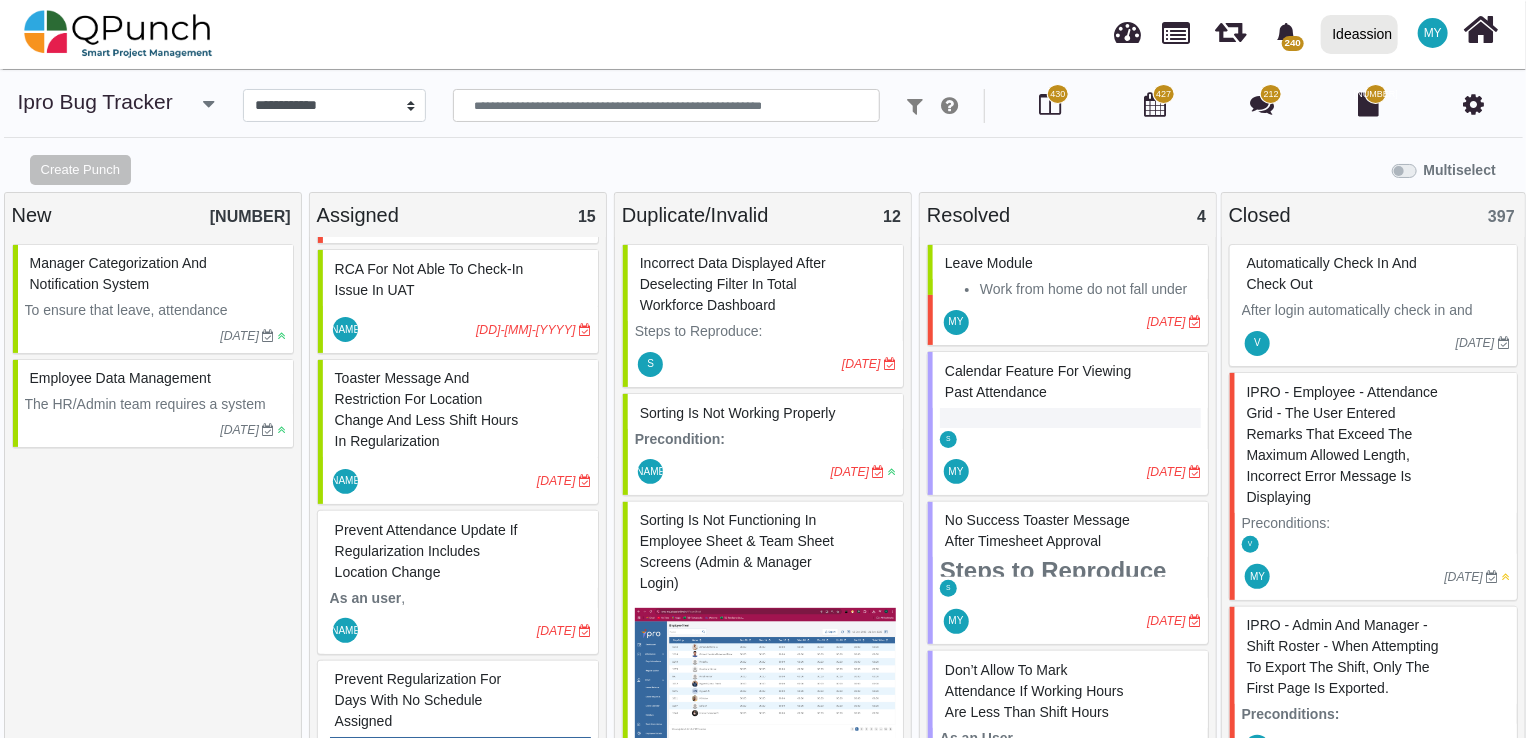 click on "Toaster message and restriction for location change and less shift hours in Regularization" at bounding box center [427, 409] 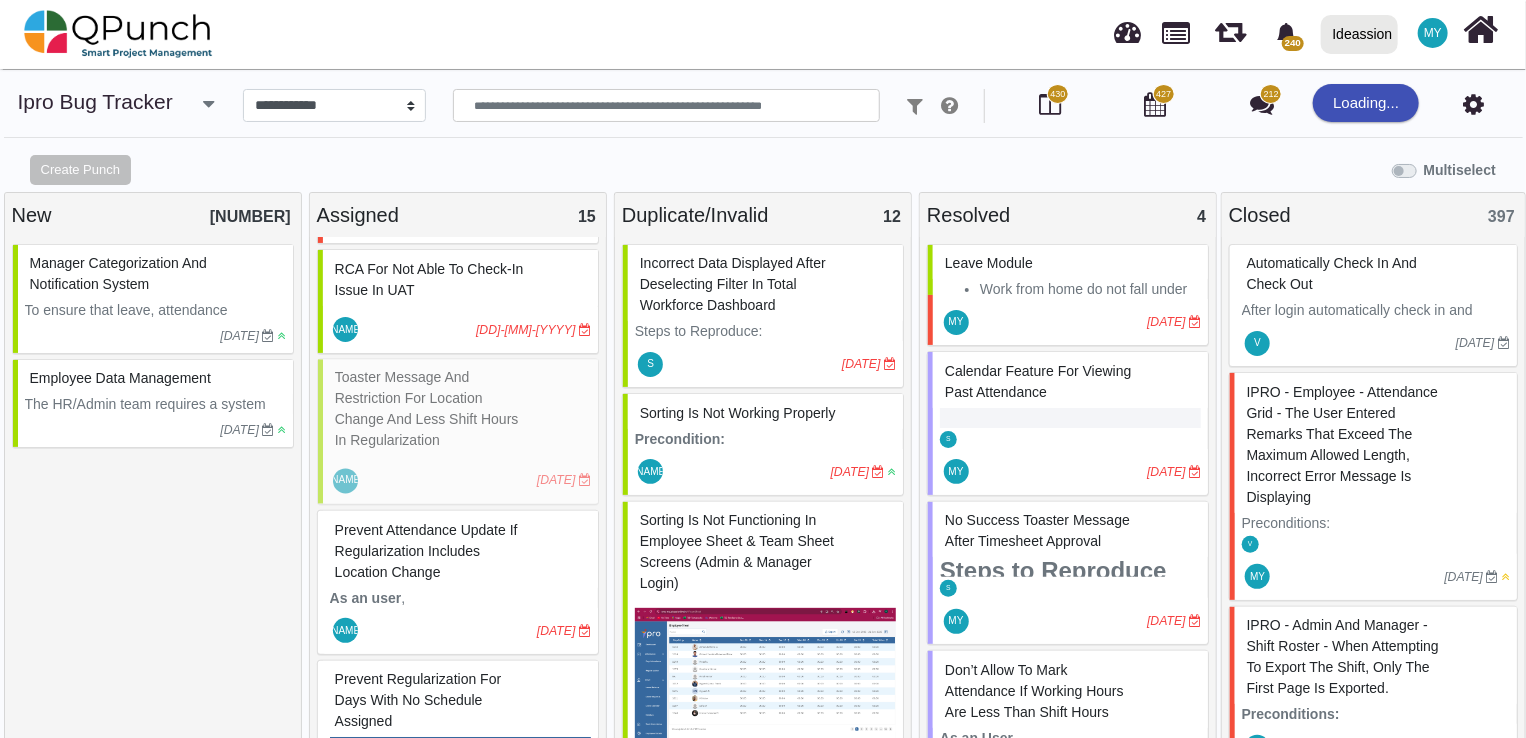 select on "***" 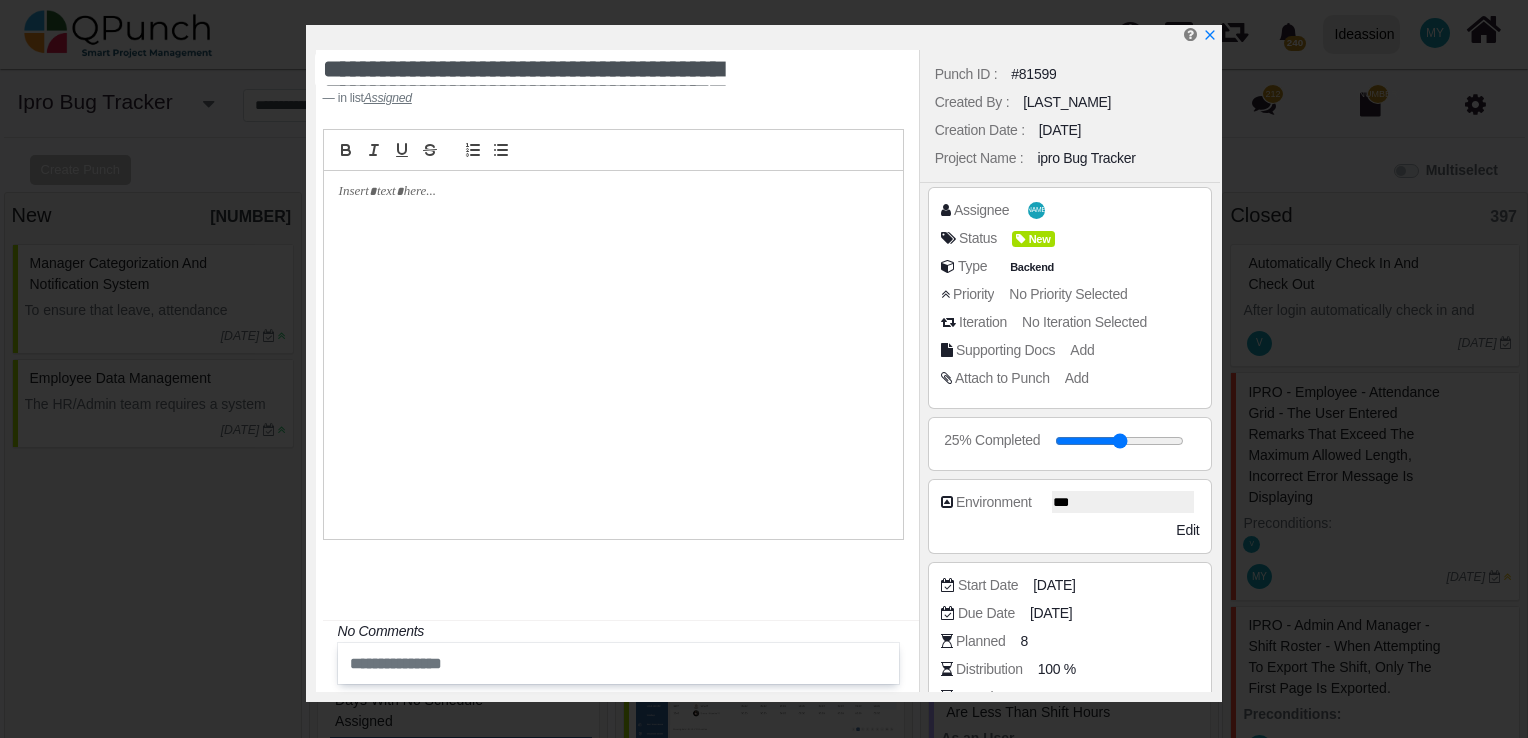 scroll, scrollTop: 47, scrollLeft: 0, axis: vertical 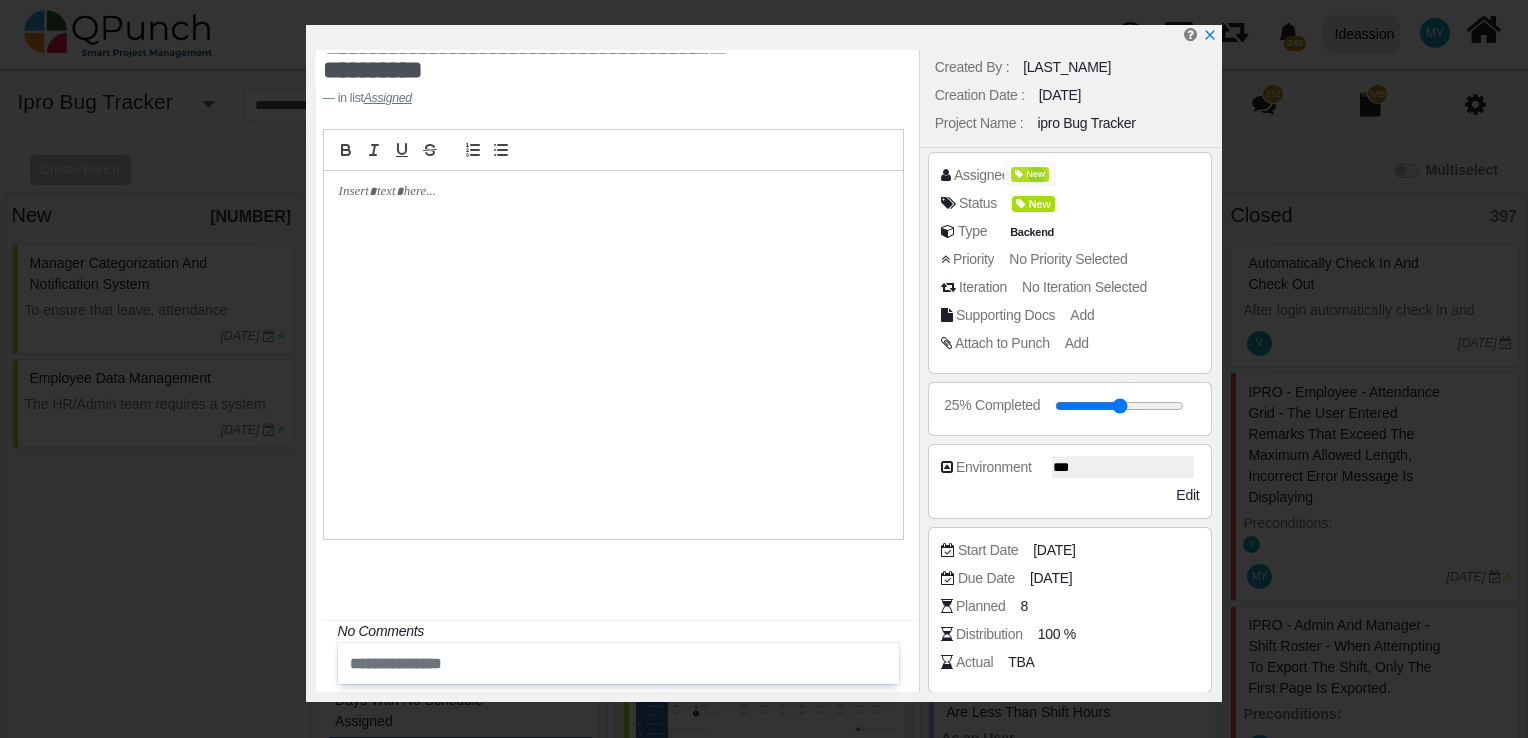 click on "New" at bounding box center (1030, 174) 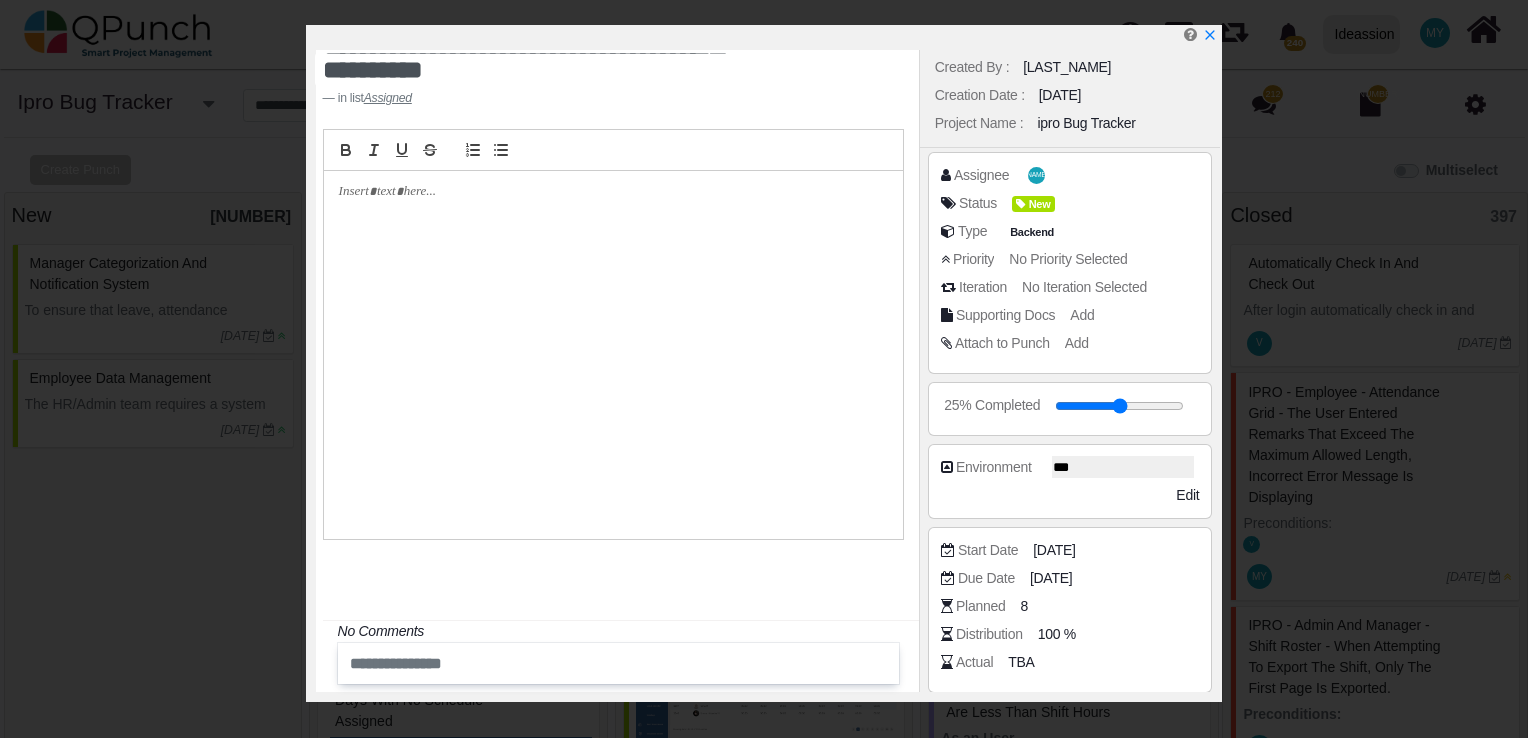 click on "Assignee
[NAME]" at bounding box center (1075, 175) 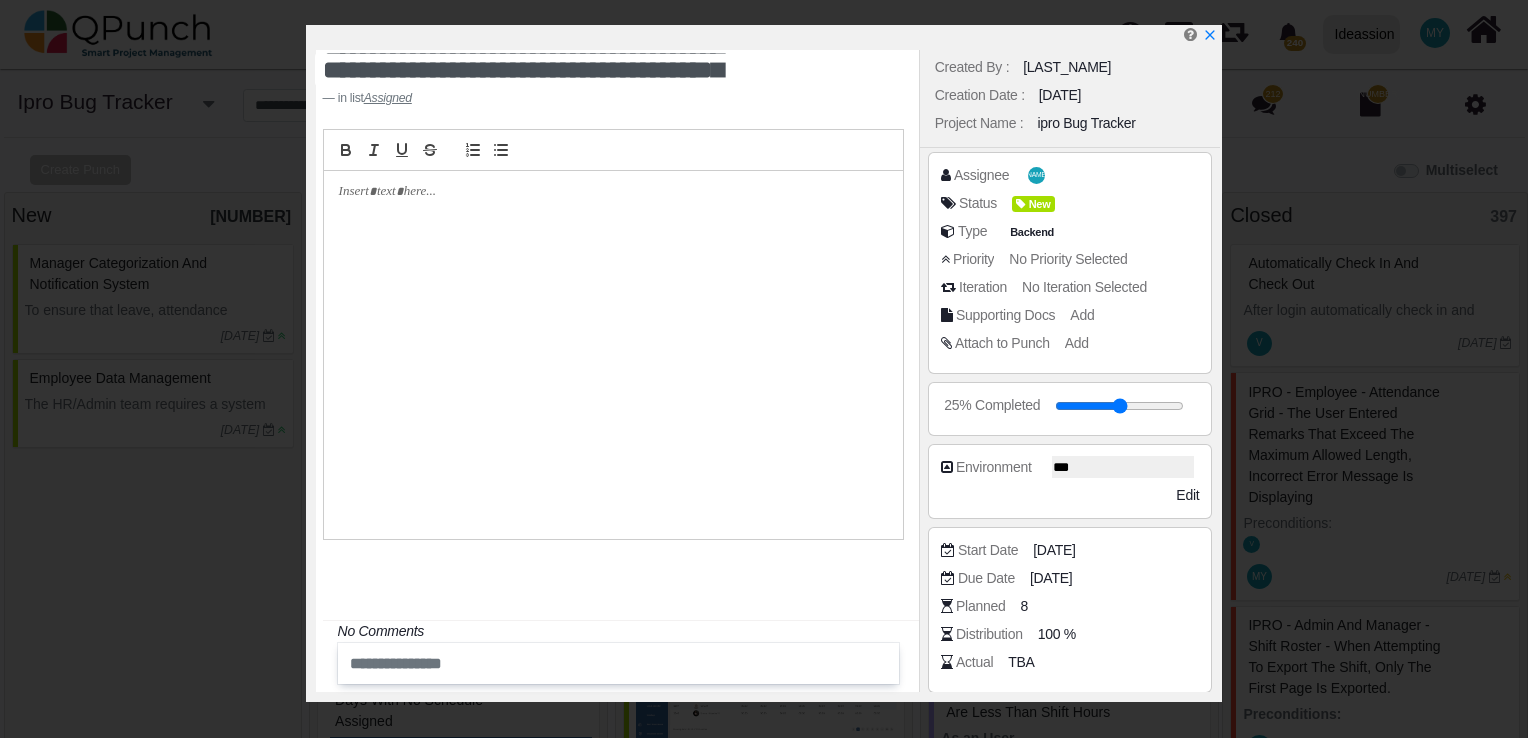 scroll, scrollTop: 24, scrollLeft: 0, axis: vertical 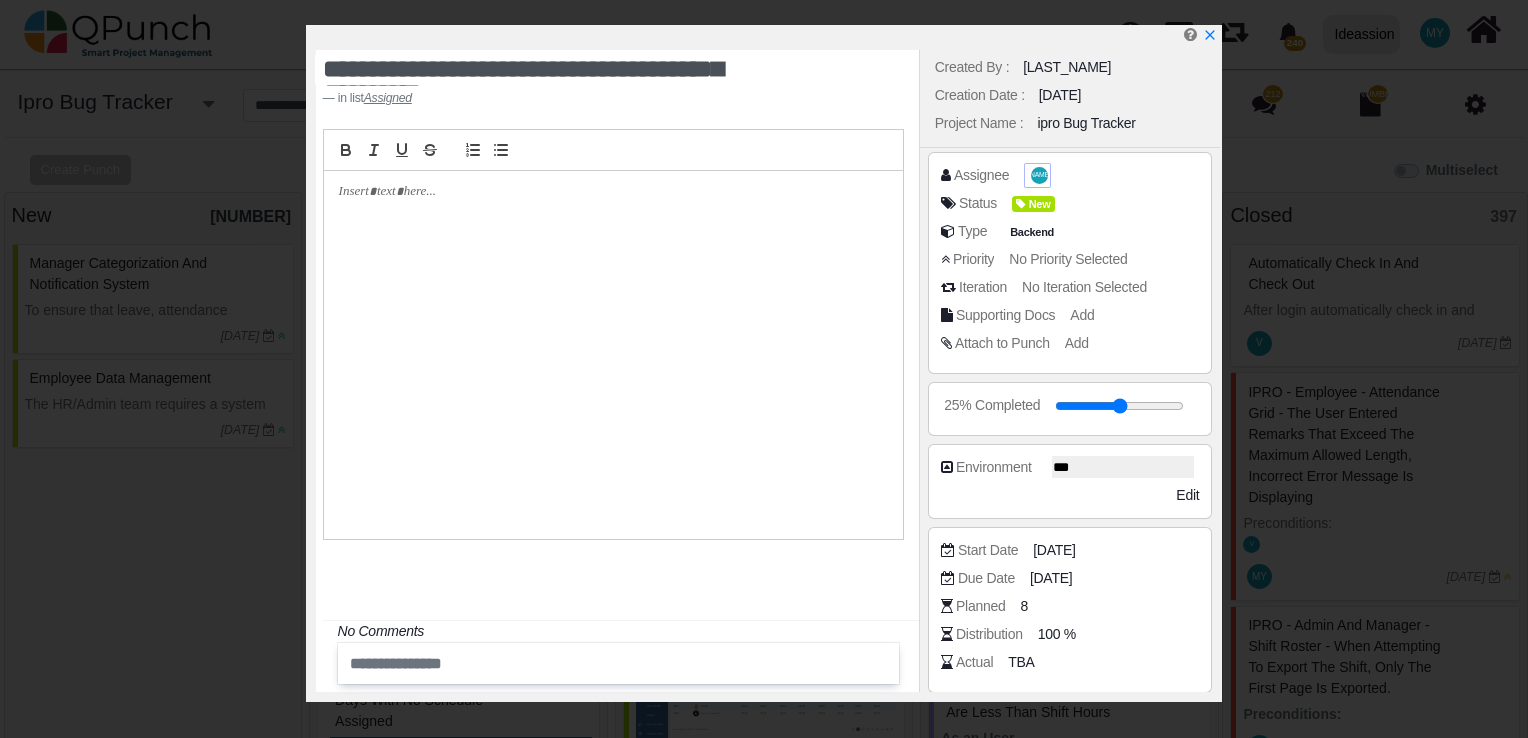 click on "[NAME]" at bounding box center [1037, 175] 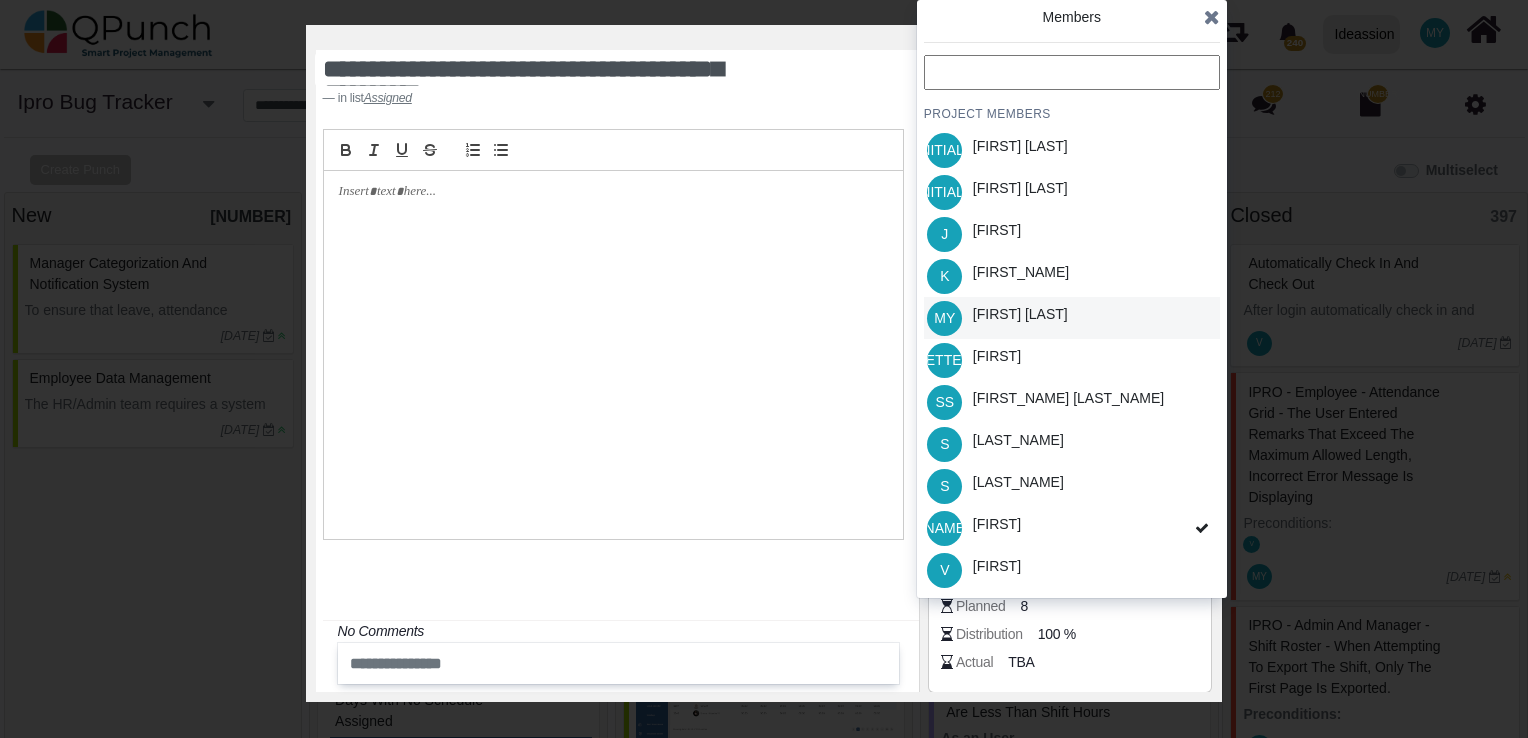 click on "[FIRST] [LAST]" at bounding box center [1020, 314] 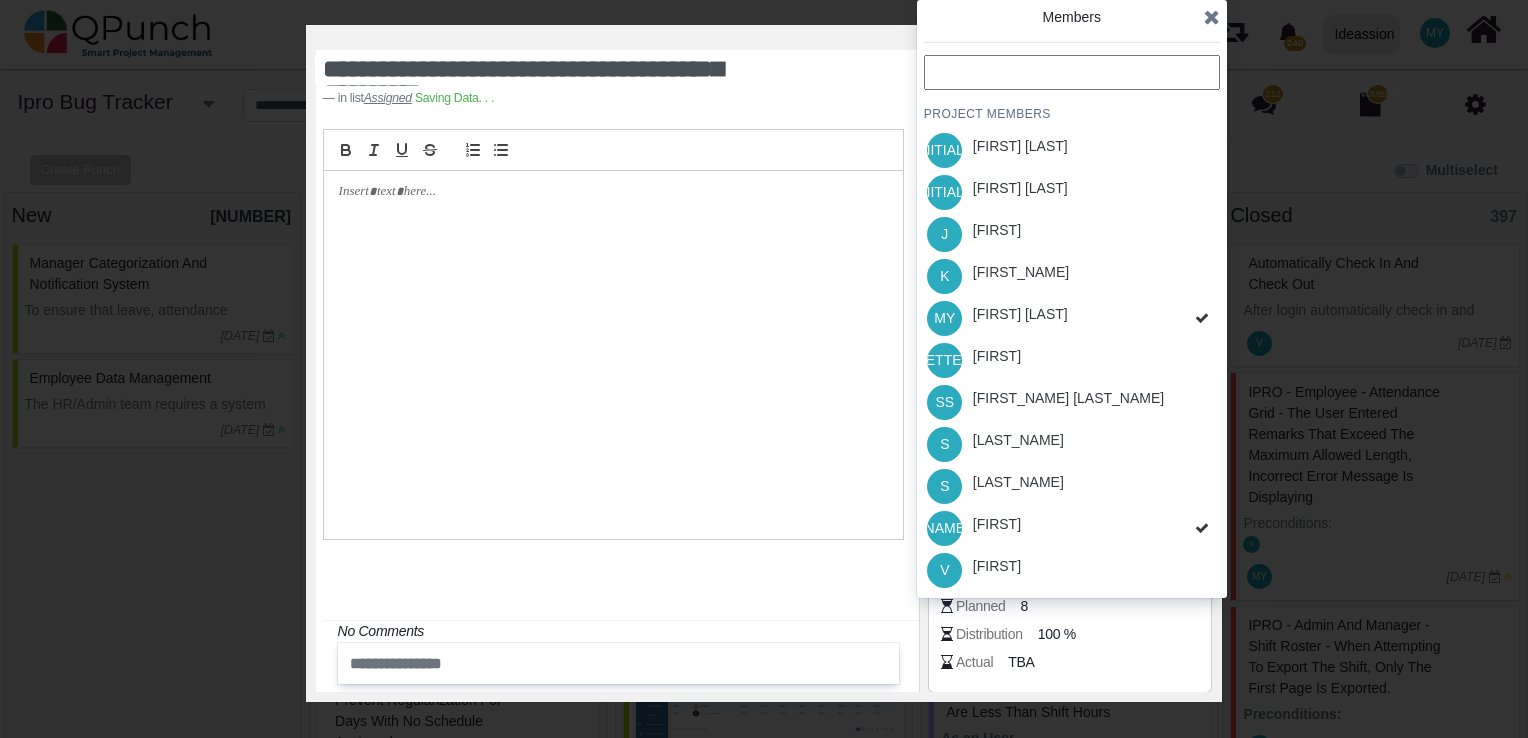 click on "PROJECT MEMBERS DR [FIRST] [LAST] DR [FIRST] [LAST] J [FIRST] K [FIRST] MY [FIRST] [LAST] P [FIRST] SS [FIRST] [LAST] S [FIRST] S [FIRST] T [FIRST] V [FIRST]" at bounding box center (1072, 323) 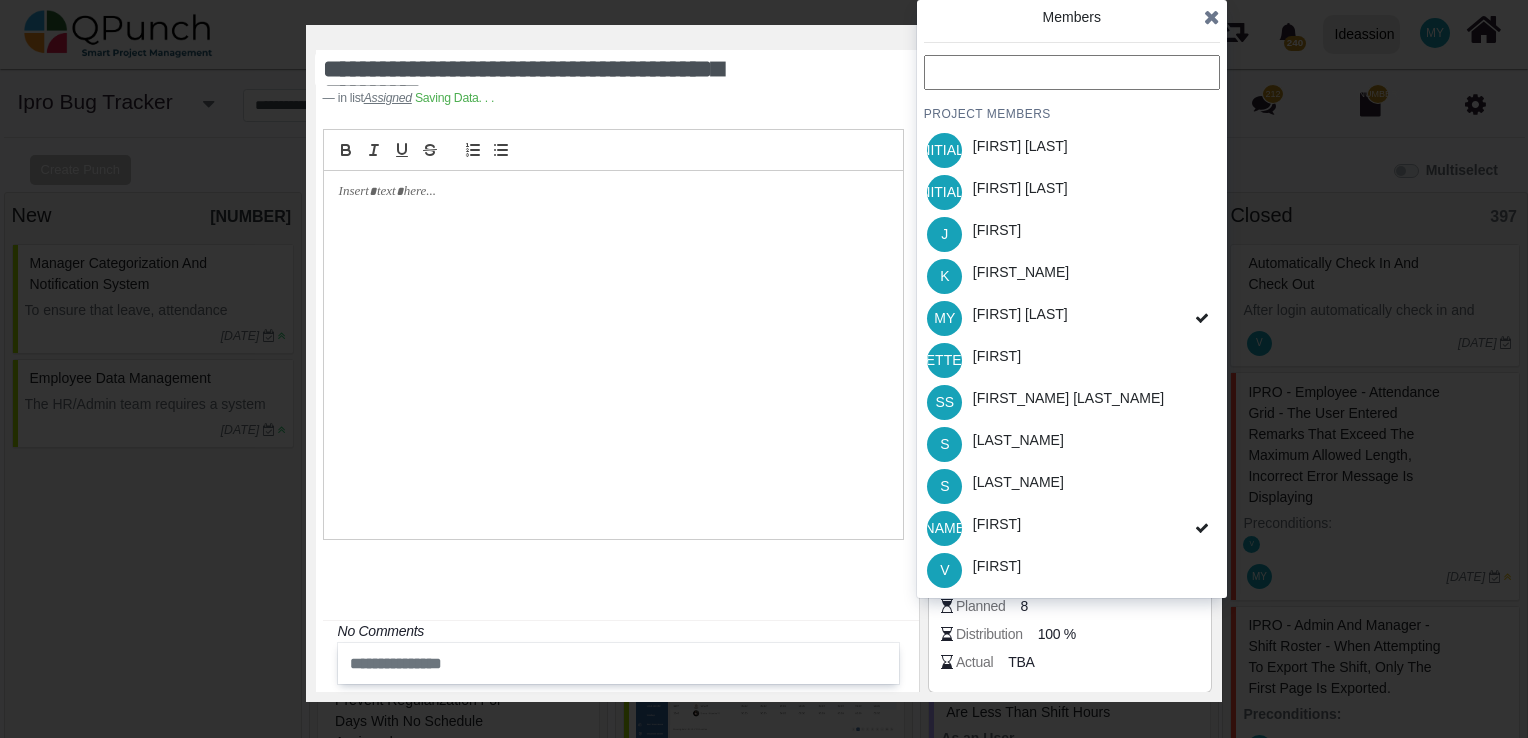 click at bounding box center [1212, 17] 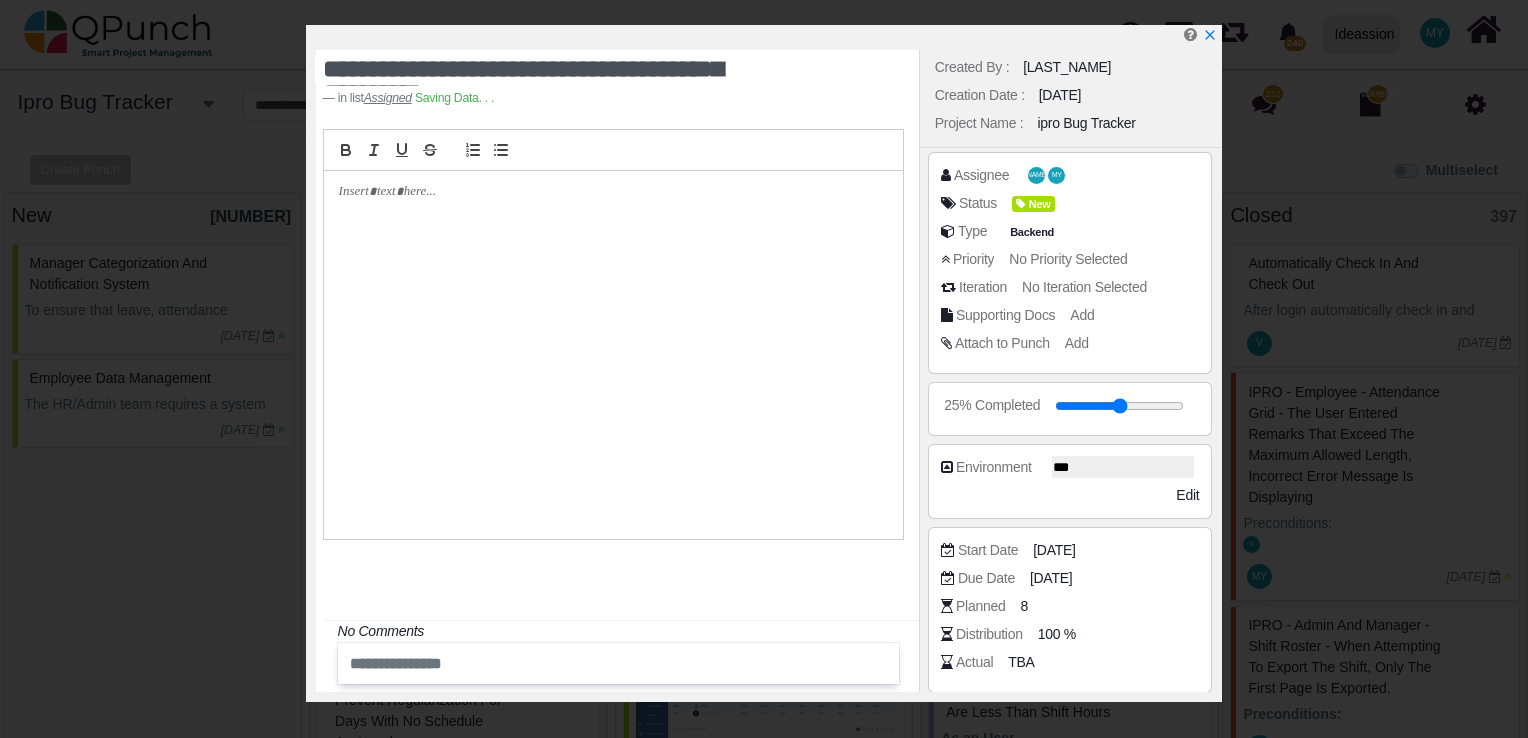 scroll, scrollTop: 0, scrollLeft: 0, axis: both 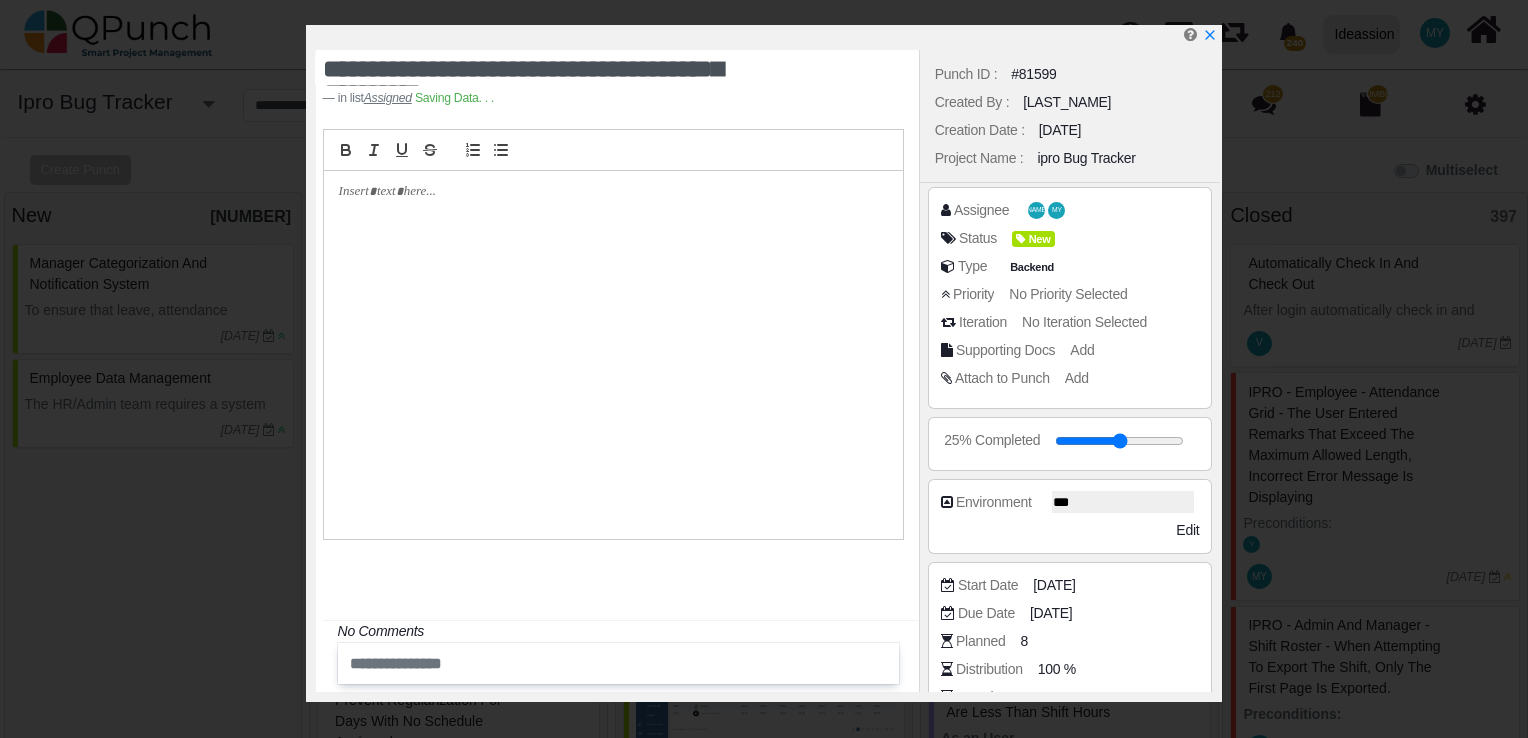 click on "#81599" at bounding box center [1033, 74] 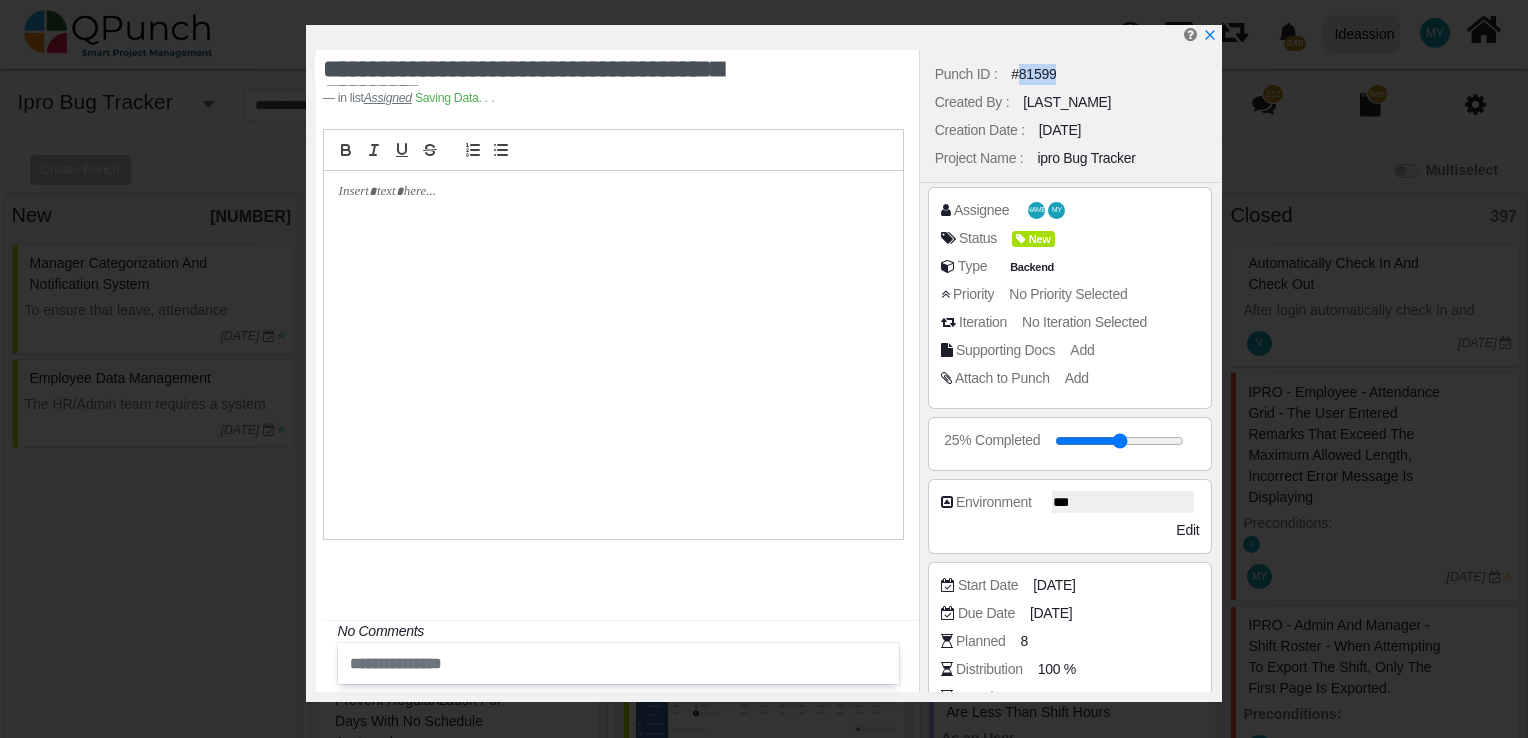 click on "#81599" at bounding box center (1033, 74) 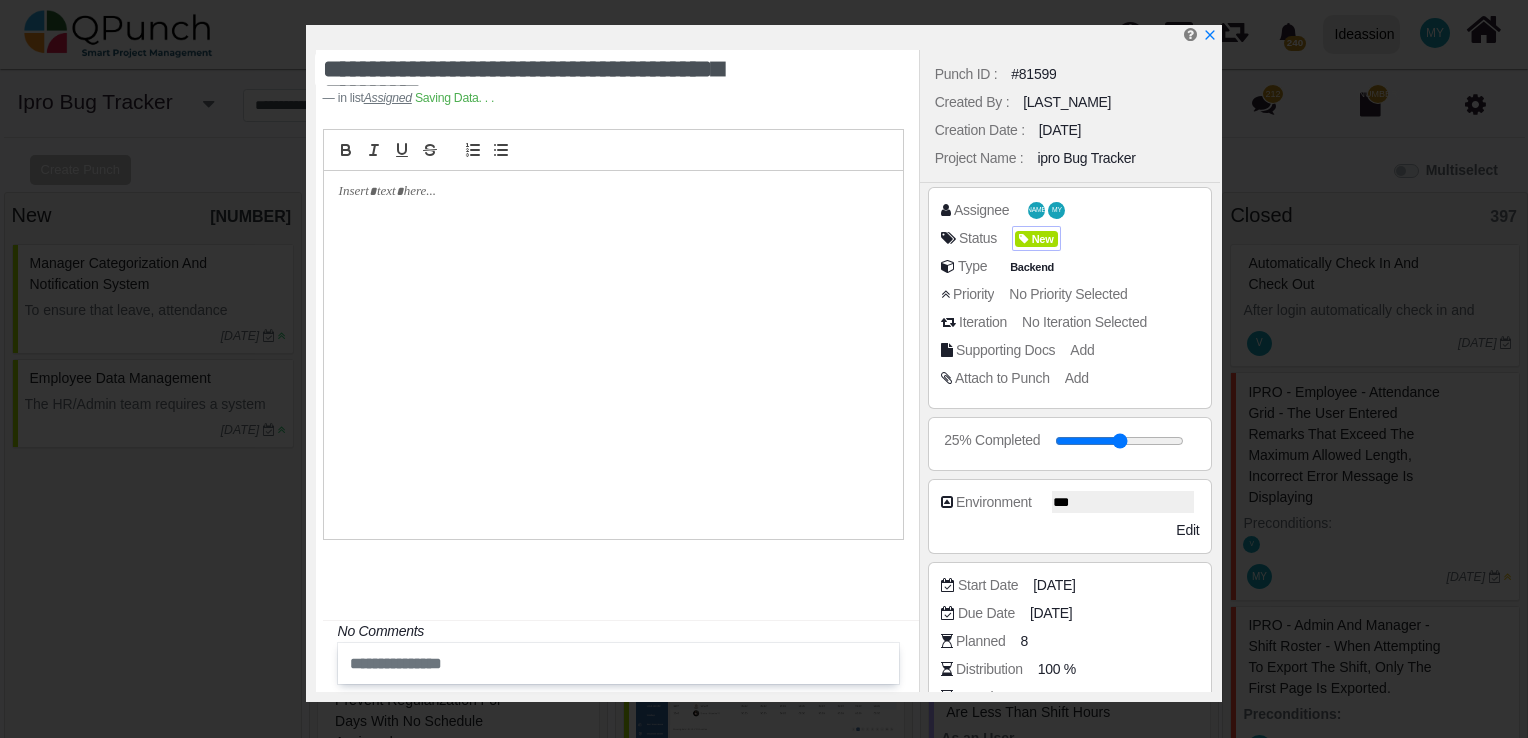 click on "New" at bounding box center (1036, 239) 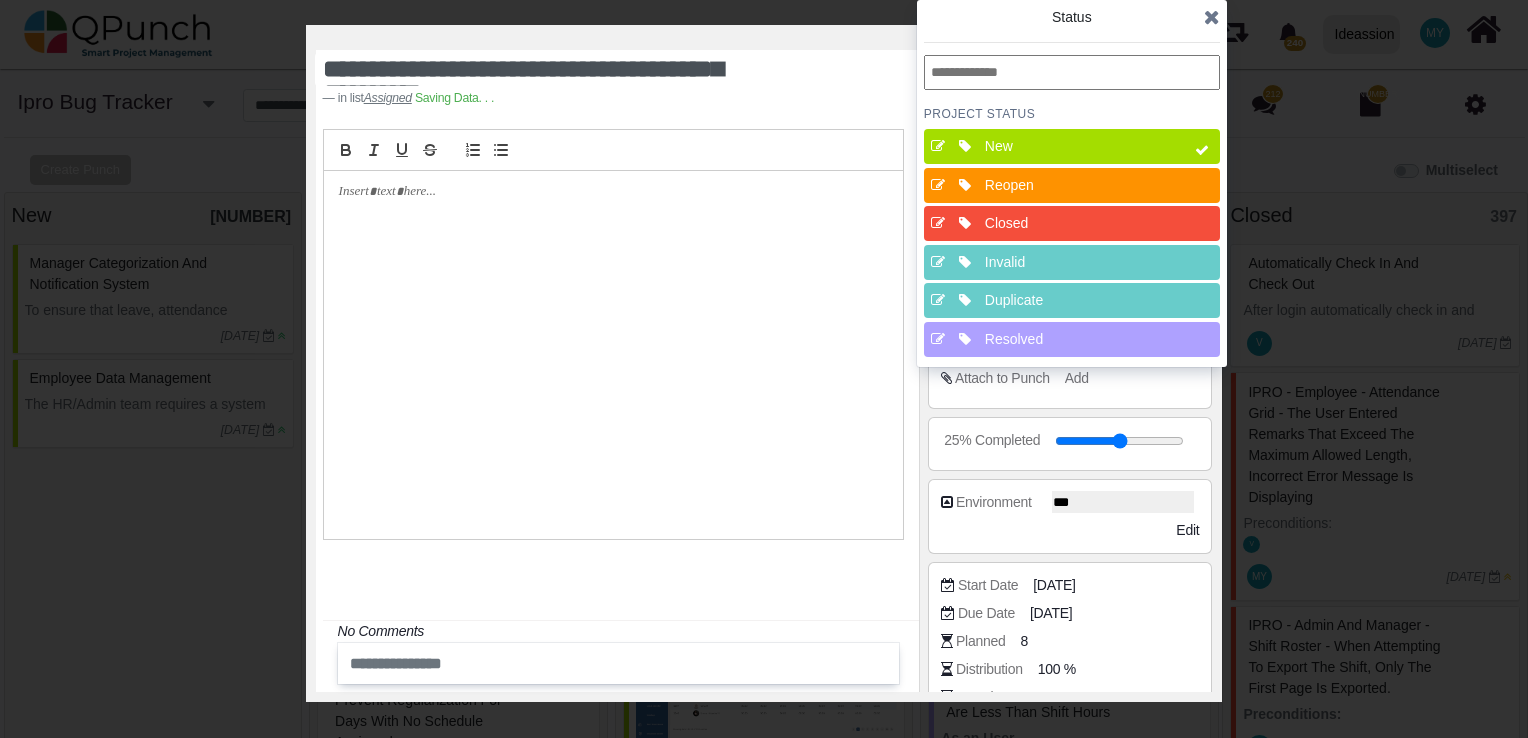 click on "Resolved" at bounding box center [1078, 339] 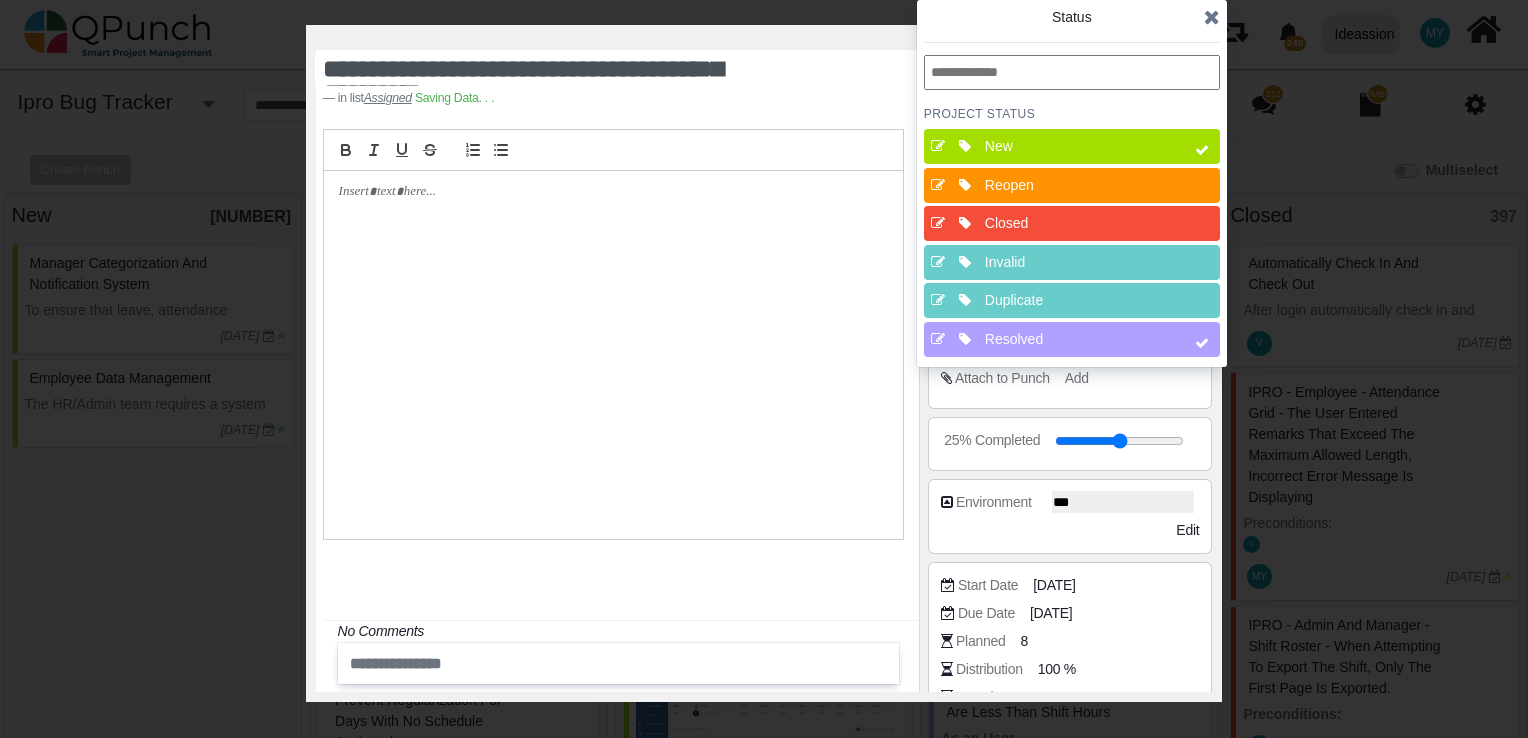 click on "Reopen" at bounding box center (1078, 185) 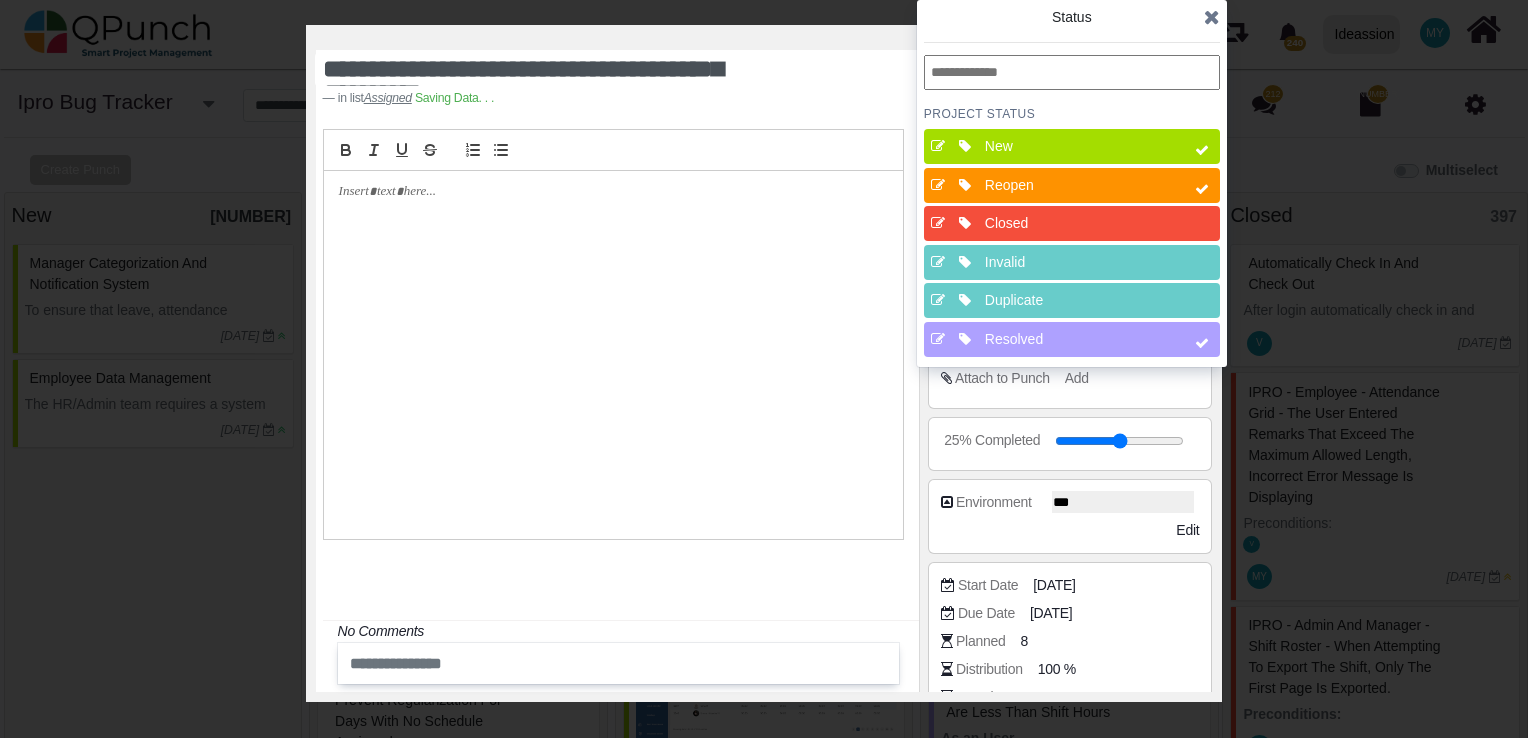 click on "New" at bounding box center [1078, 146] 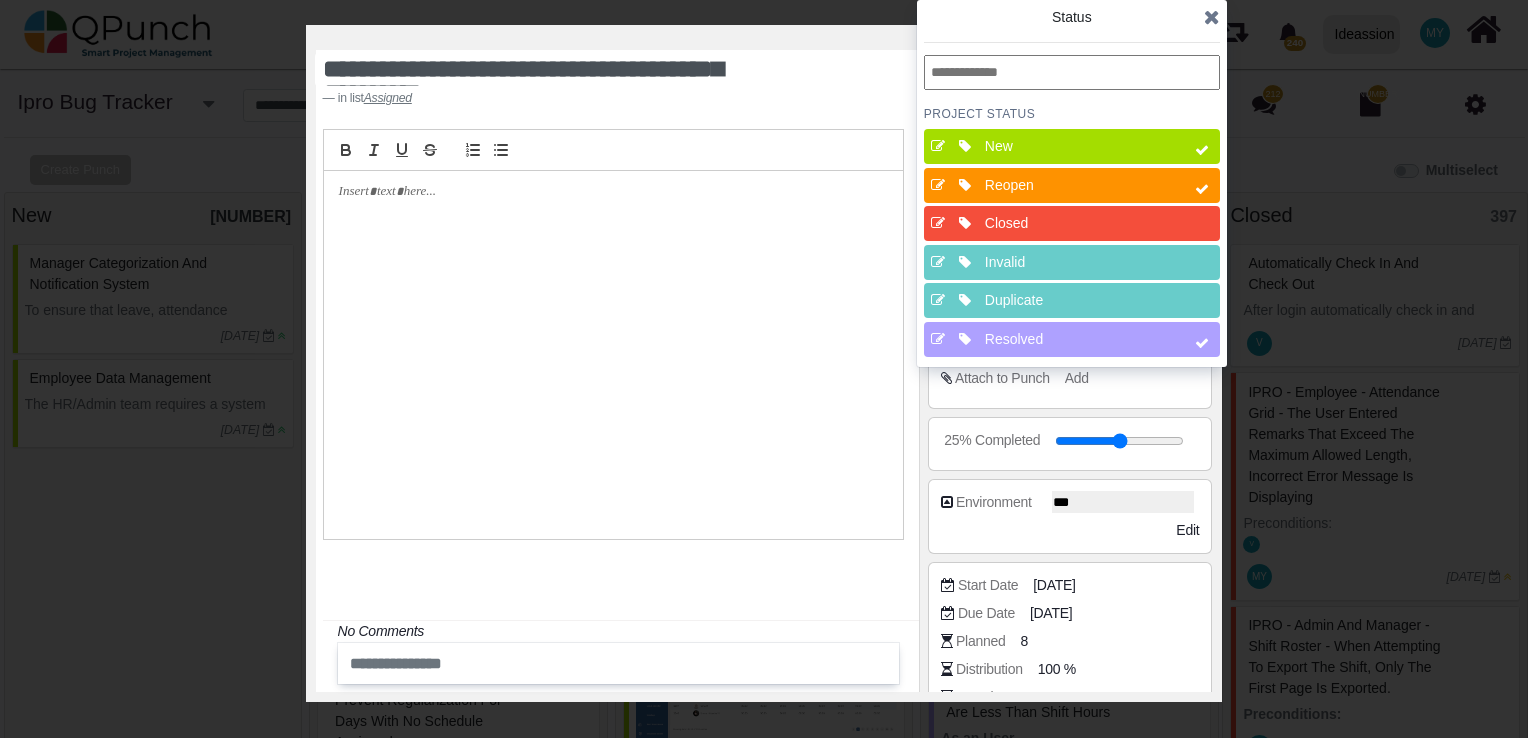 click on "Reopen" at bounding box center [1078, 185] 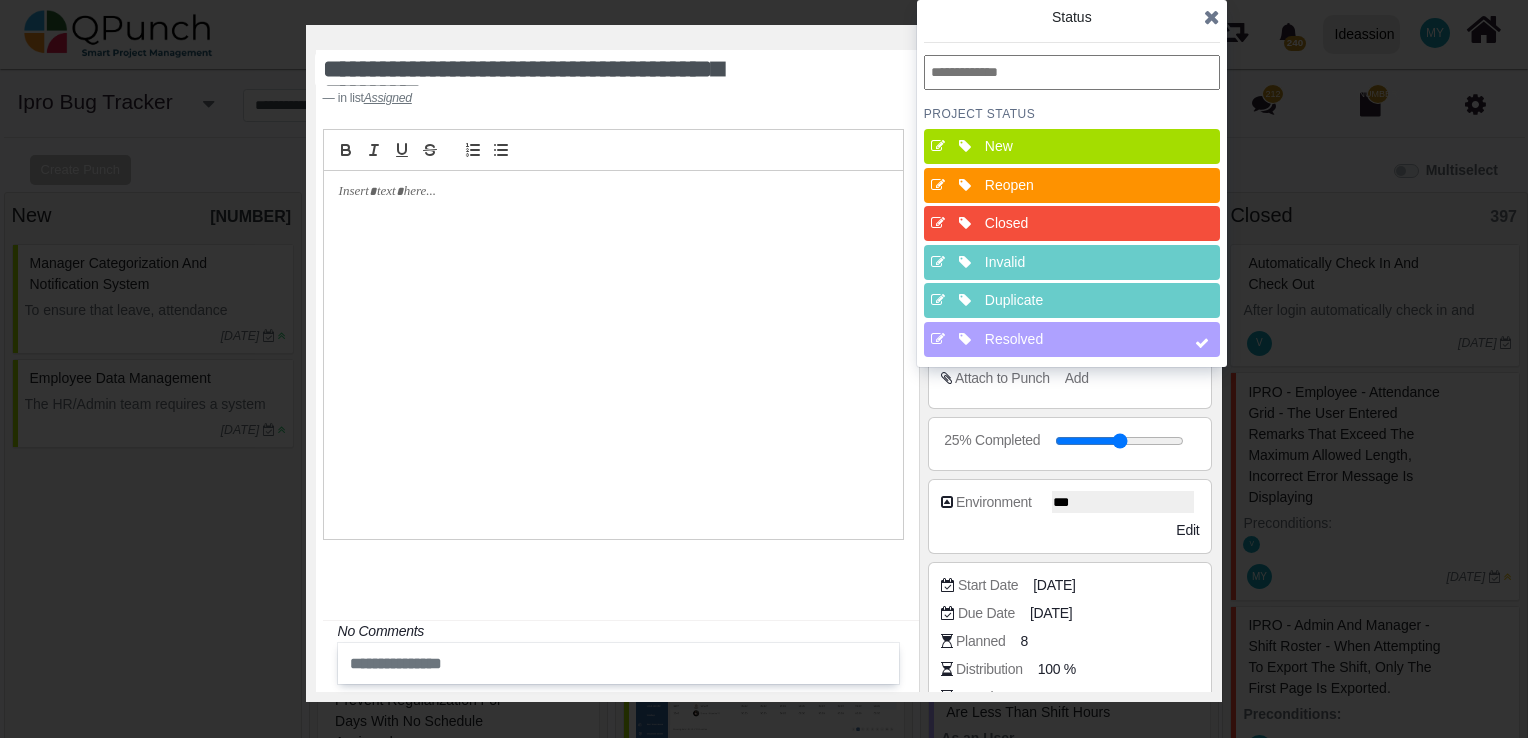 click on "Status" at bounding box center [1072, 27] 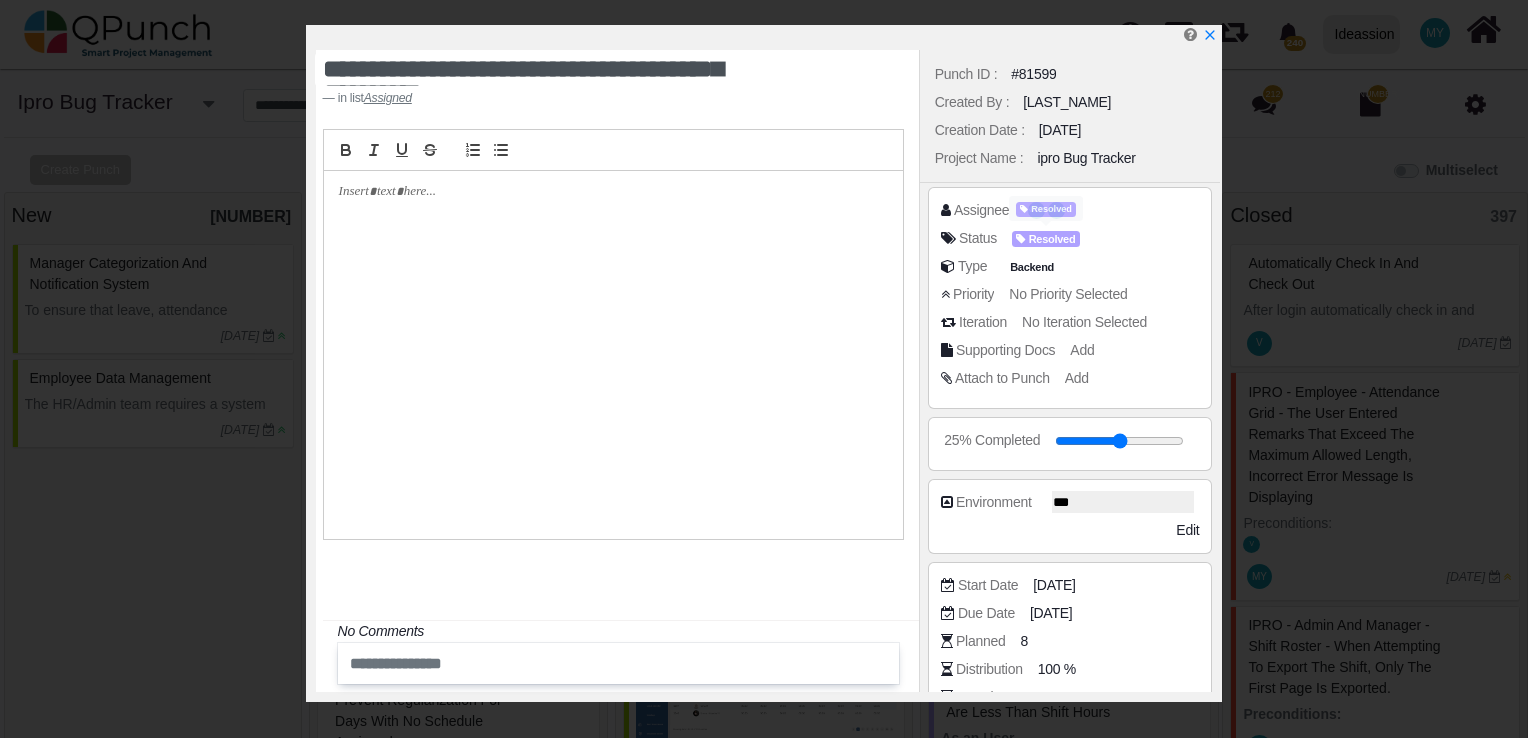 click on "Resolved" at bounding box center [1046, 209] 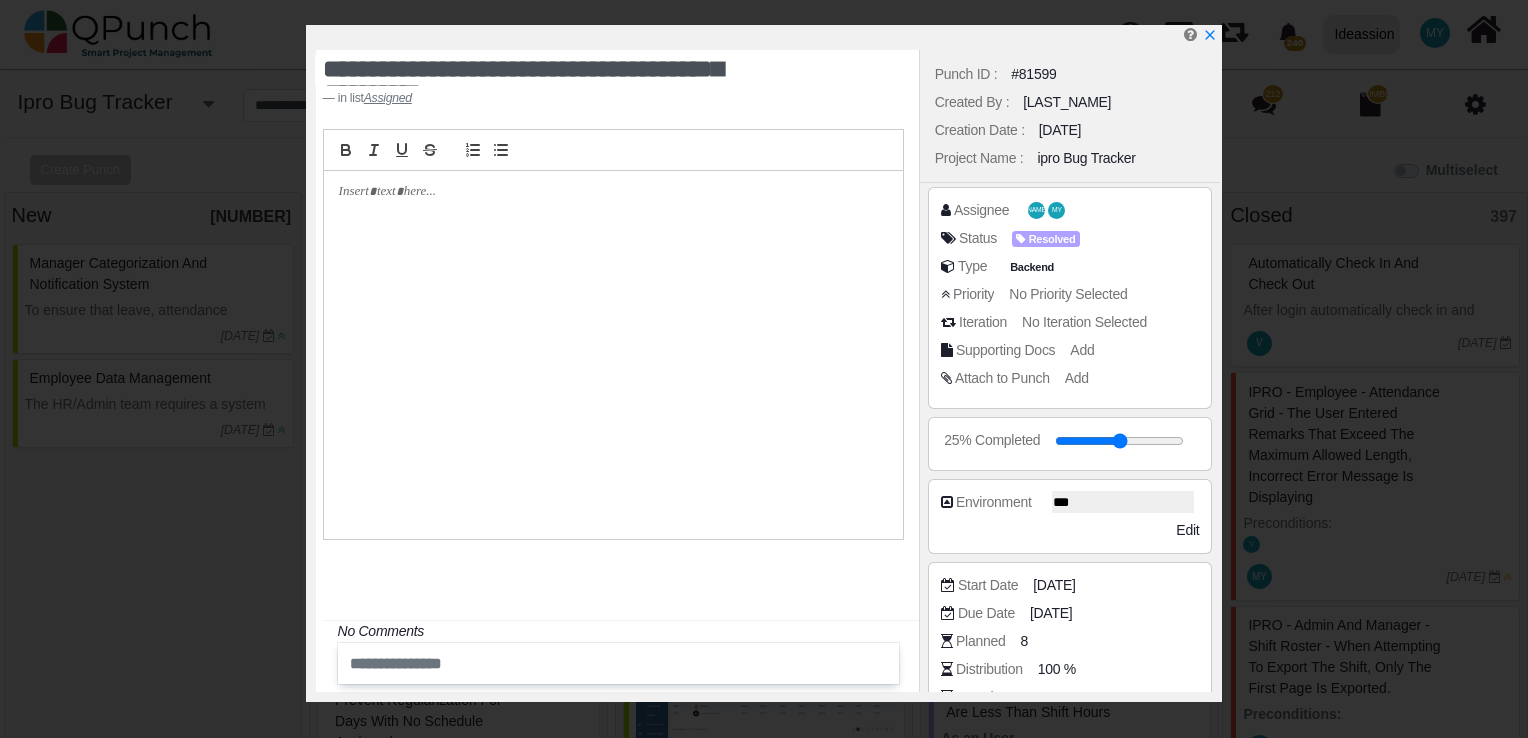 click on "Assignee
[INITIALS]" at bounding box center [1075, 210] 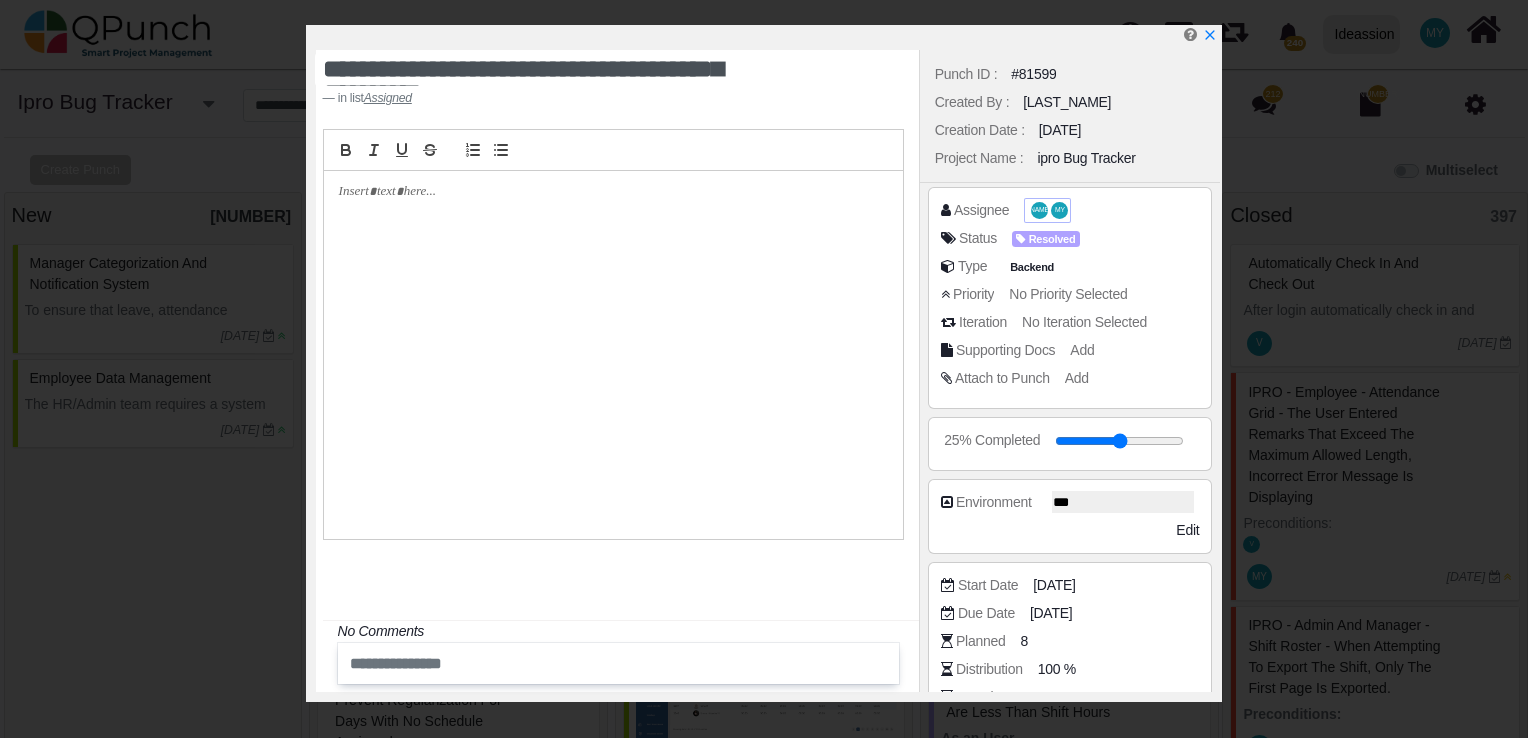 click on "MY" at bounding box center (1059, 210) 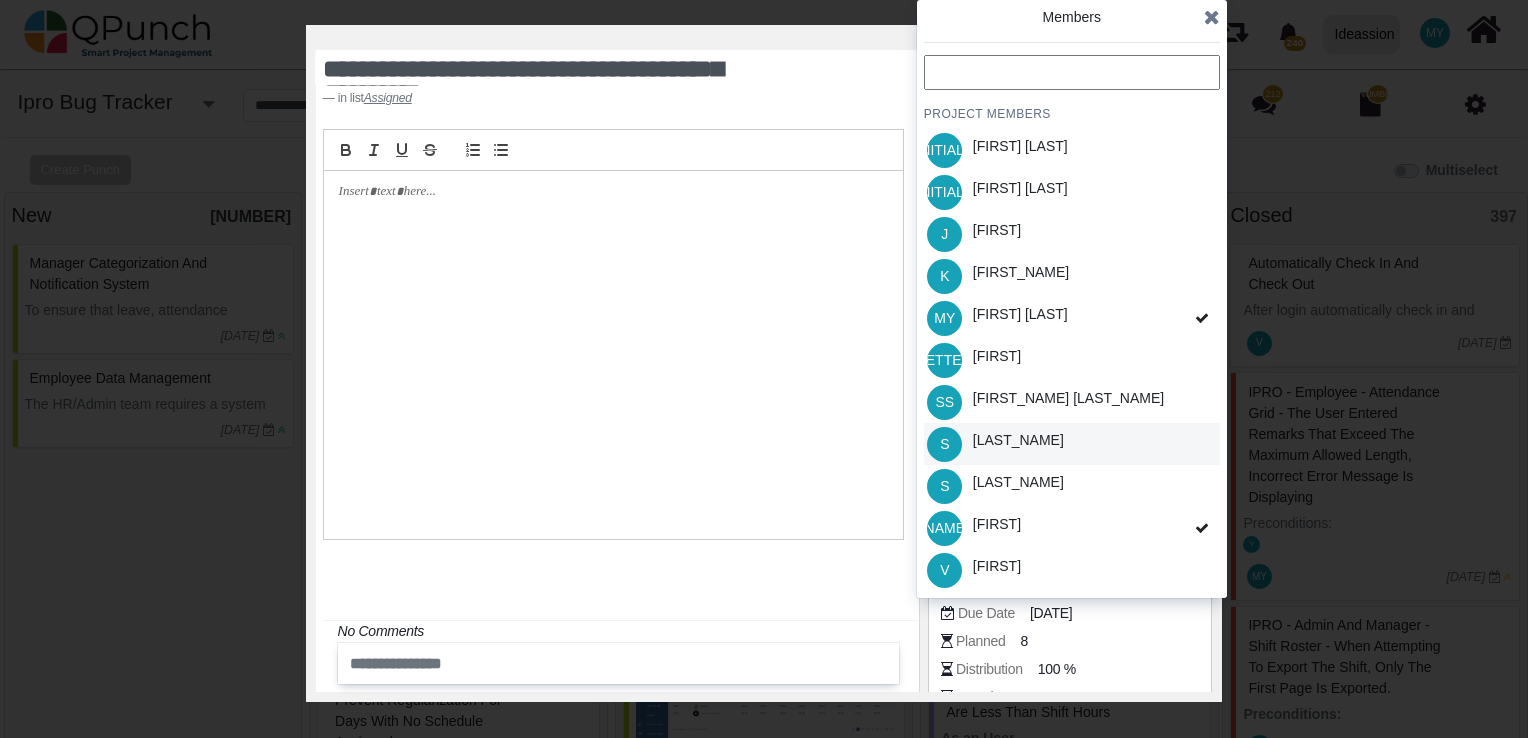 click on "[LAST_NAME]" at bounding box center (1018, 440) 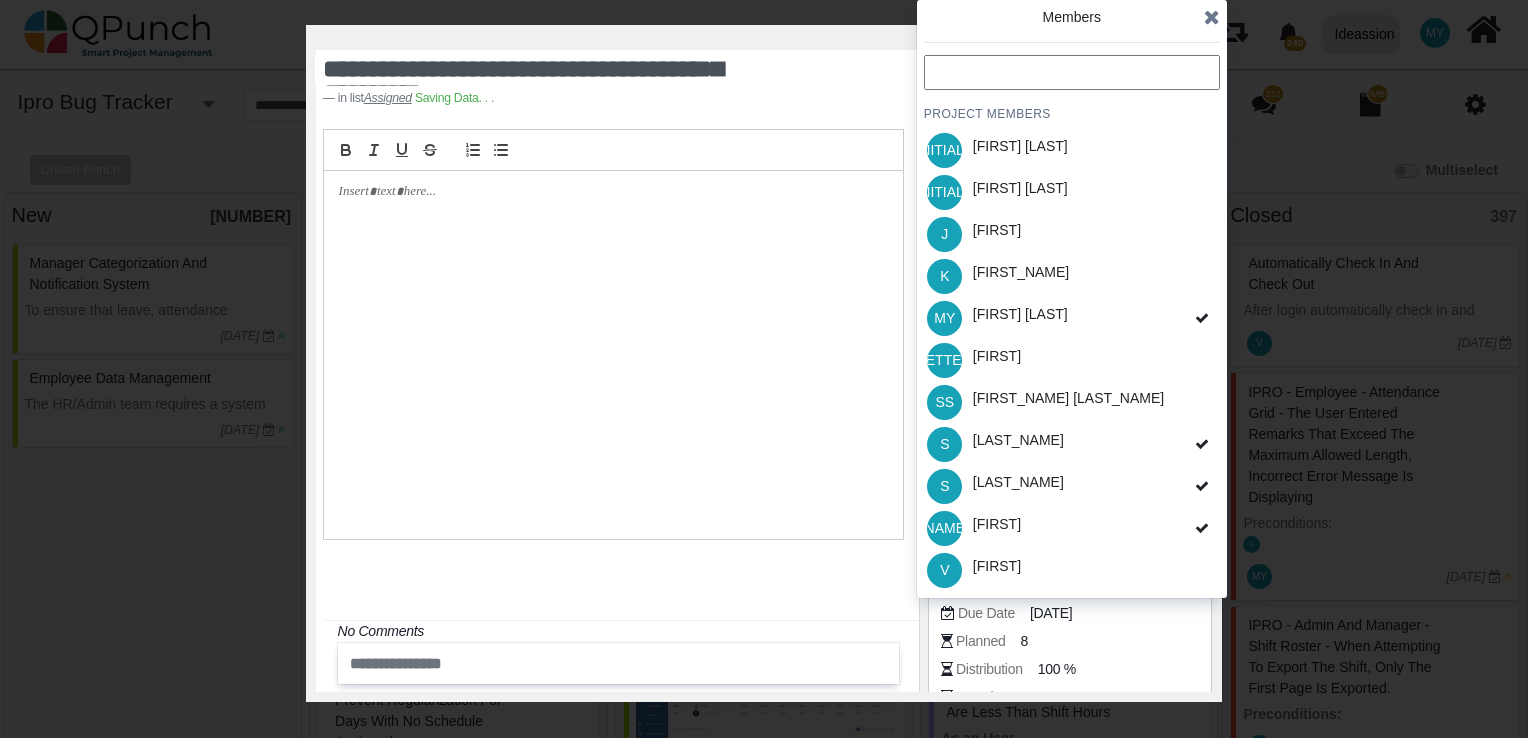 click at bounding box center [1212, 17] 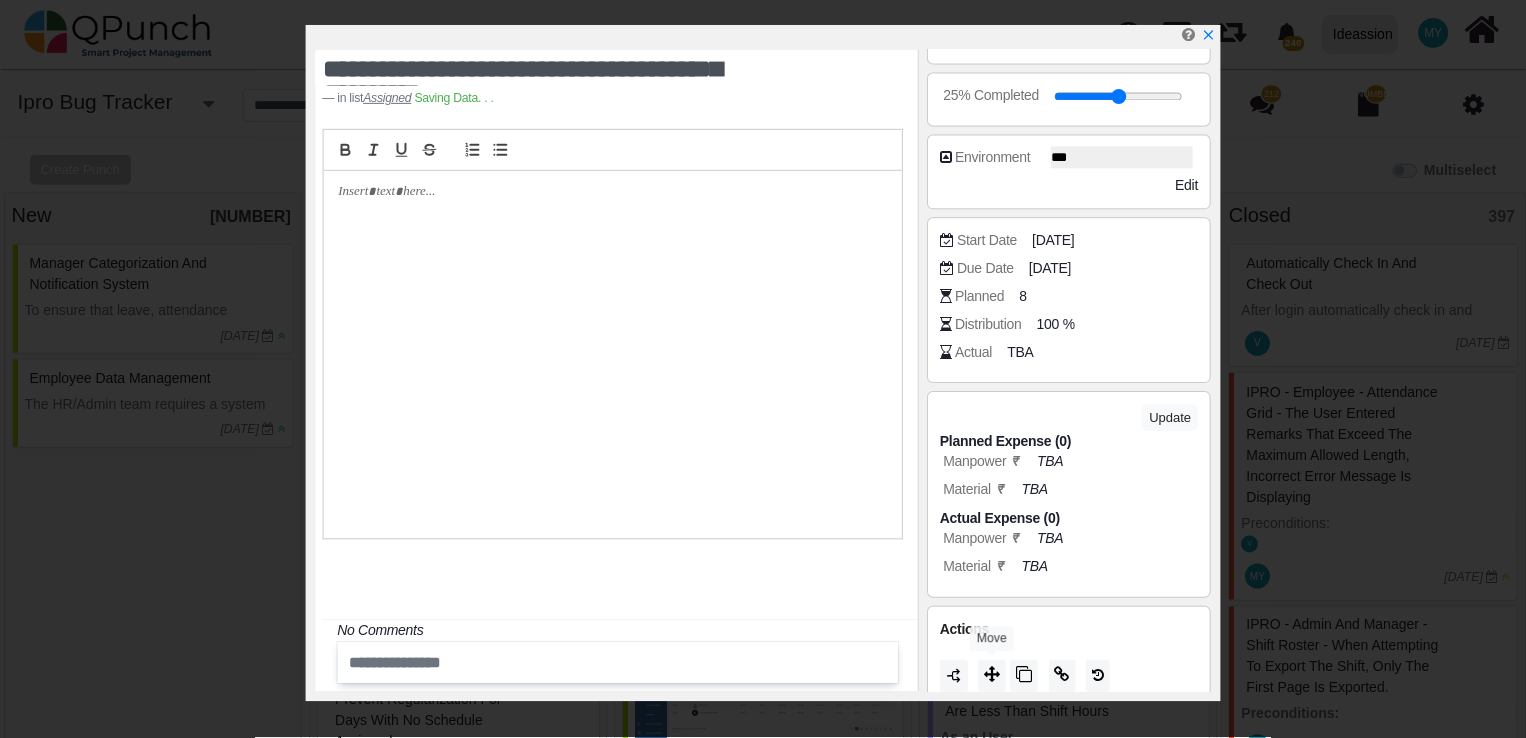 scroll, scrollTop: 358, scrollLeft: 0, axis: vertical 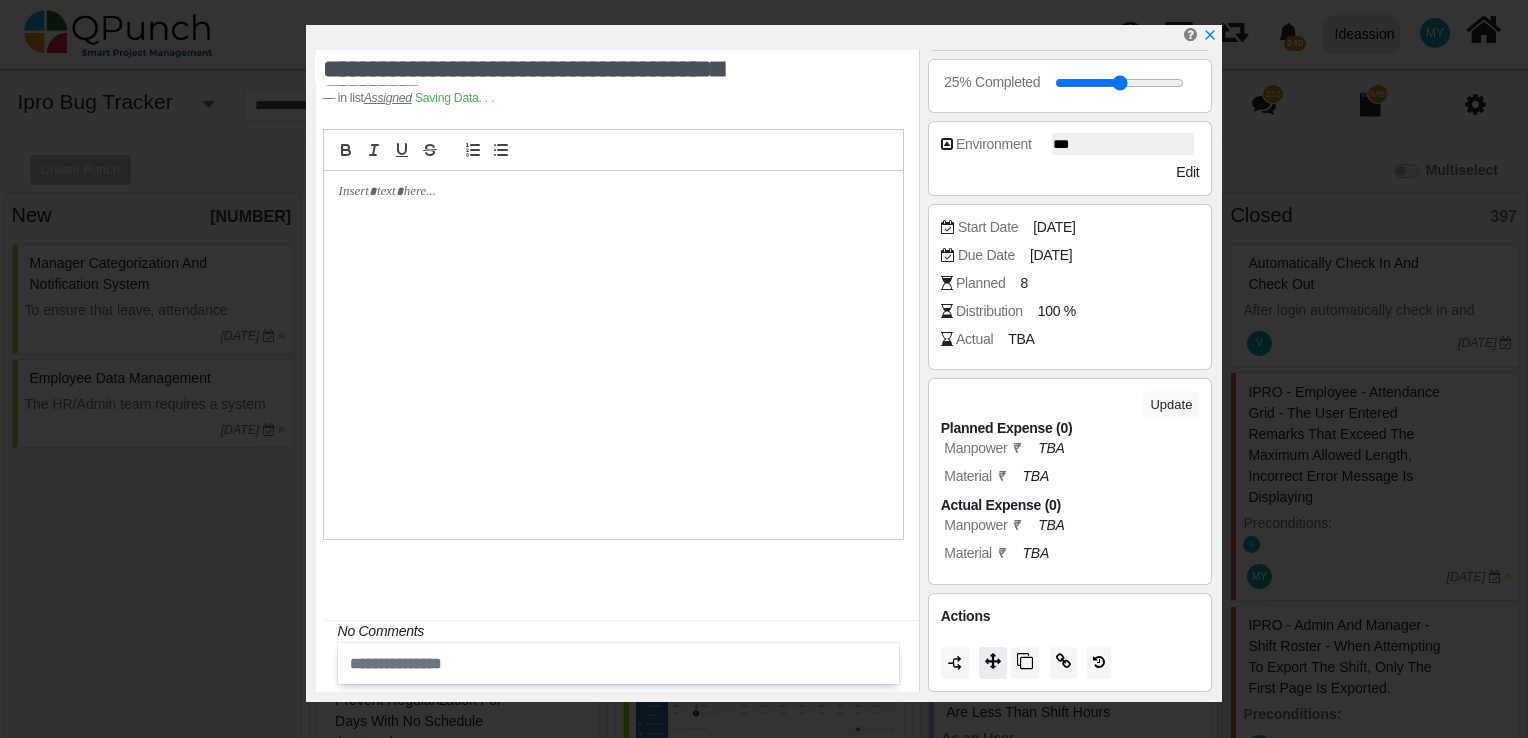 click at bounding box center (993, 662) 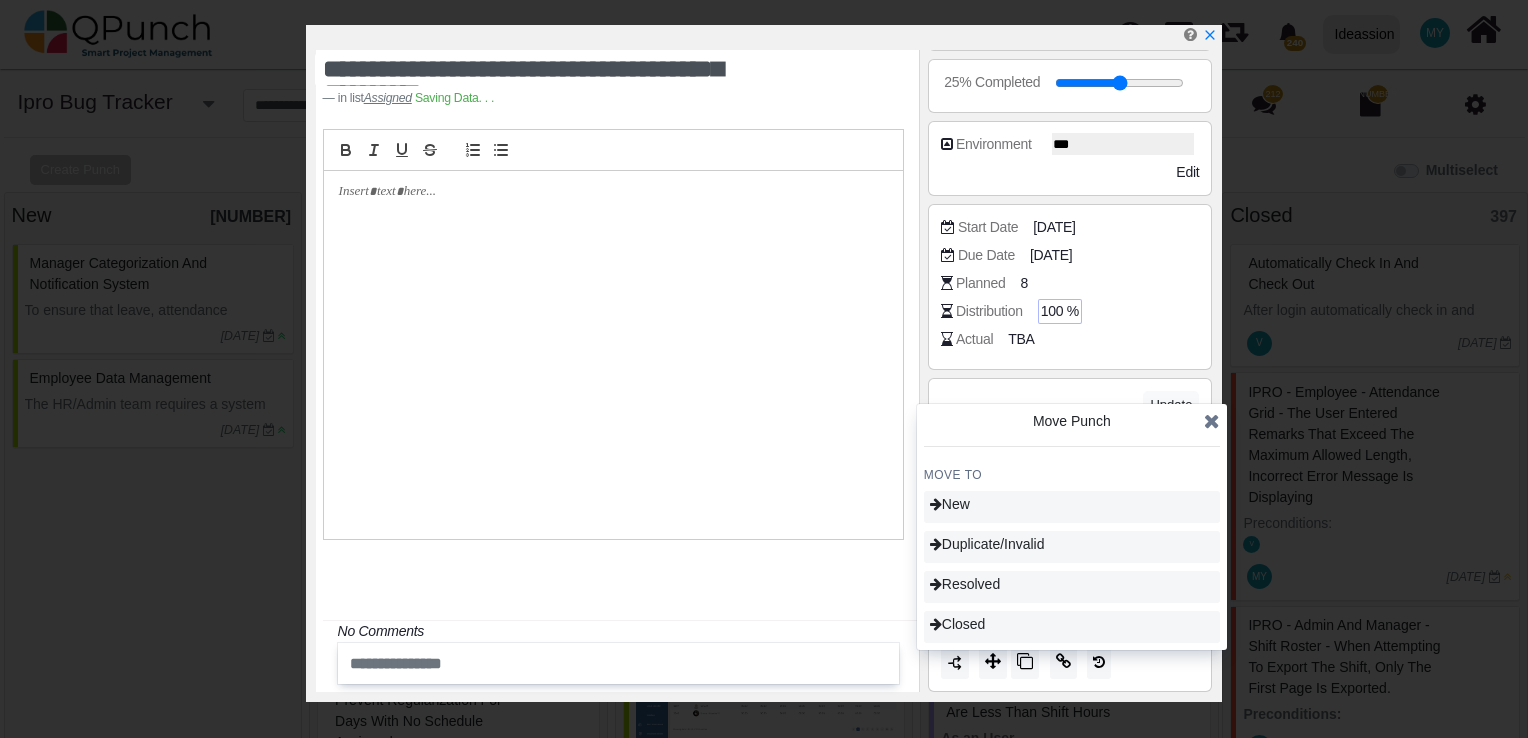 click on "100 %" at bounding box center [1060, 311] 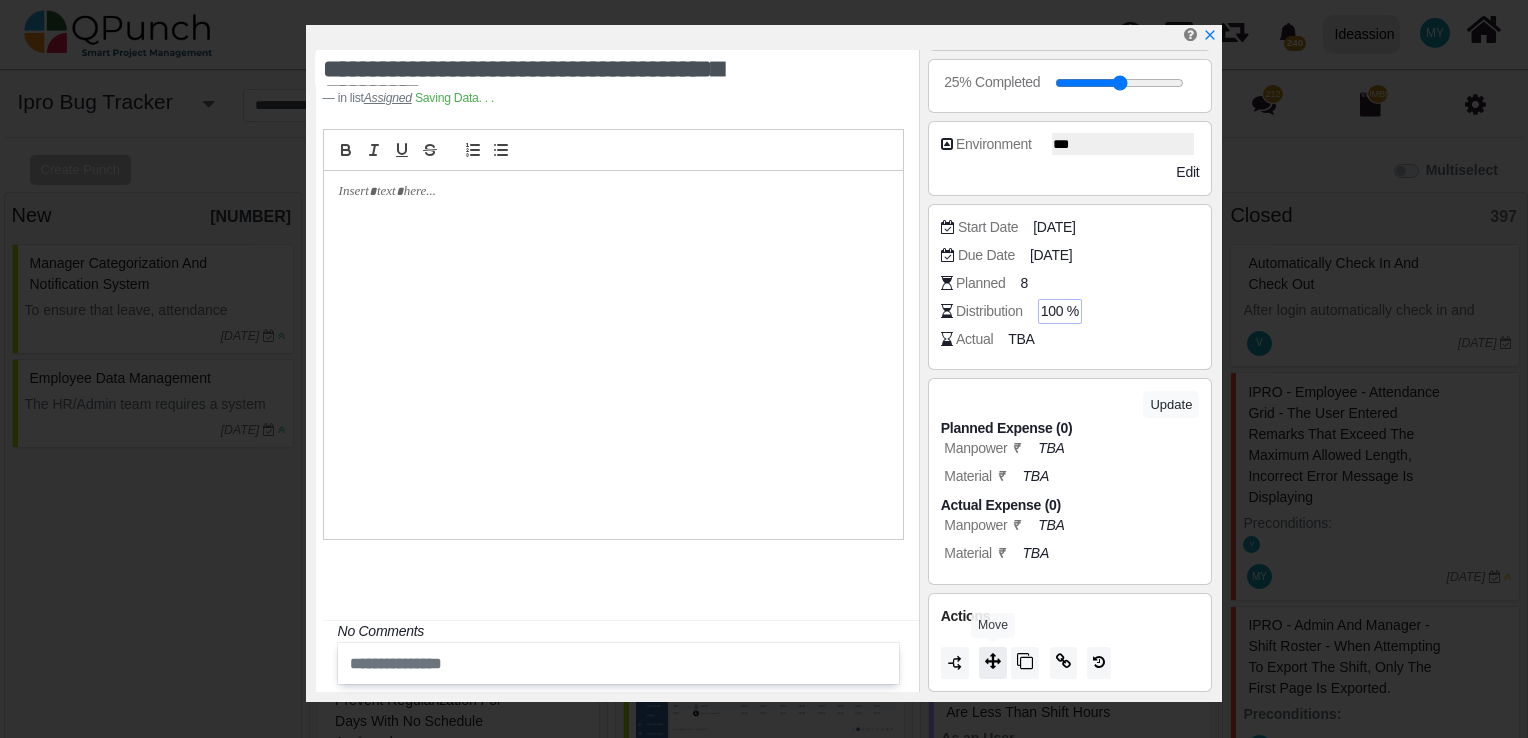 click at bounding box center [993, 663] 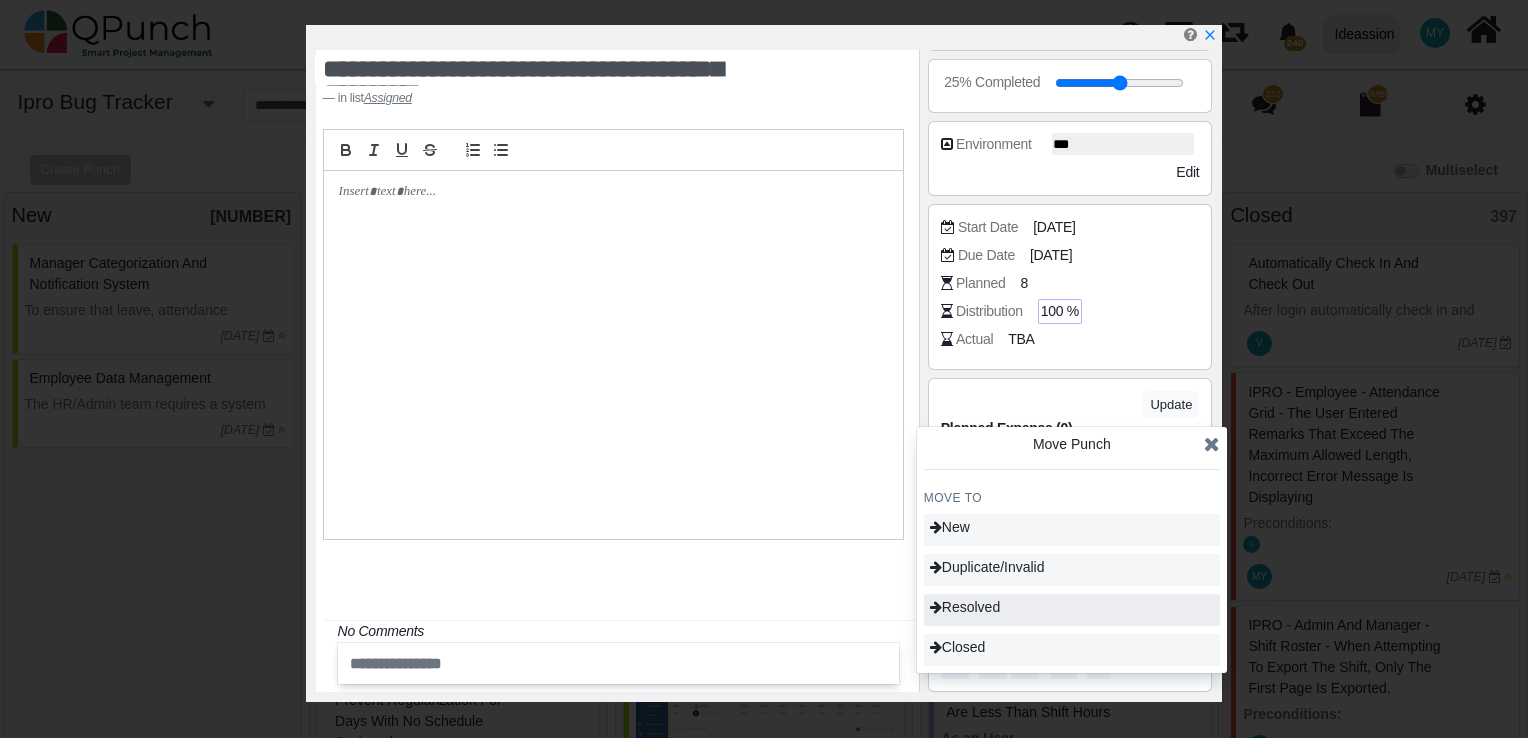 click on "Resolved" at bounding box center [1072, 610] 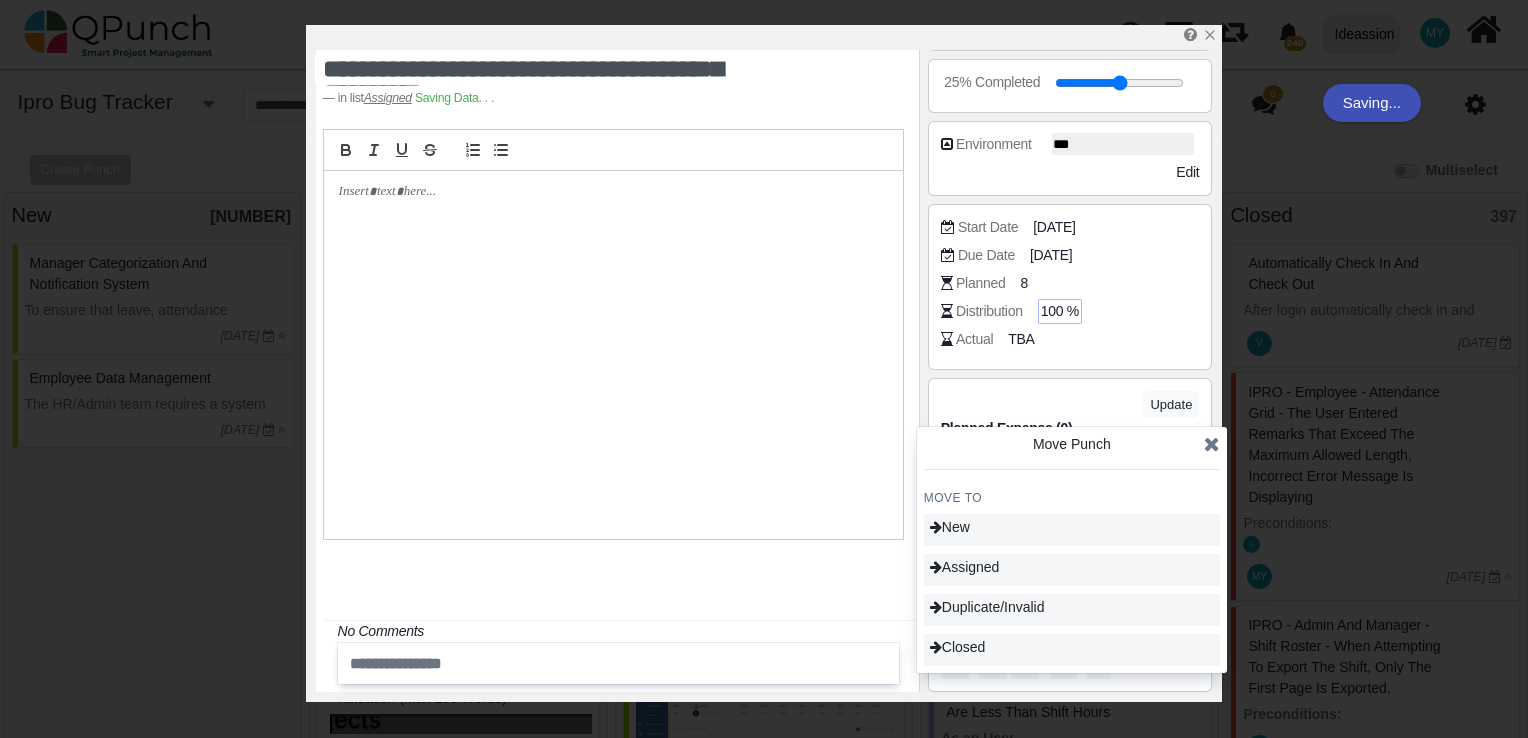 type on "**" 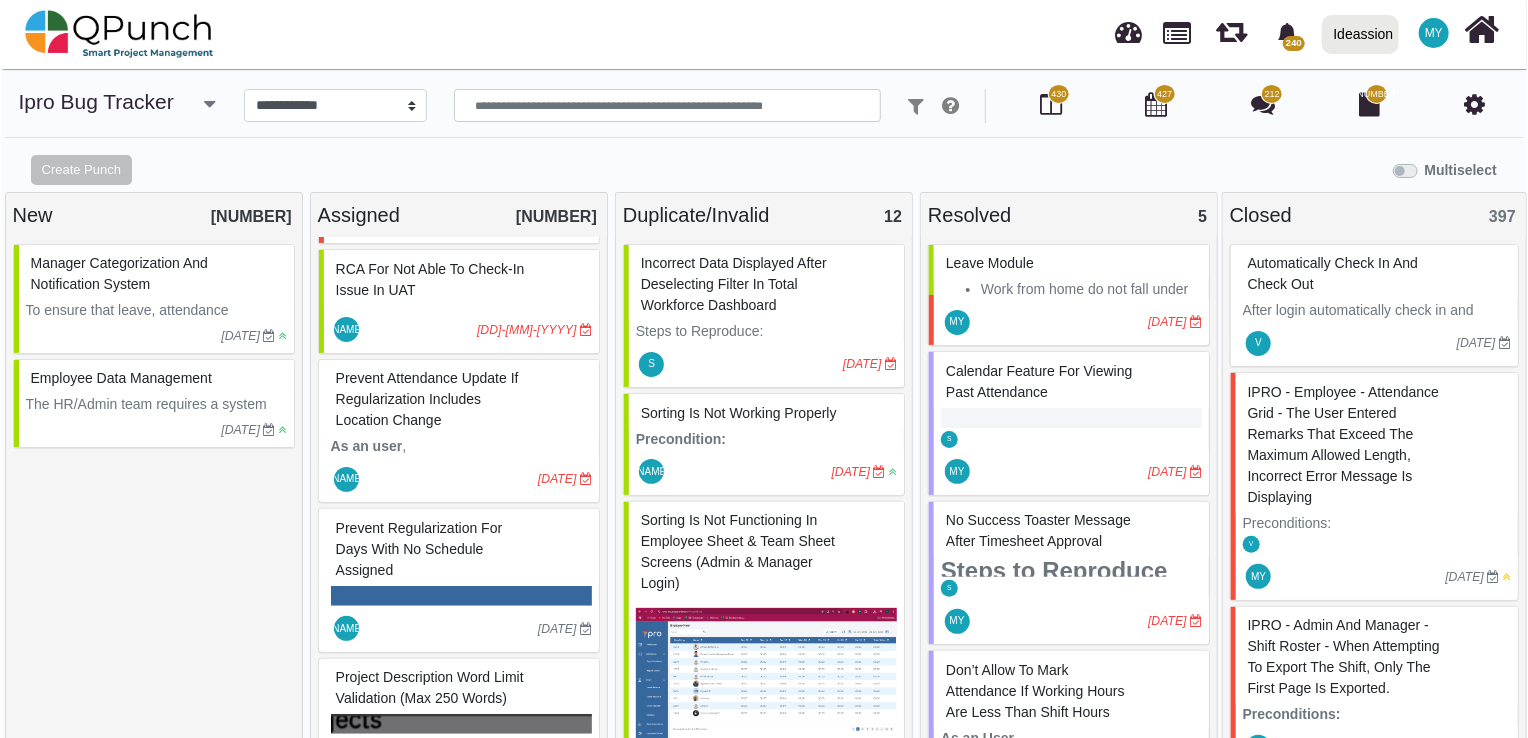 scroll, scrollTop: 2036, scrollLeft: 0, axis: vertical 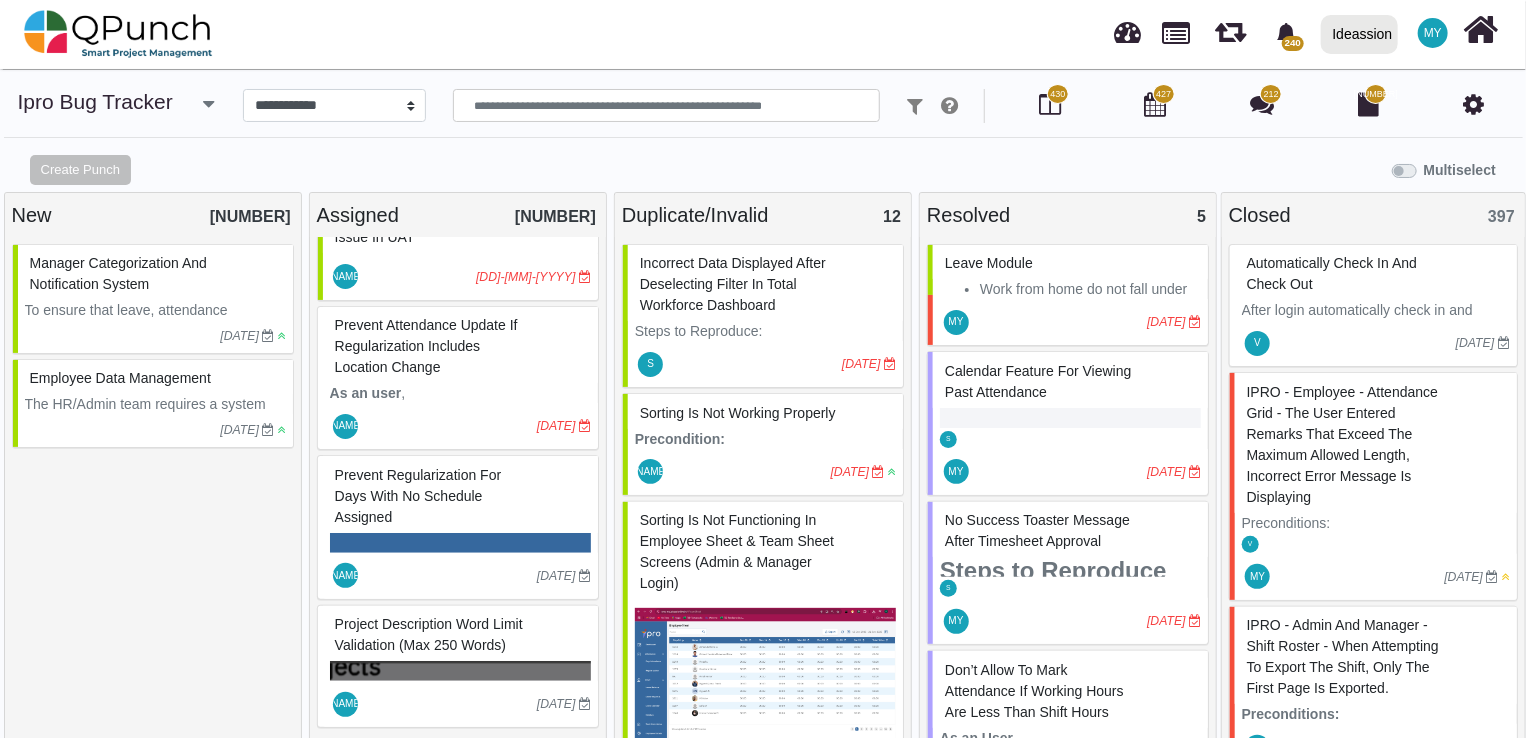 click on "Prevent attendance update if regularization includes location change" at bounding box center (426, 346) 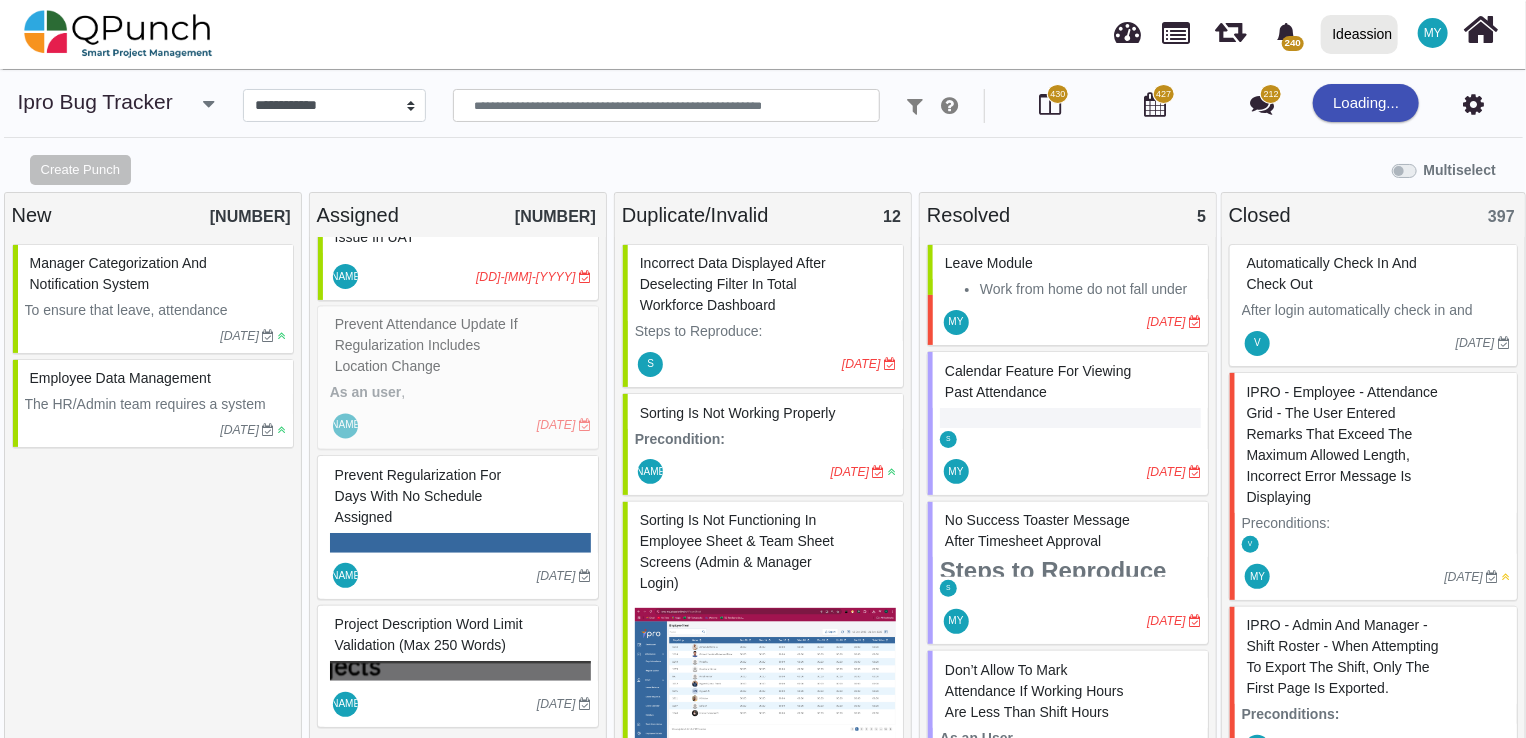 select on "***" 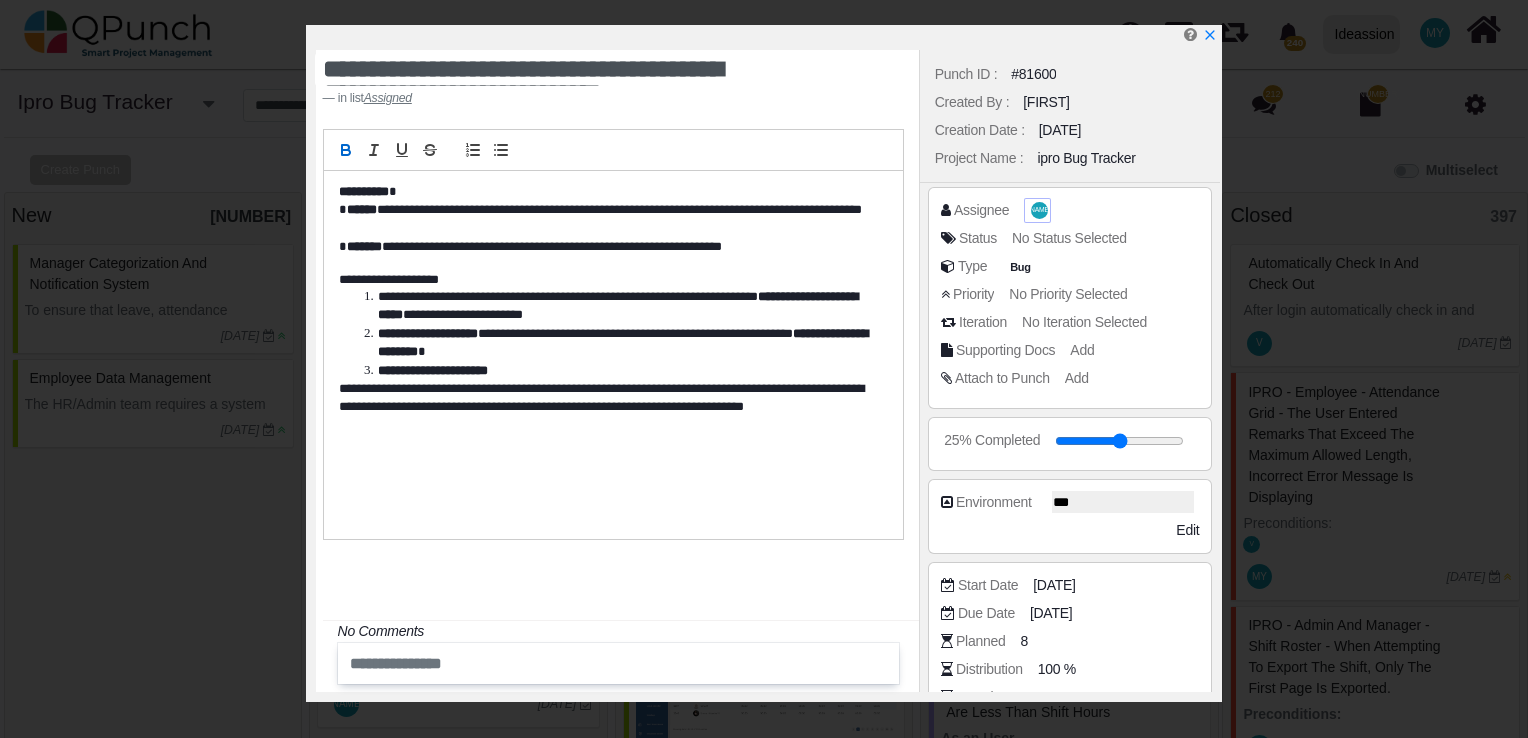 click on "[NAME]" at bounding box center [1039, 210] 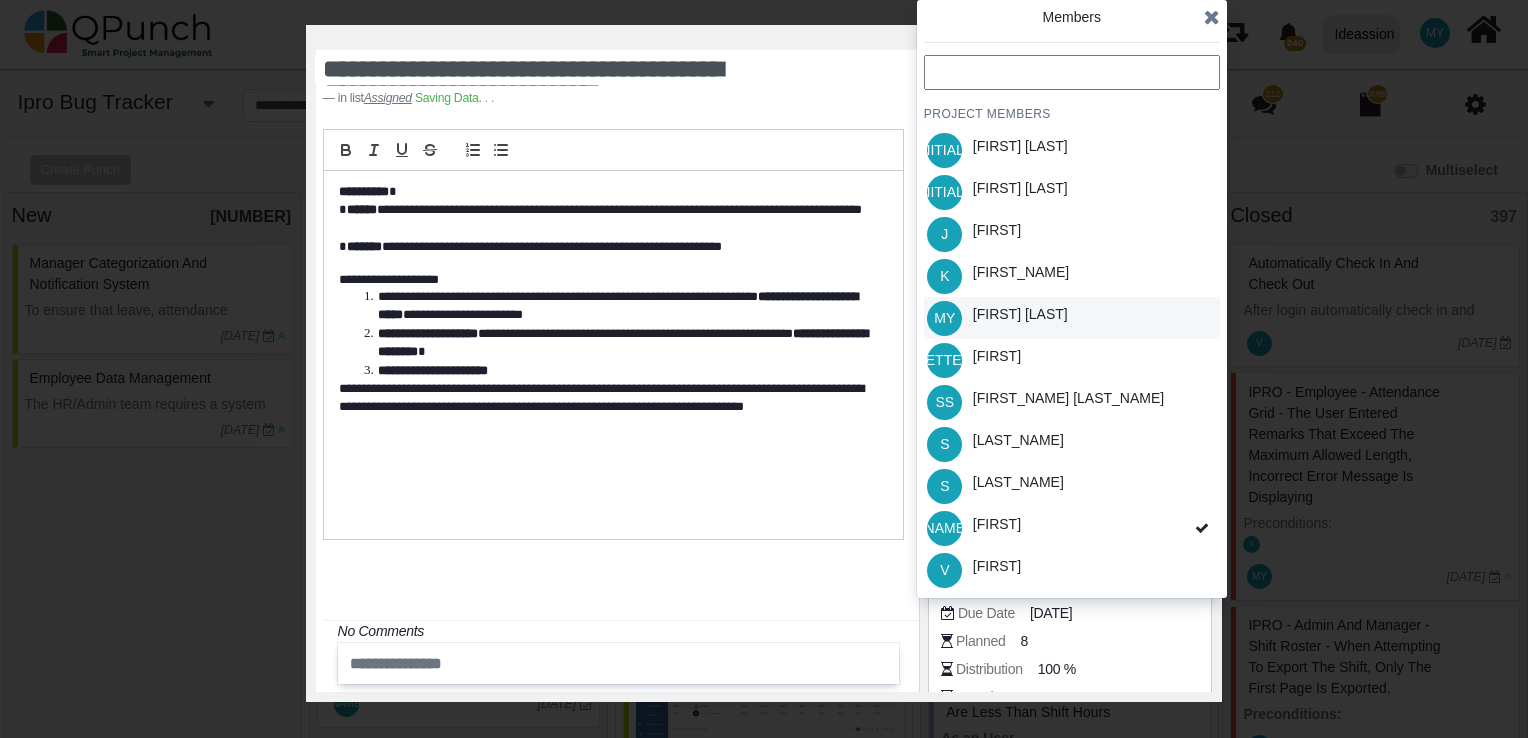 click on "[FIRST] [LAST]" at bounding box center [1020, 314] 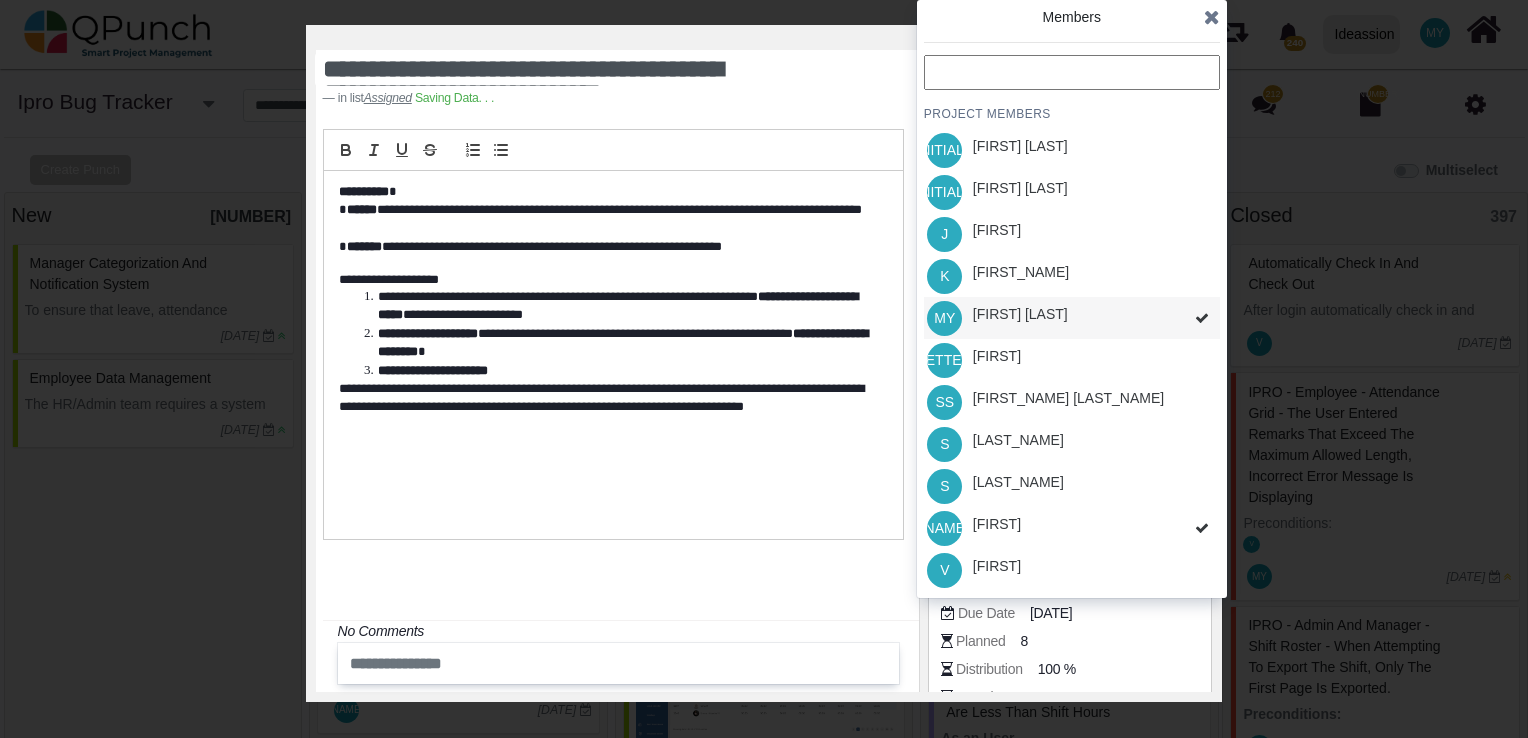 scroll, scrollTop: 2036, scrollLeft: 0, axis: vertical 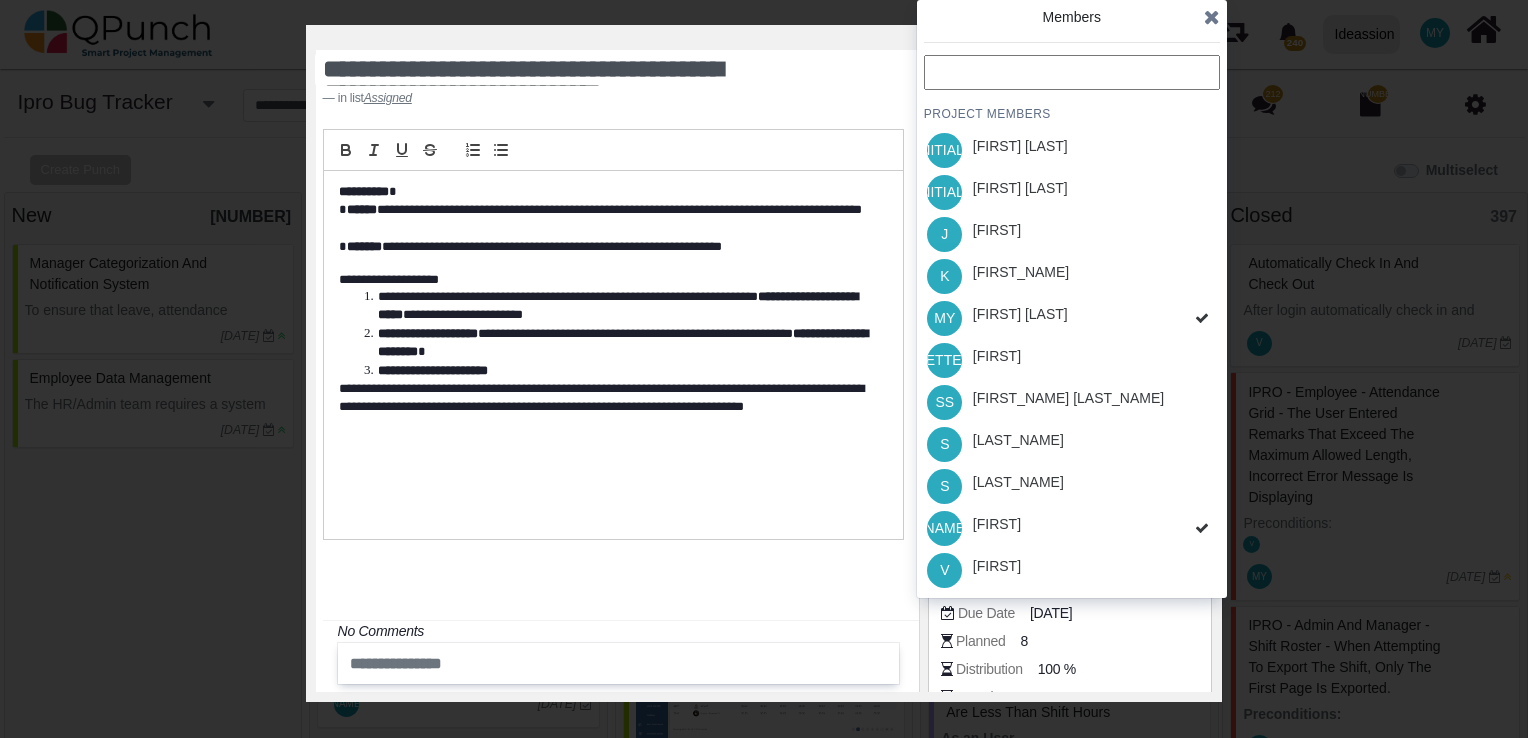click on "PROJECT MEMBERS DR [FIRST] [LAST] DR [FIRST] [LAST] J [FIRST] K [FIRST] MY [FIRST] [LAST] P [FIRST] SS [FIRST] [LAST] S [FIRST] S [FIRST] T [FIRST] V [FIRST]" at bounding box center (1072, 323) 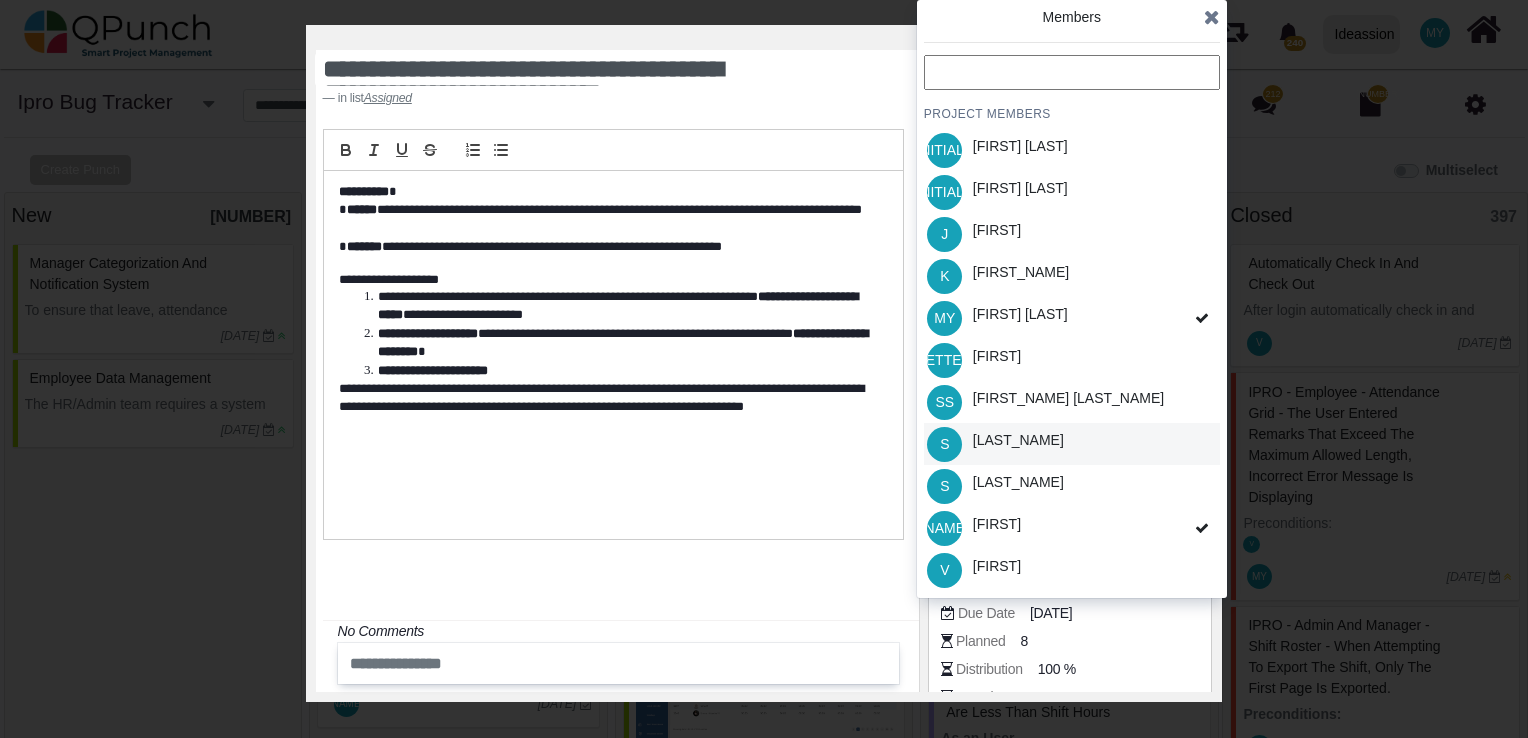 click on "S [FIRST]" at bounding box center [1072, 444] 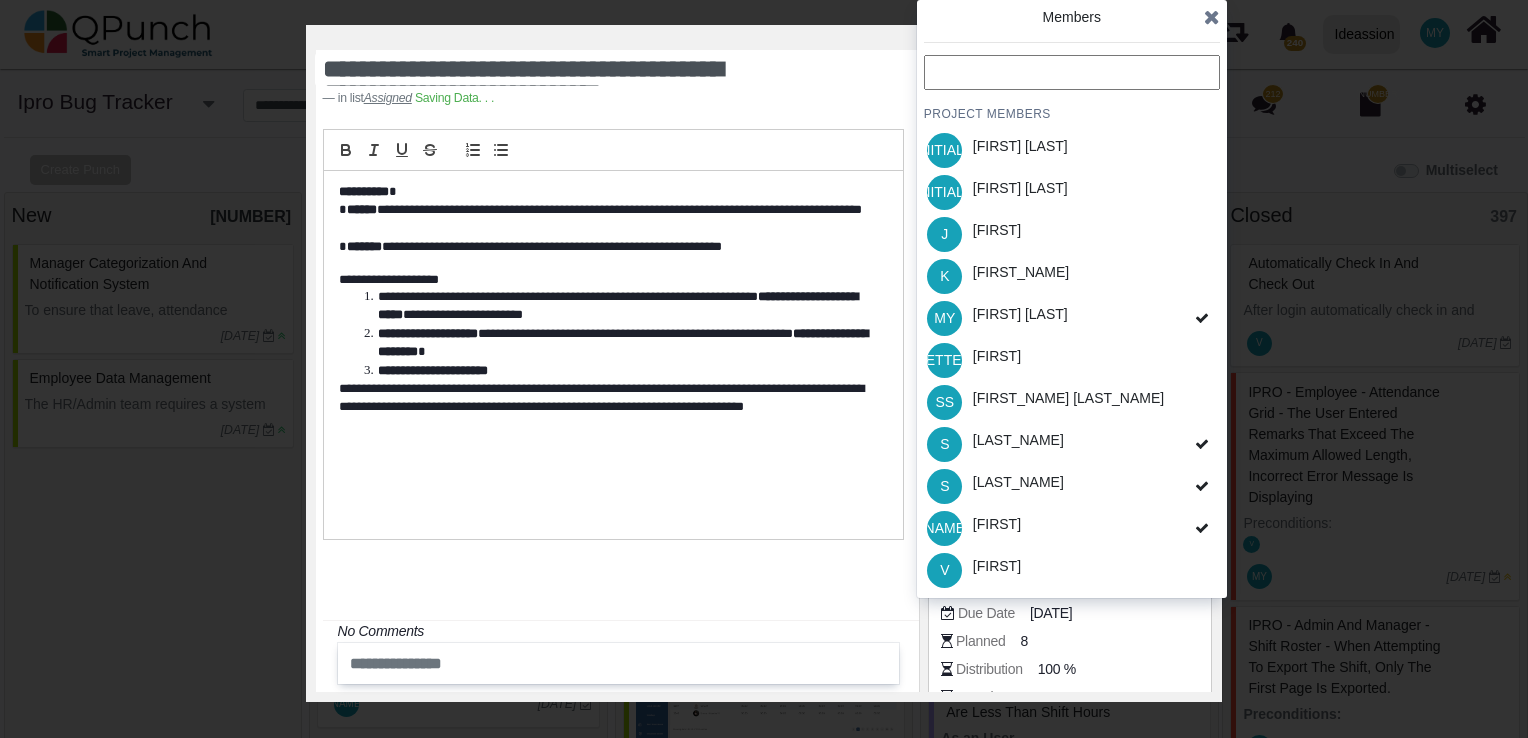click at bounding box center (1212, 17) 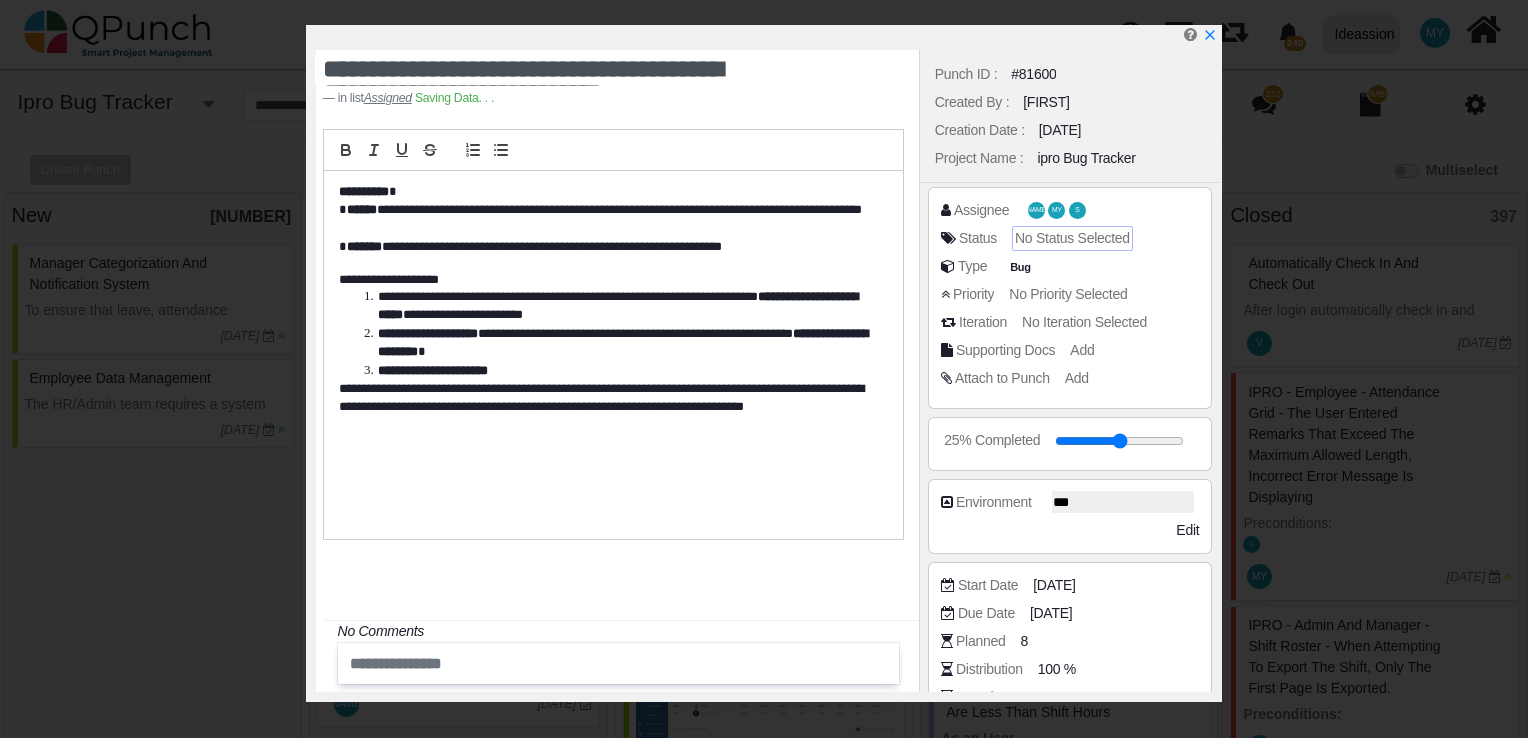 click on "No
Status
Selected" at bounding box center [1072, 238] 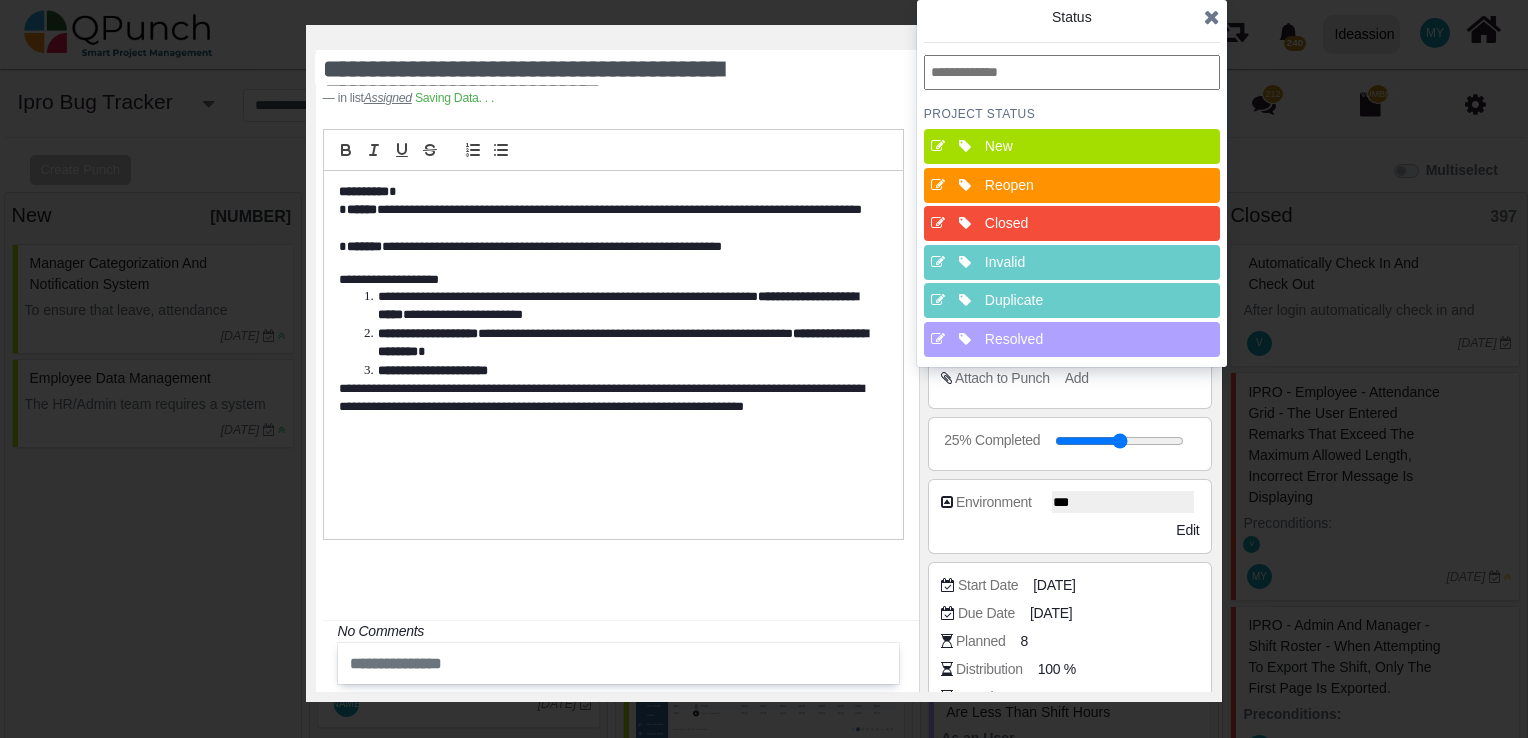 click on "Resolved" at bounding box center (1078, 339) 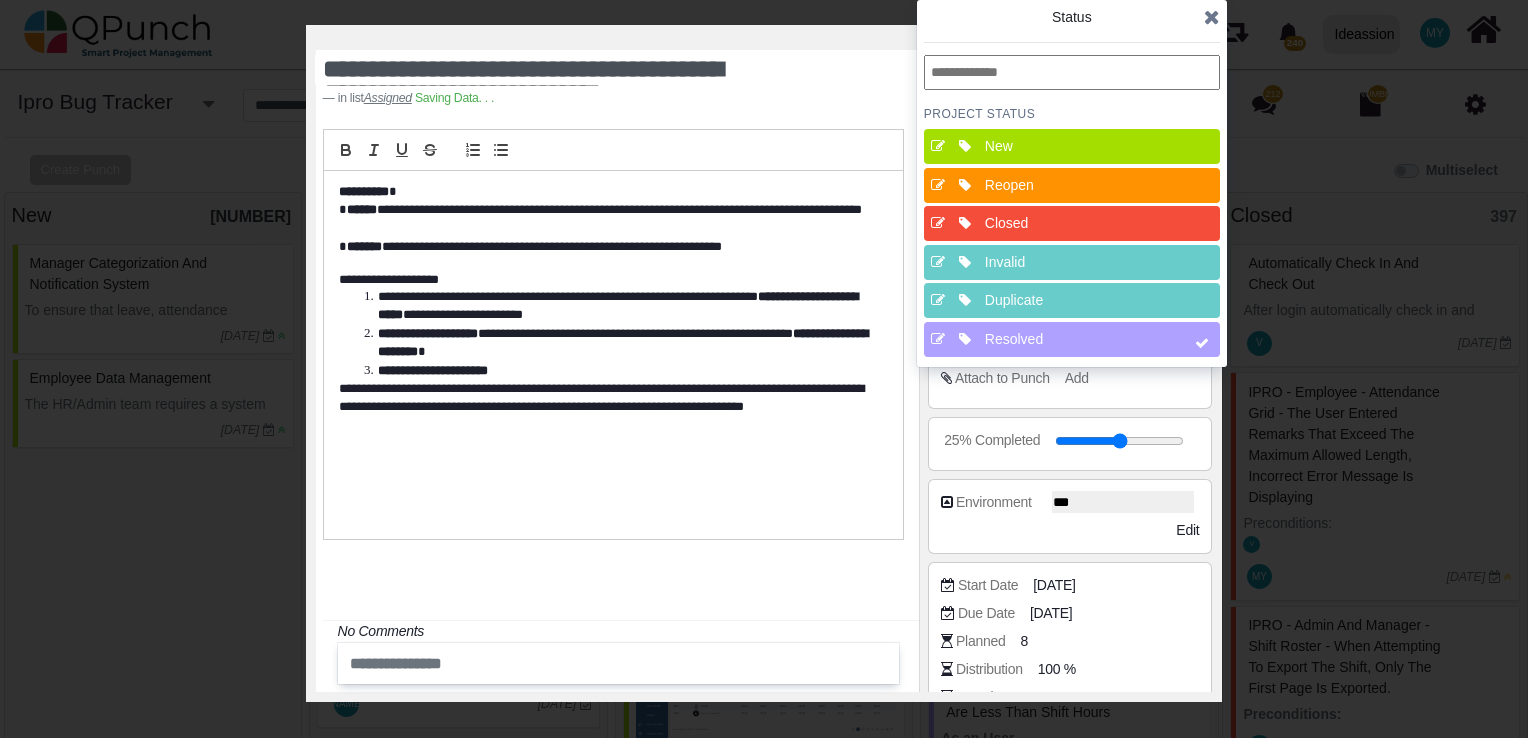 click at bounding box center [1212, 17] 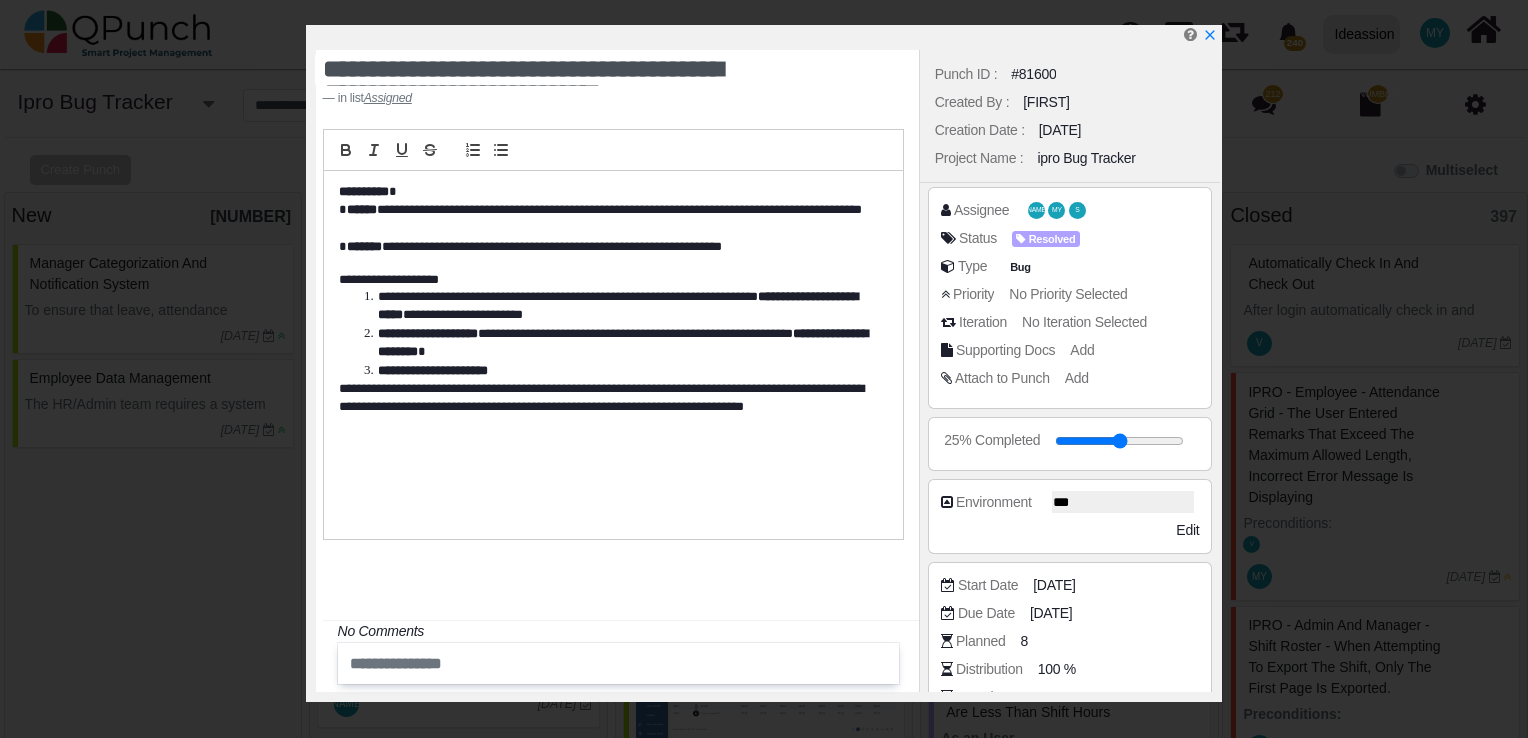 click on "#81600" at bounding box center [1033, 74] 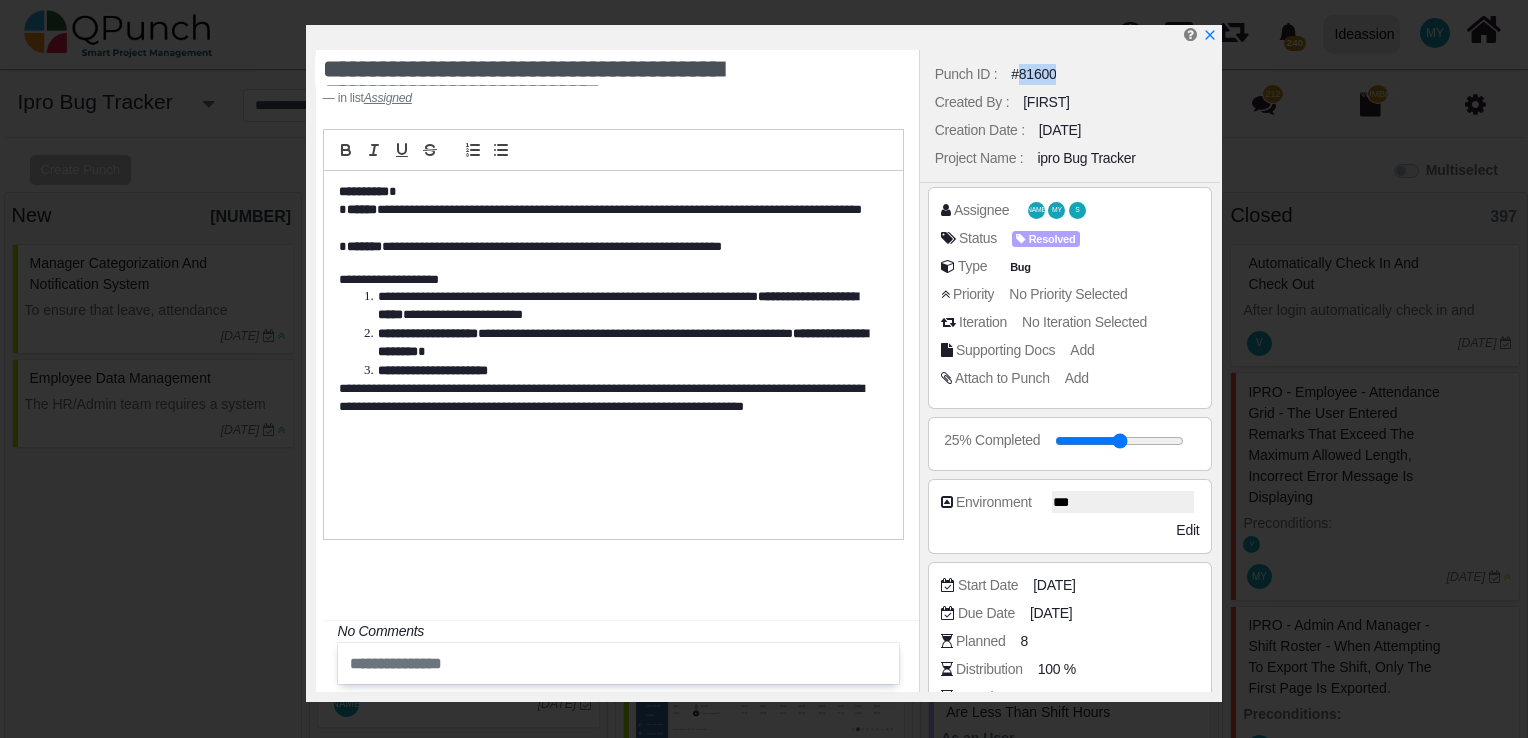 click on "#81600" at bounding box center (1033, 74) 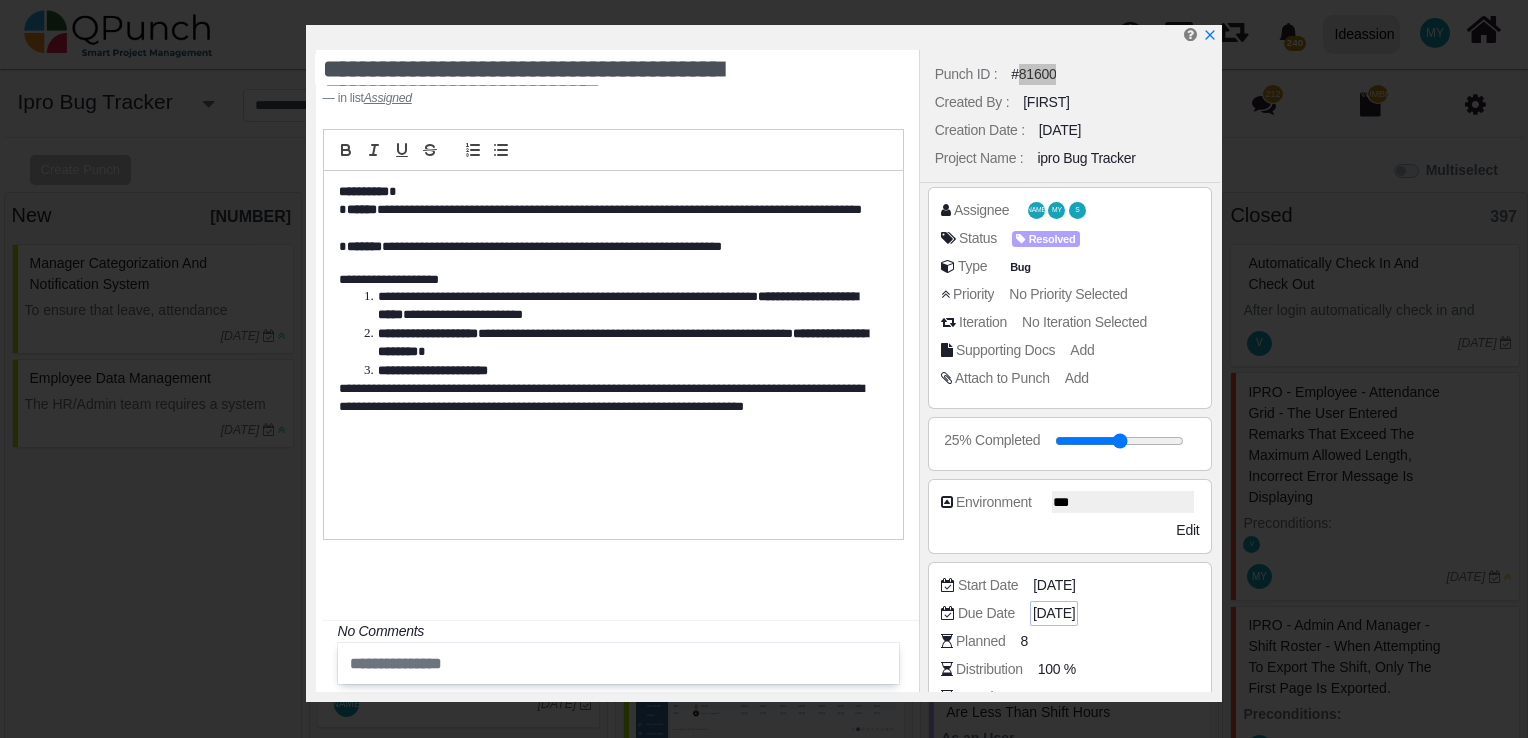 scroll, scrollTop: 358, scrollLeft: 0, axis: vertical 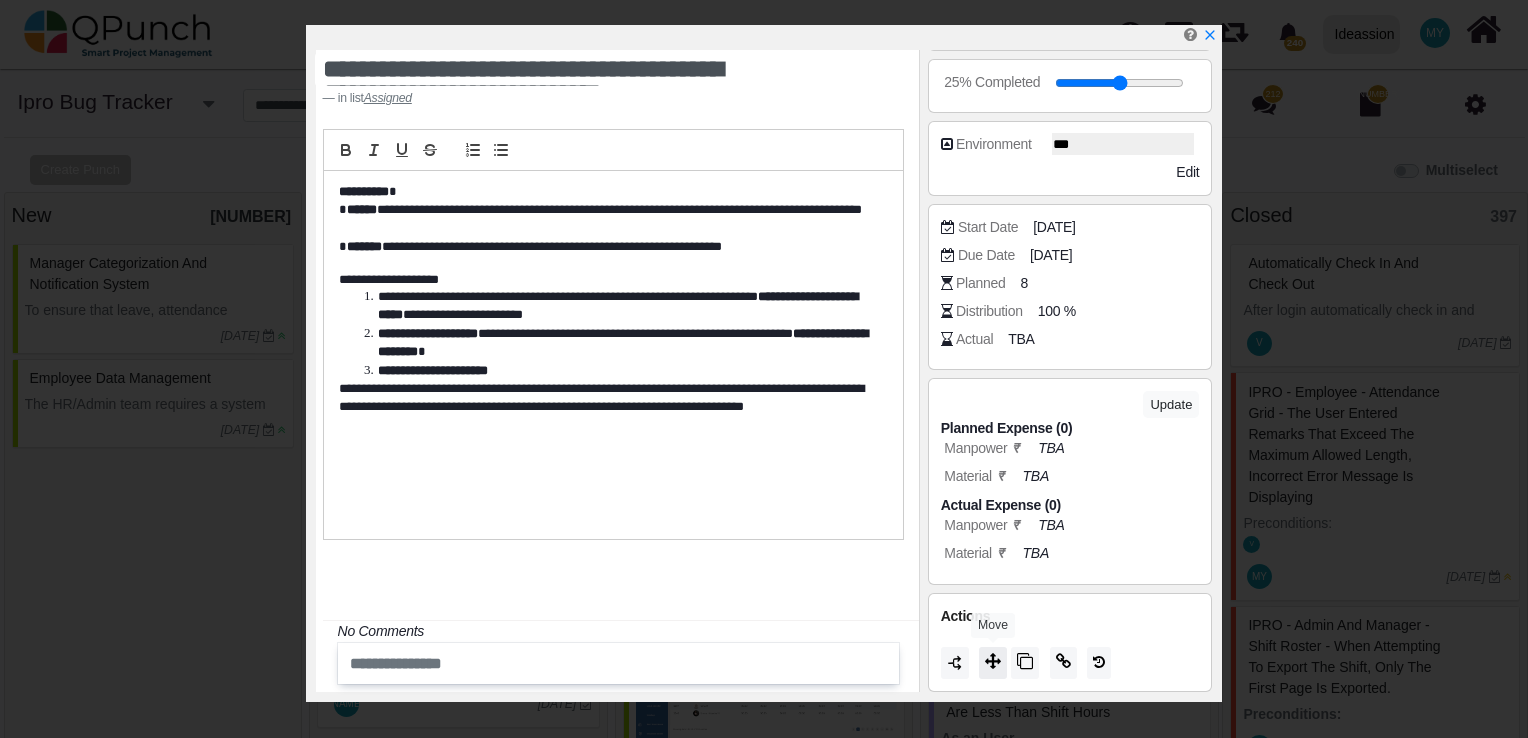 click at bounding box center (993, 661) 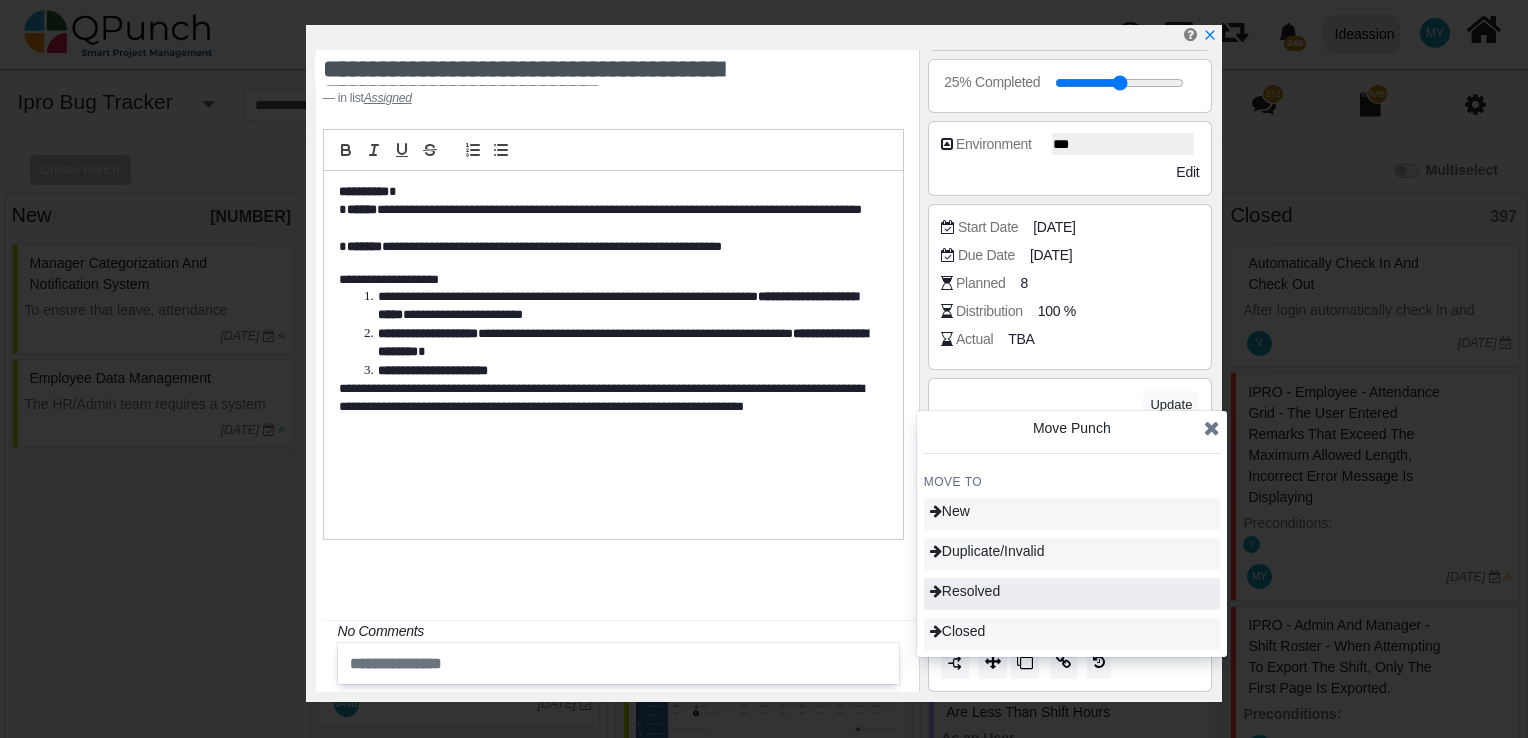 click on "Resolved" at bounding box center [1072, 594] 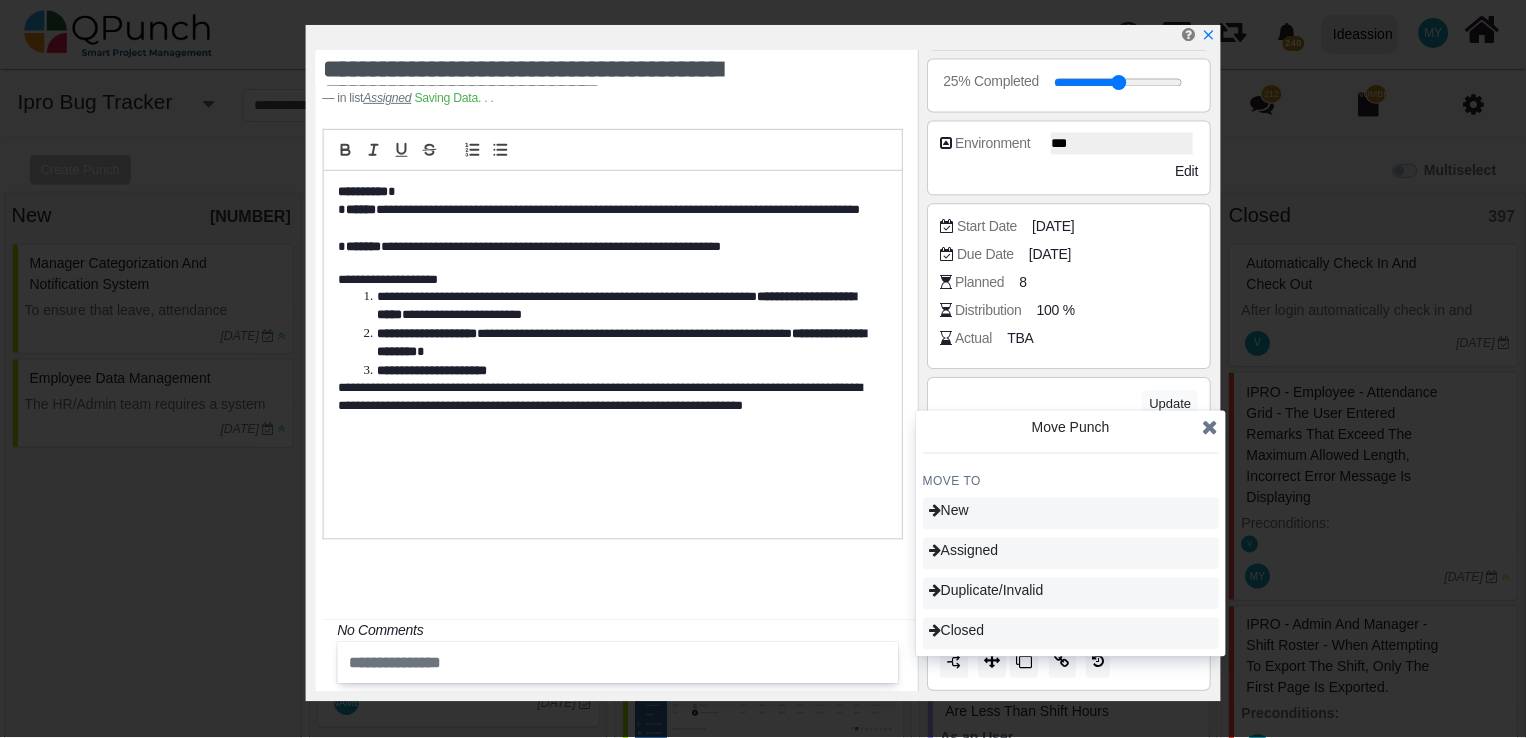 scroll, scrollTop: 1887, scrollLeft: 0, axis: vertical 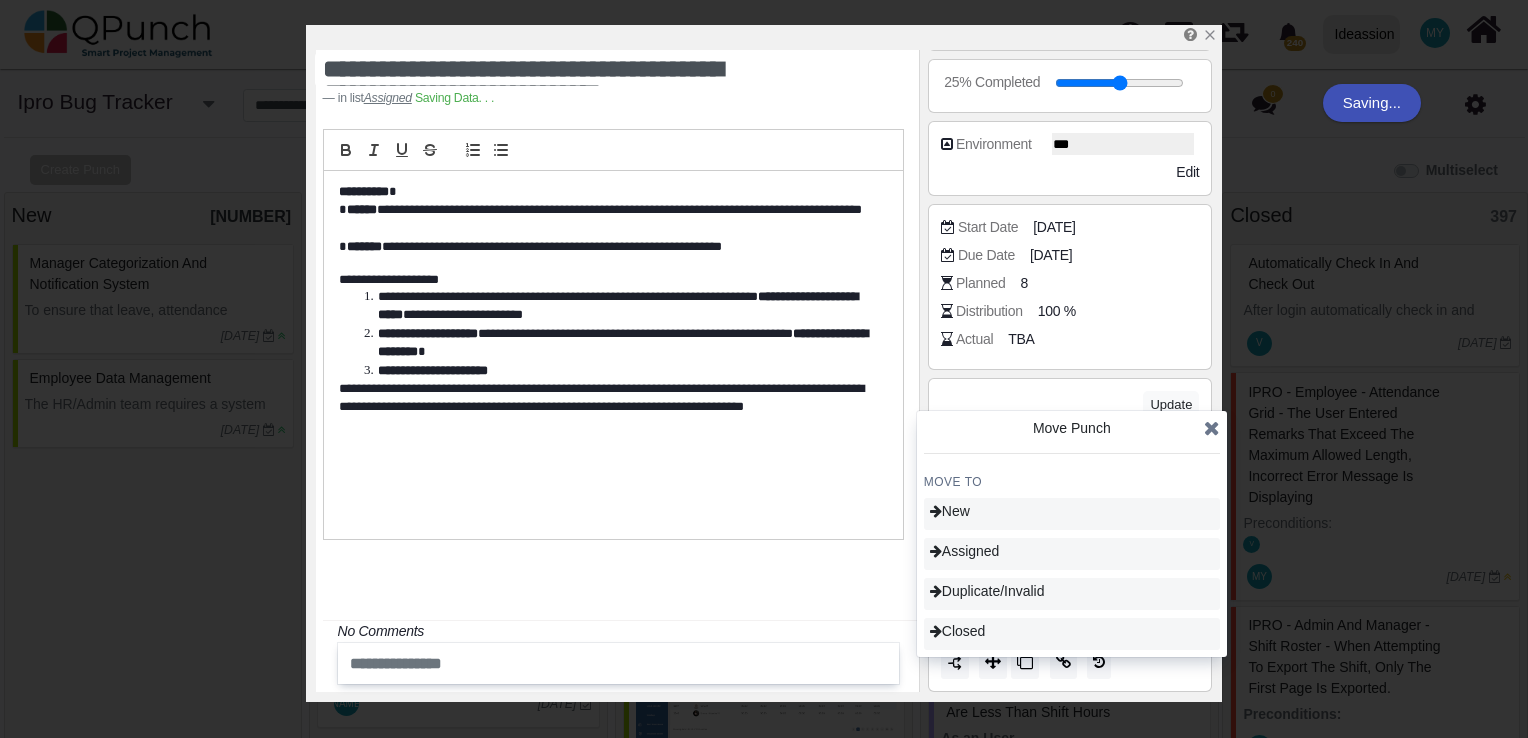 type on "**" 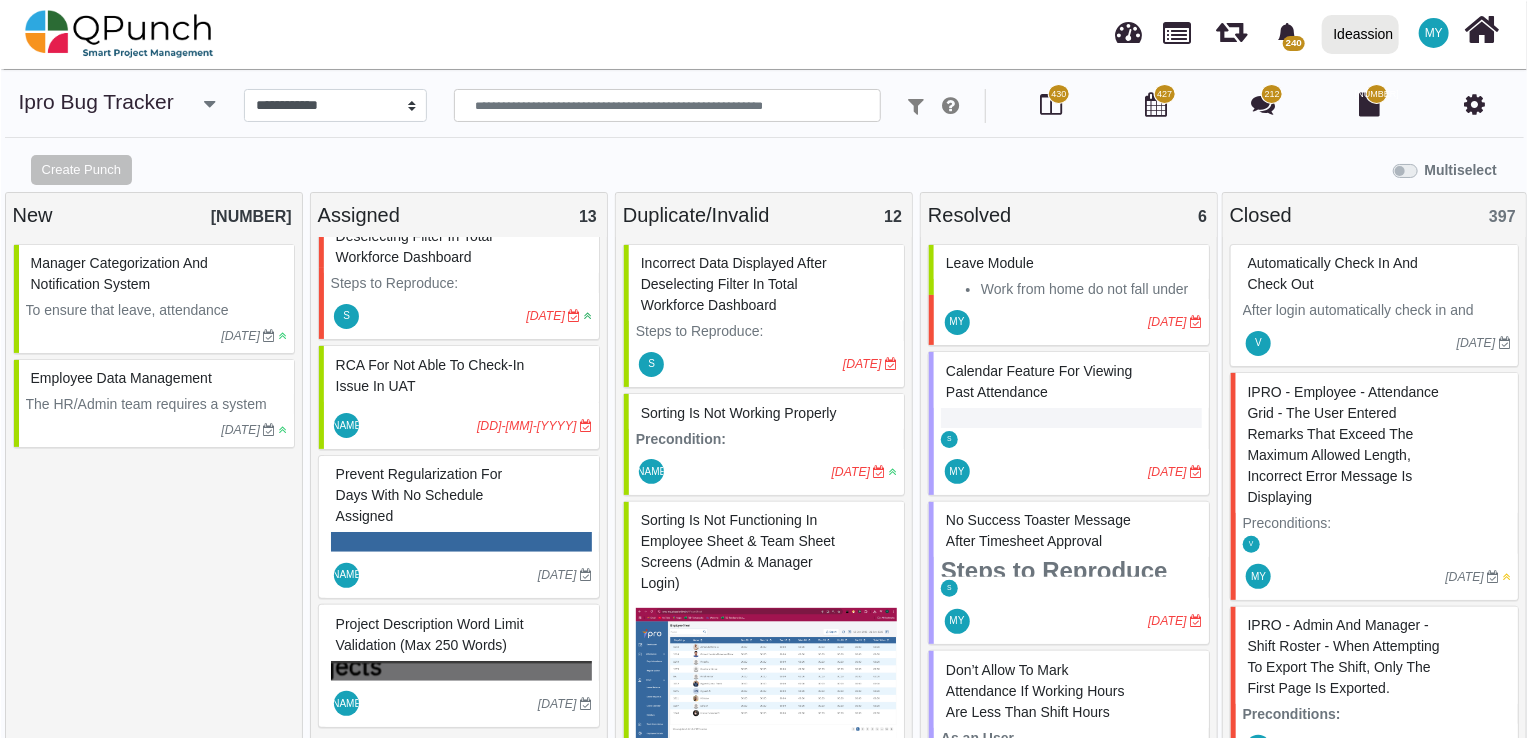 scroll, scrollTop: 20, scrollLeft: 0, axis: vertical 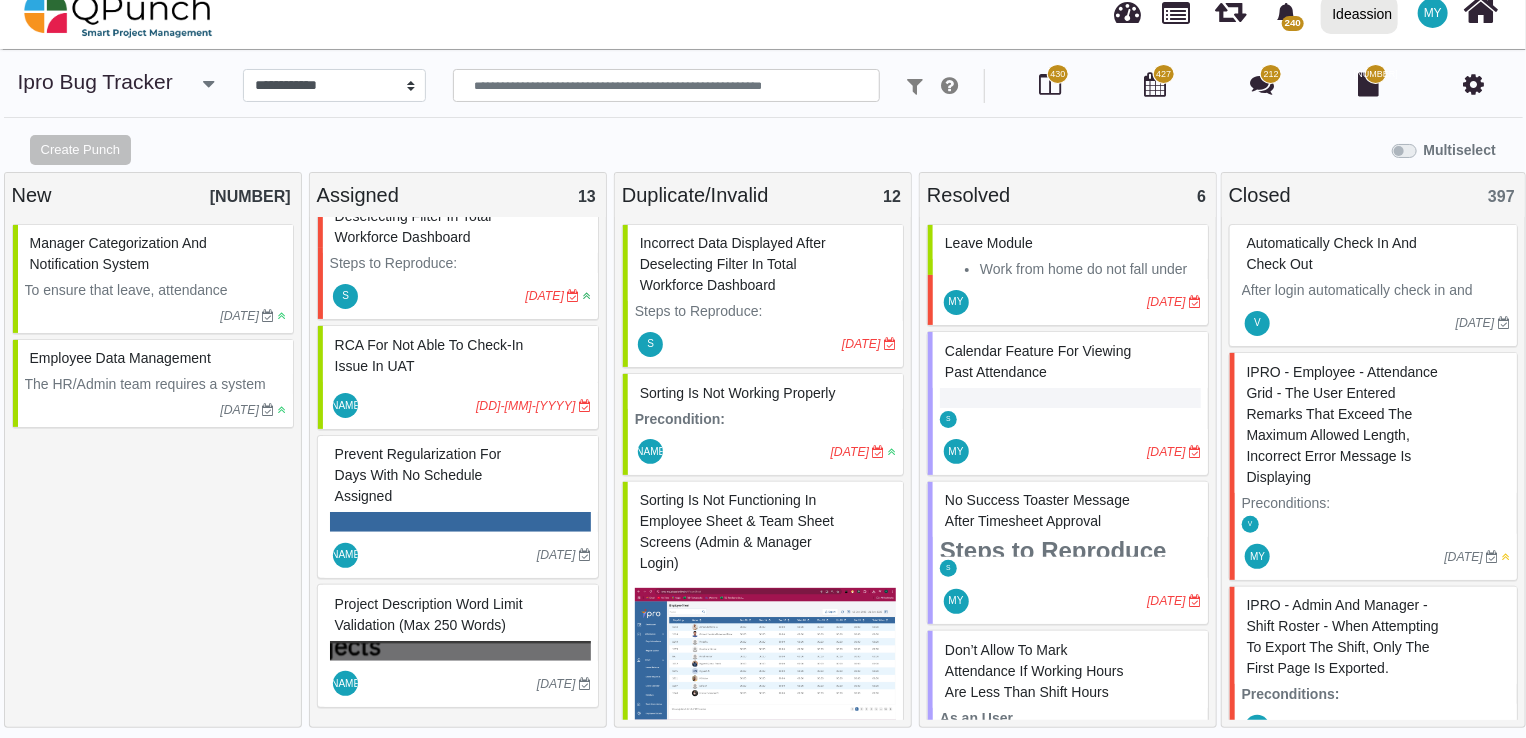click on "Prevent Regularization for Days with No Schedule Assigned" at bounding box center (460, 475) 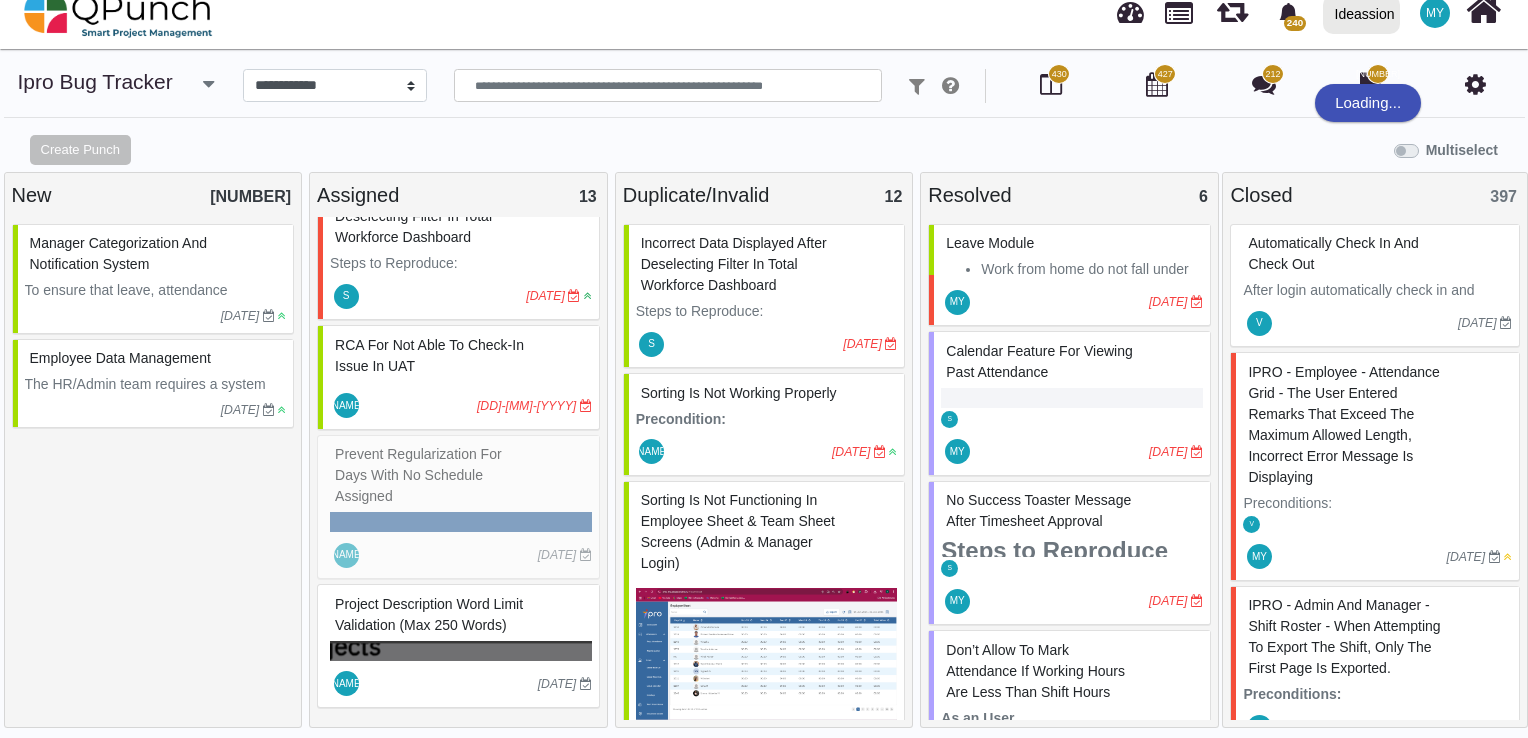 select on "***" 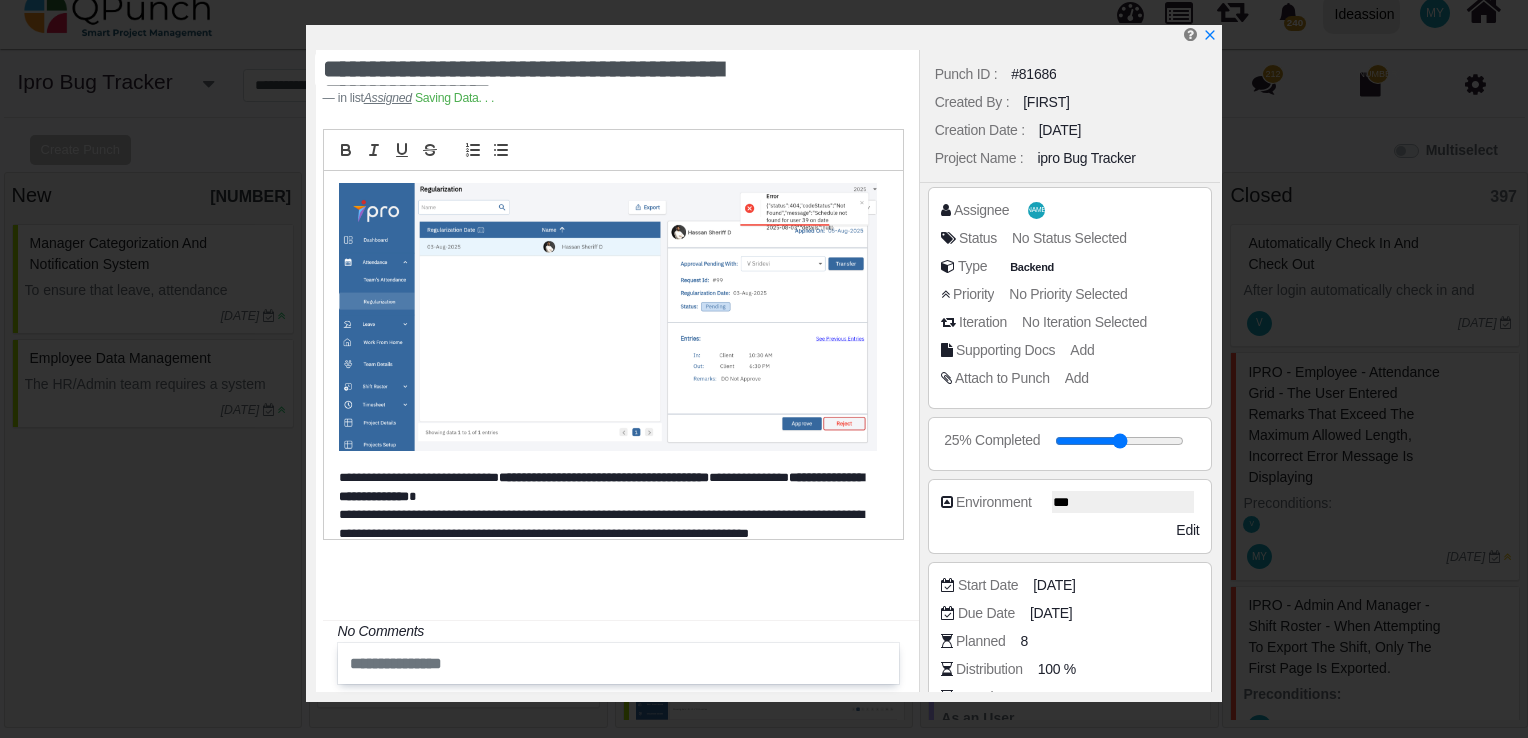 scroll, scrollTop: 1868, scrollLeft: 0, axis: vertical 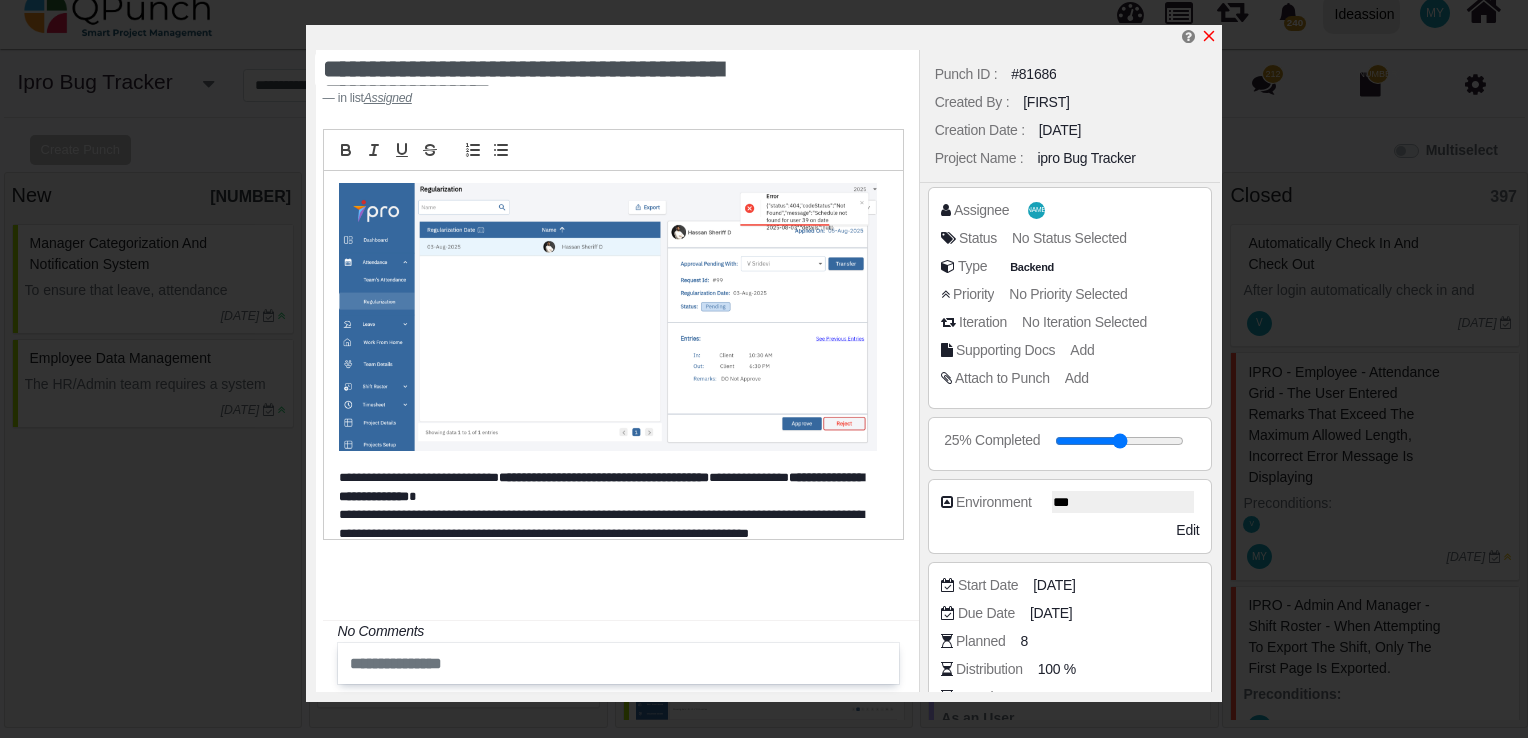 click 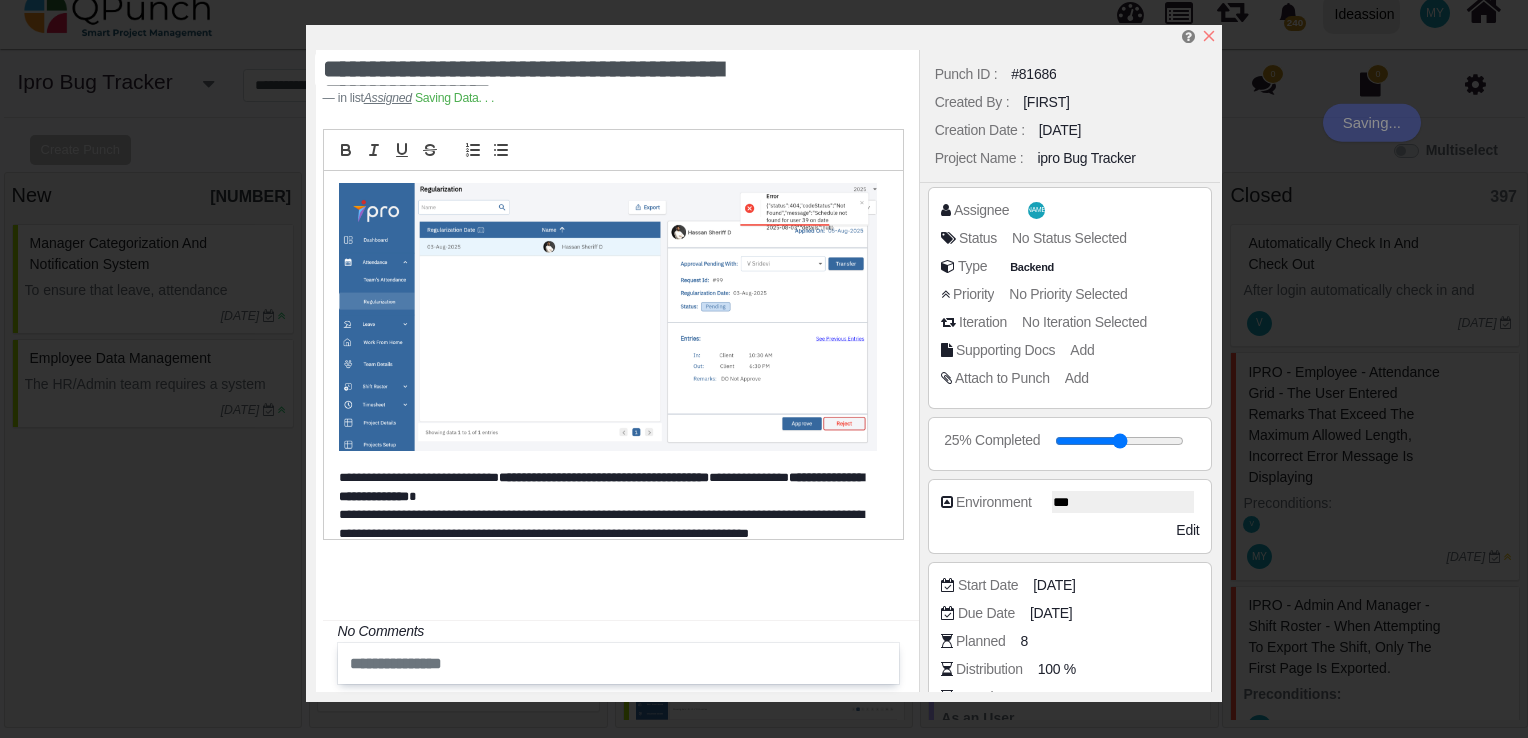 scroll, scrollTop: 1887, scrollLeft: 0, axis: vertical 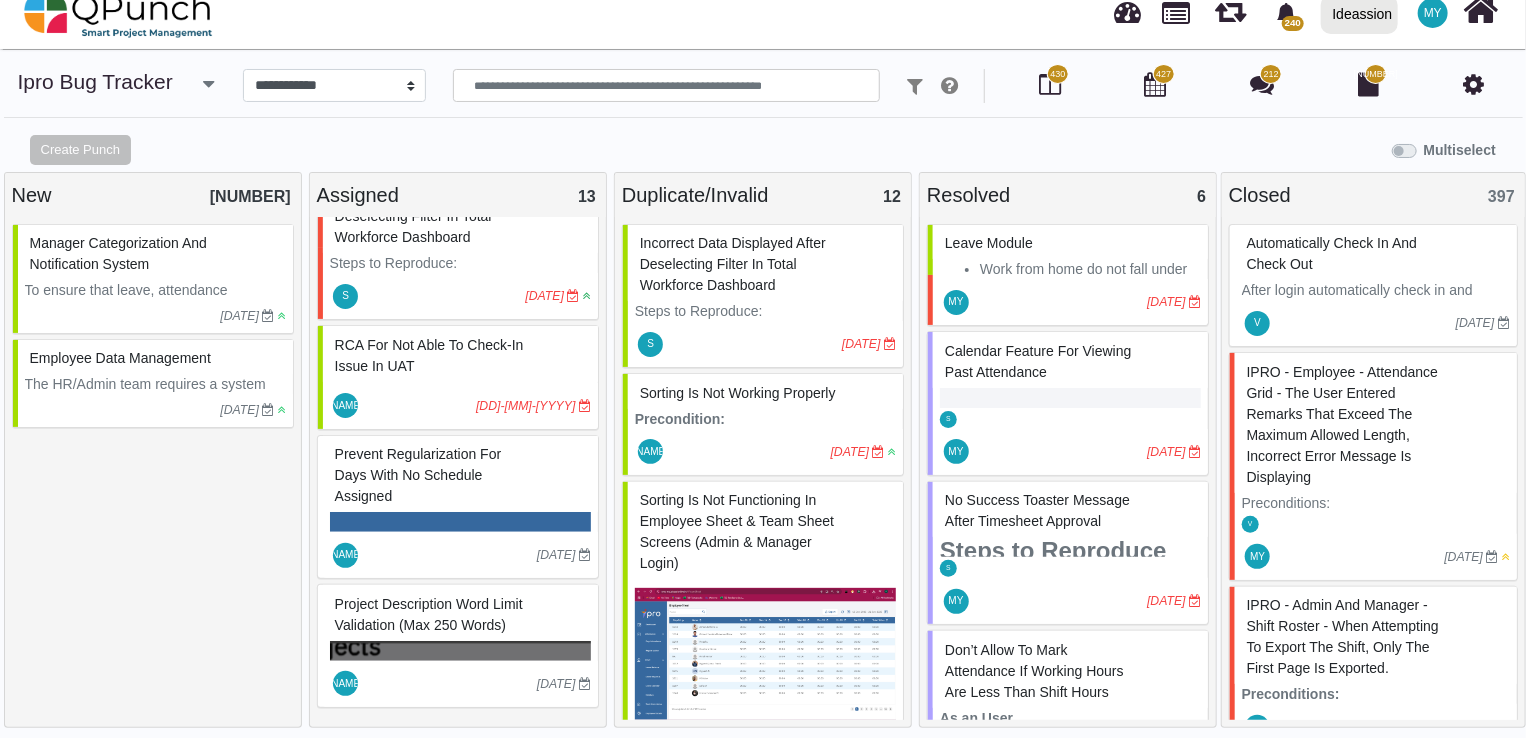 click at bounding box center (449, 555) 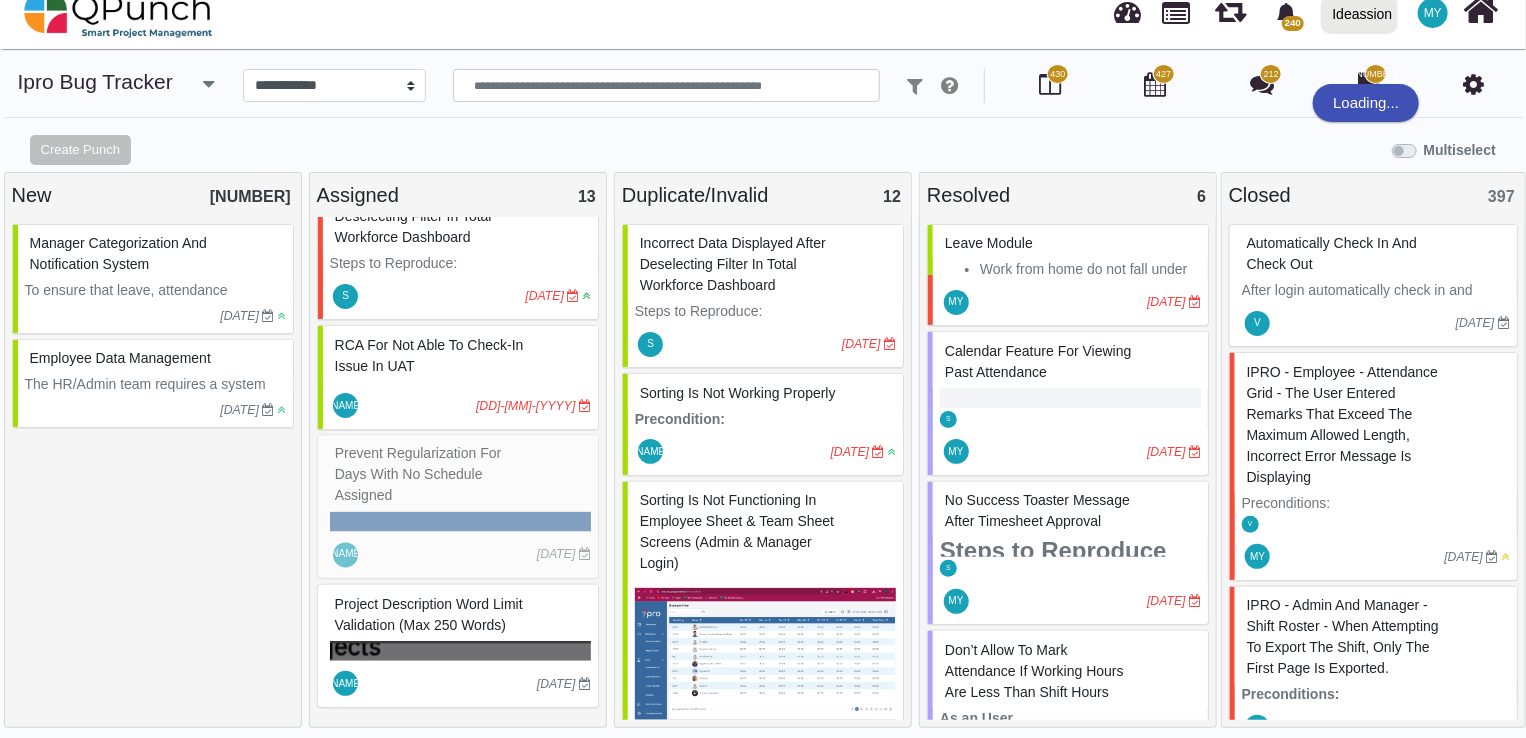 select on "***" 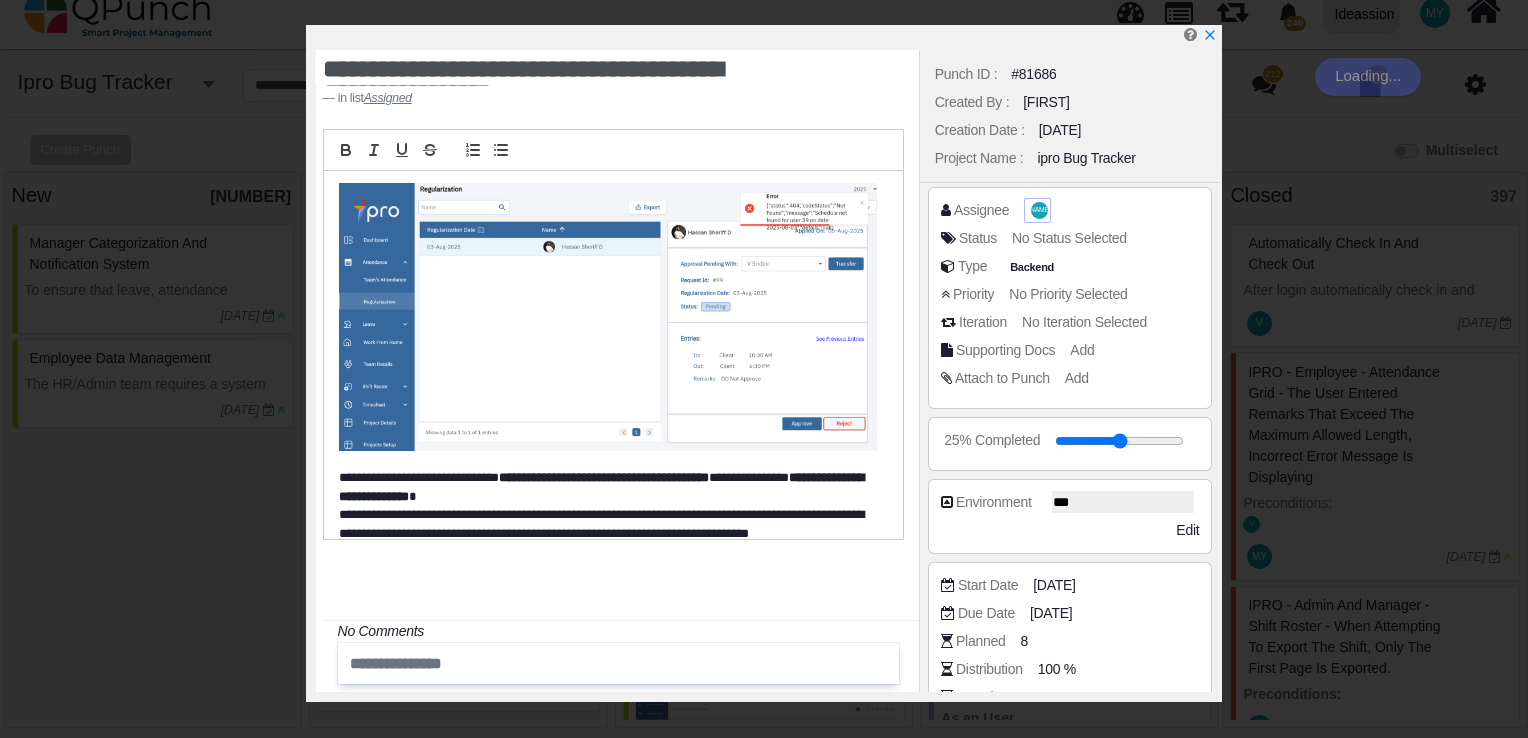 click on "[NAME]" at bounding box center (1039, 210) 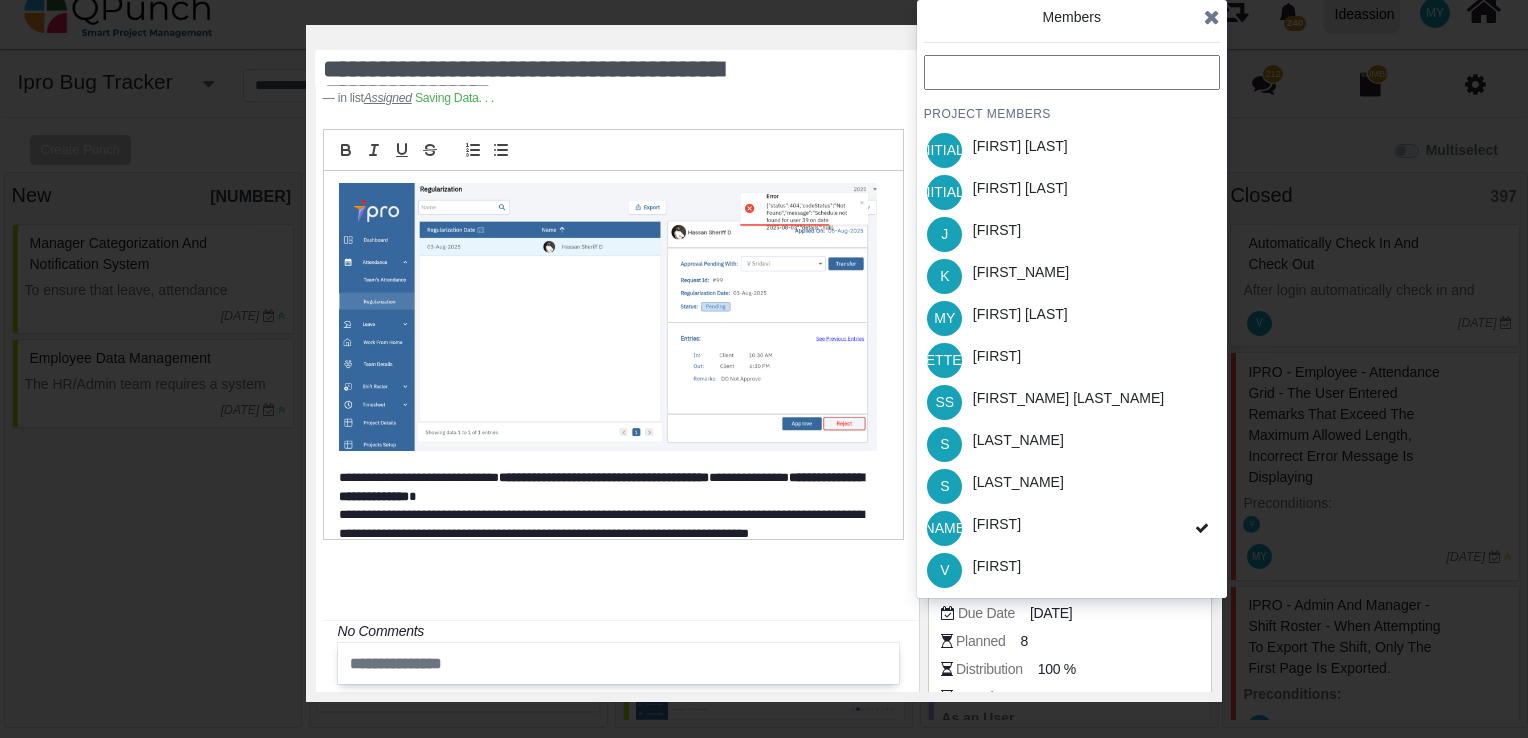scroll, scrollTop: 1887, scrollLeft: 0, axis: vertical 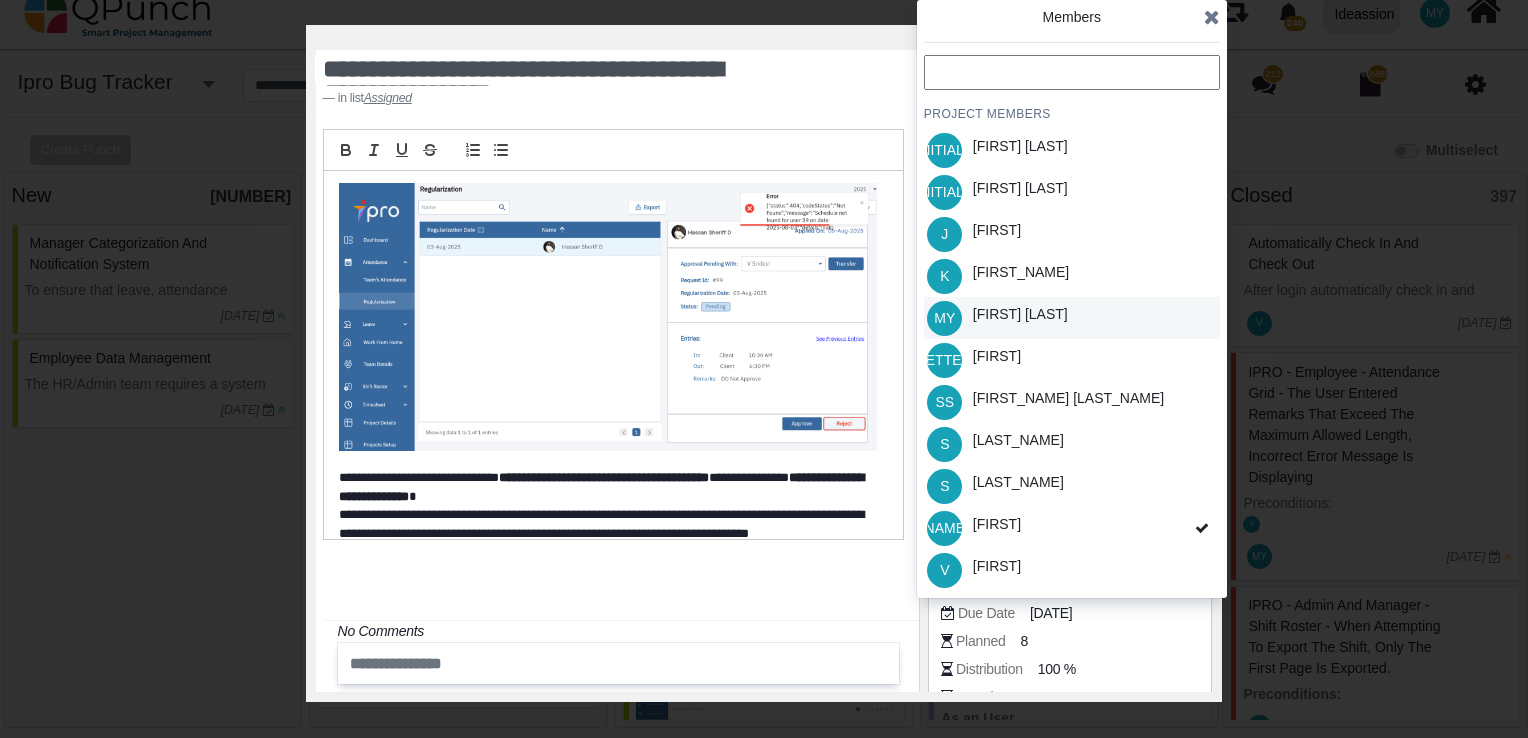 click on "[FIRST] [LAST]" at bounding box center [1020, 314] 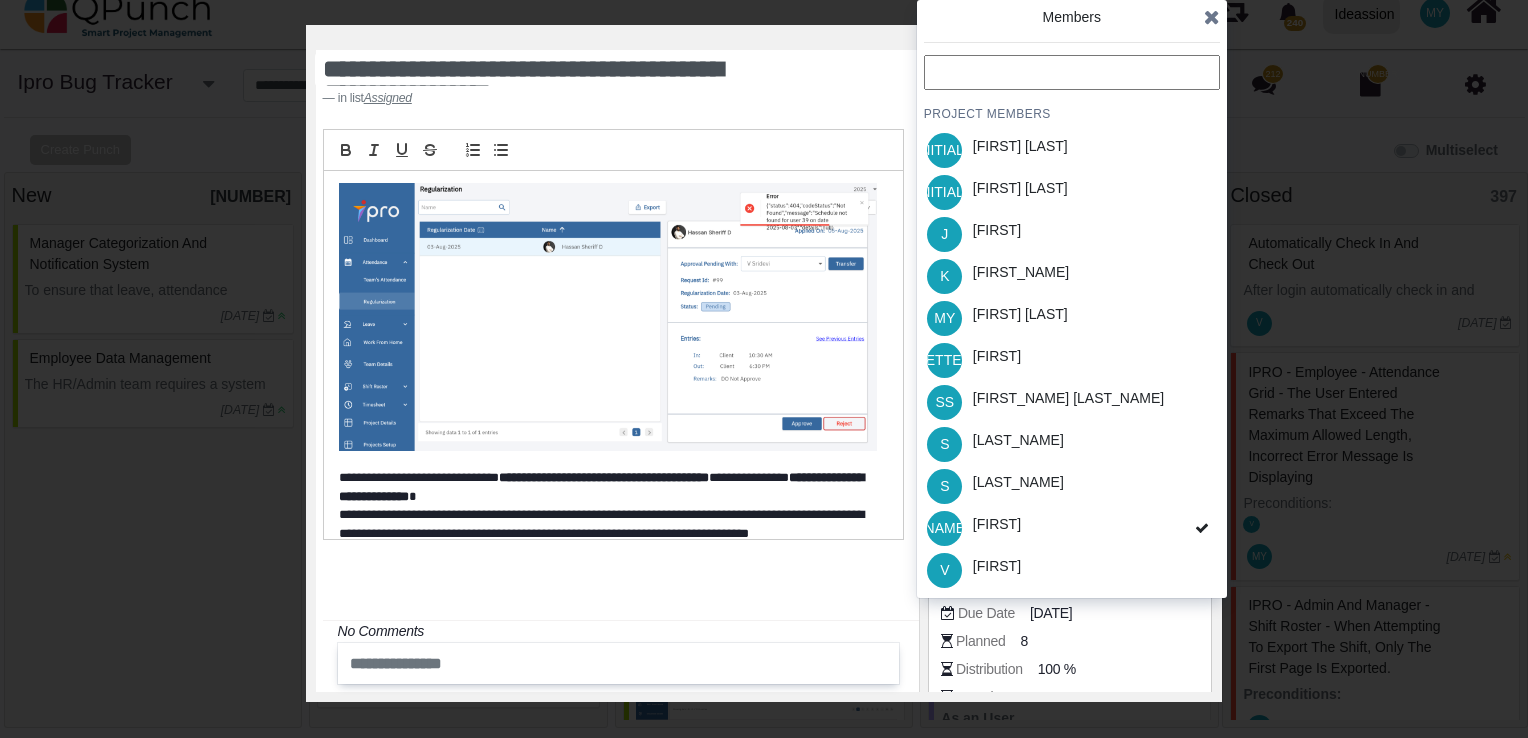 scroll, scrollTop: 1908, scrollLeft: 0, axis: vertical 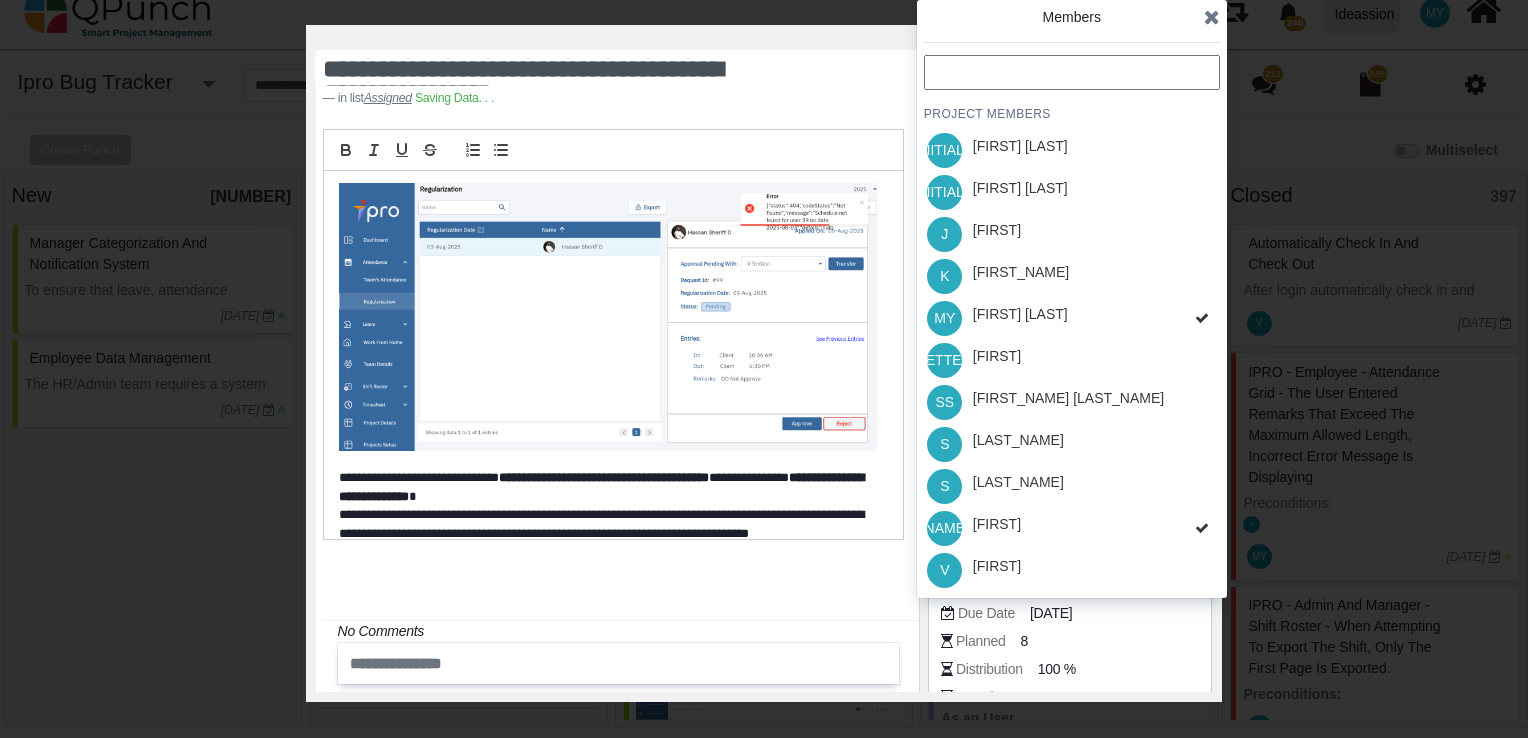 click at bounding box center [1212, 17] 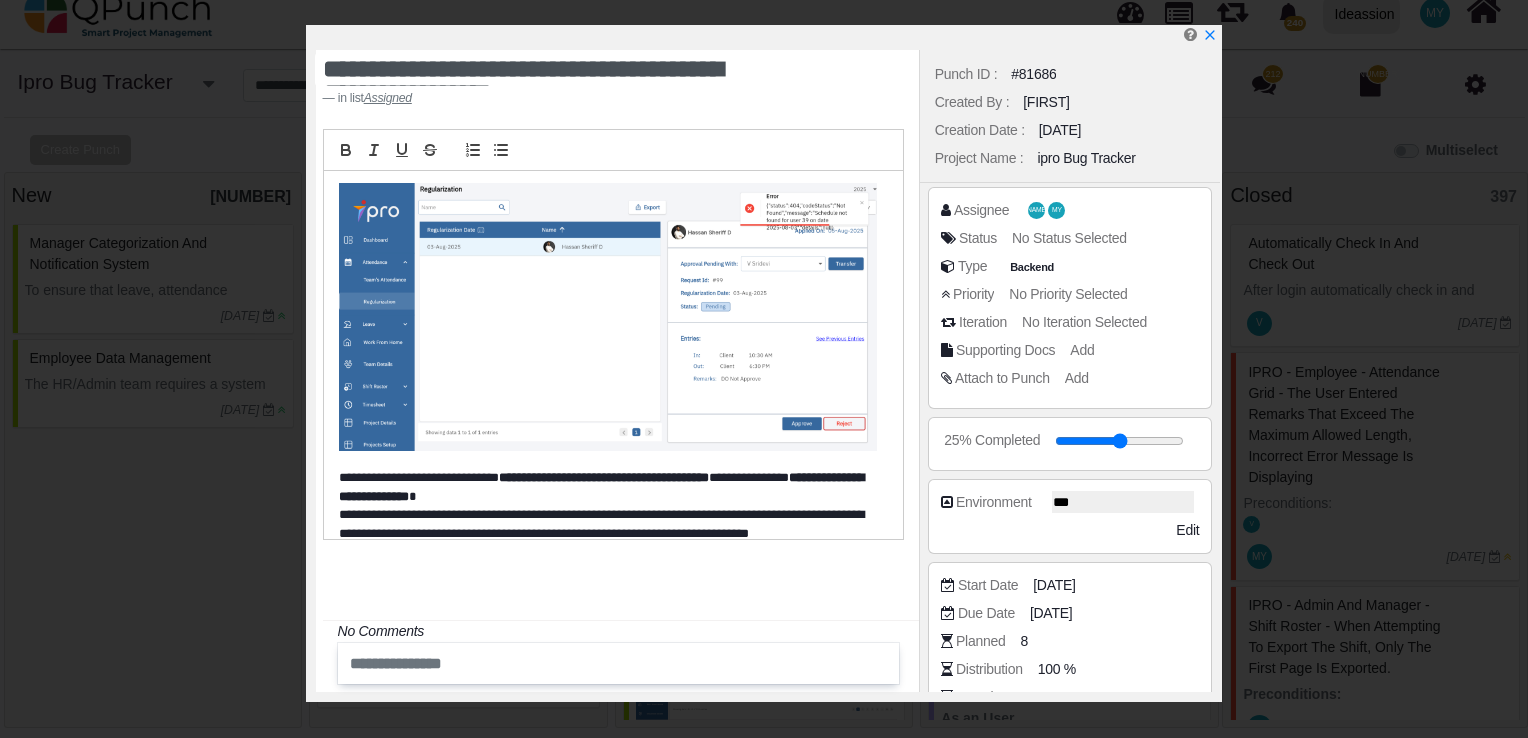 scroll, scrollTop: 358, scrollLeft: 0, axis: vertical 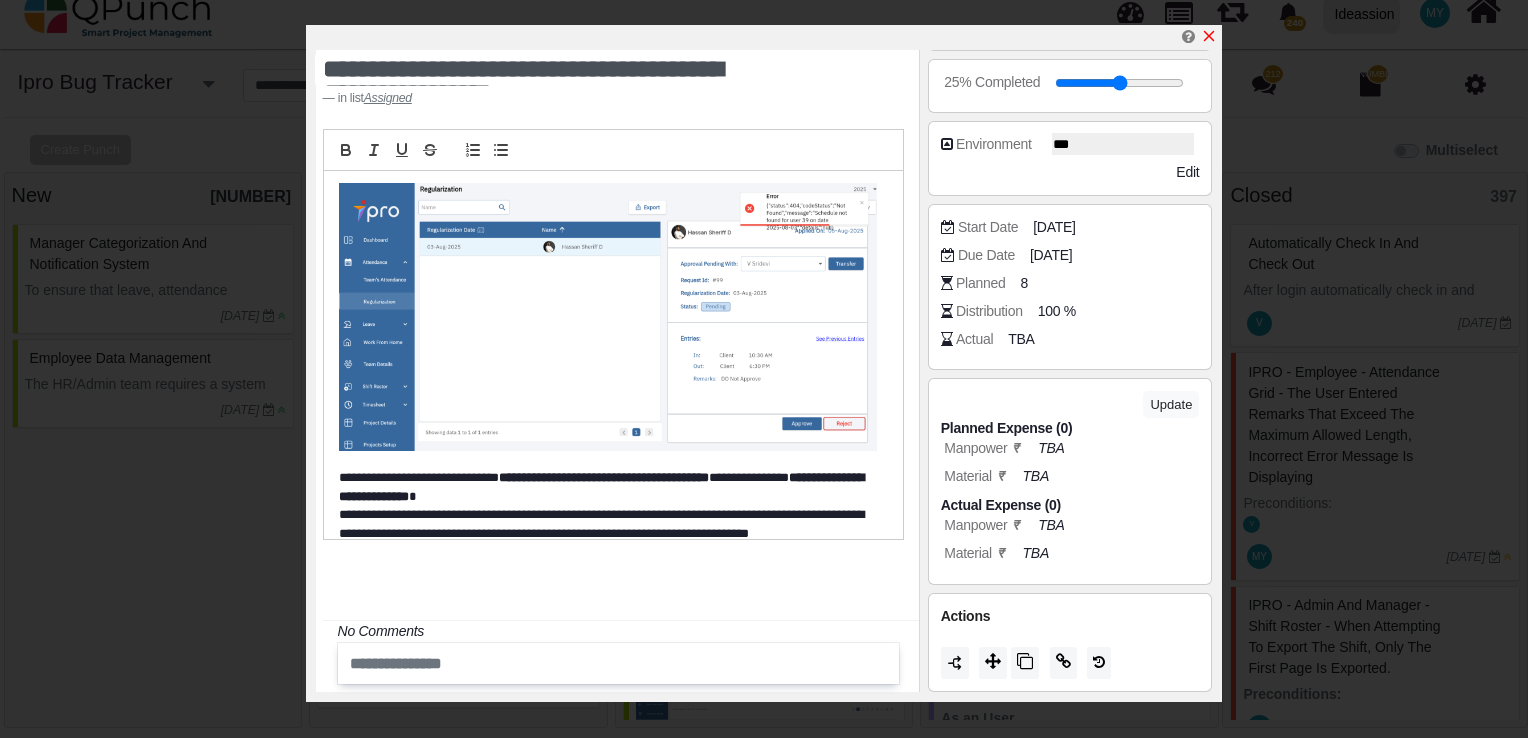 click 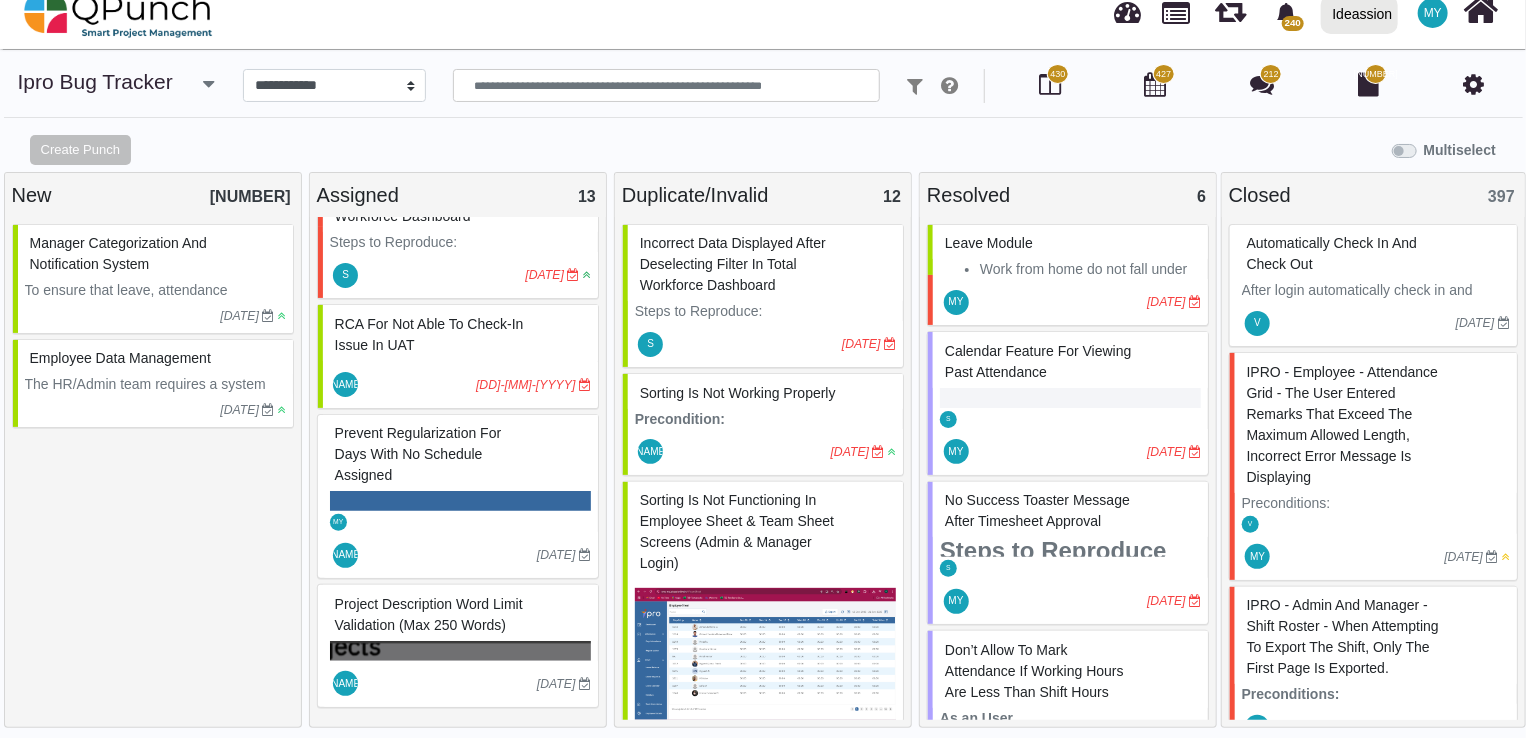 click on "Project Description Word Limit Validation (Max 250 Words)" at bounding box center (460, 615) 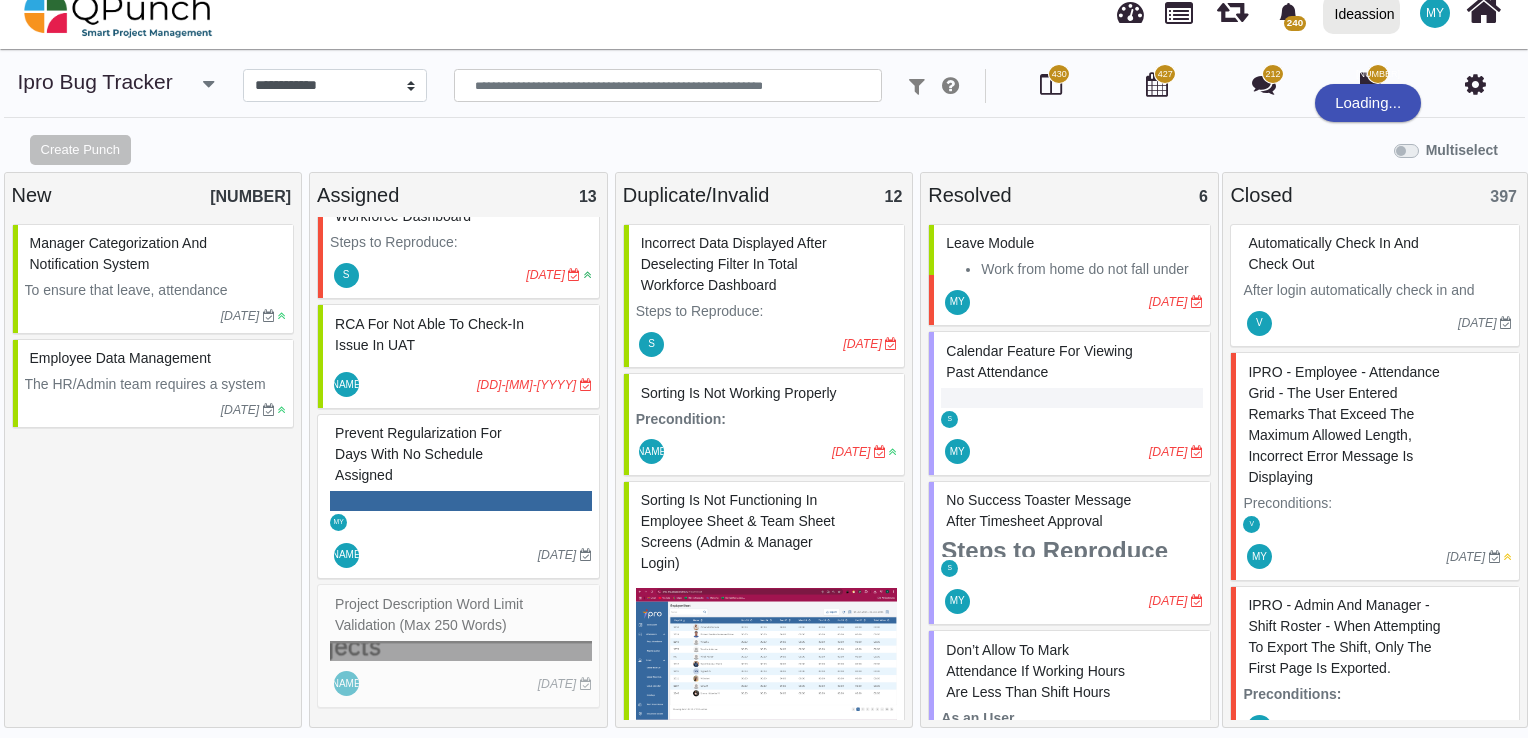 select on "***" 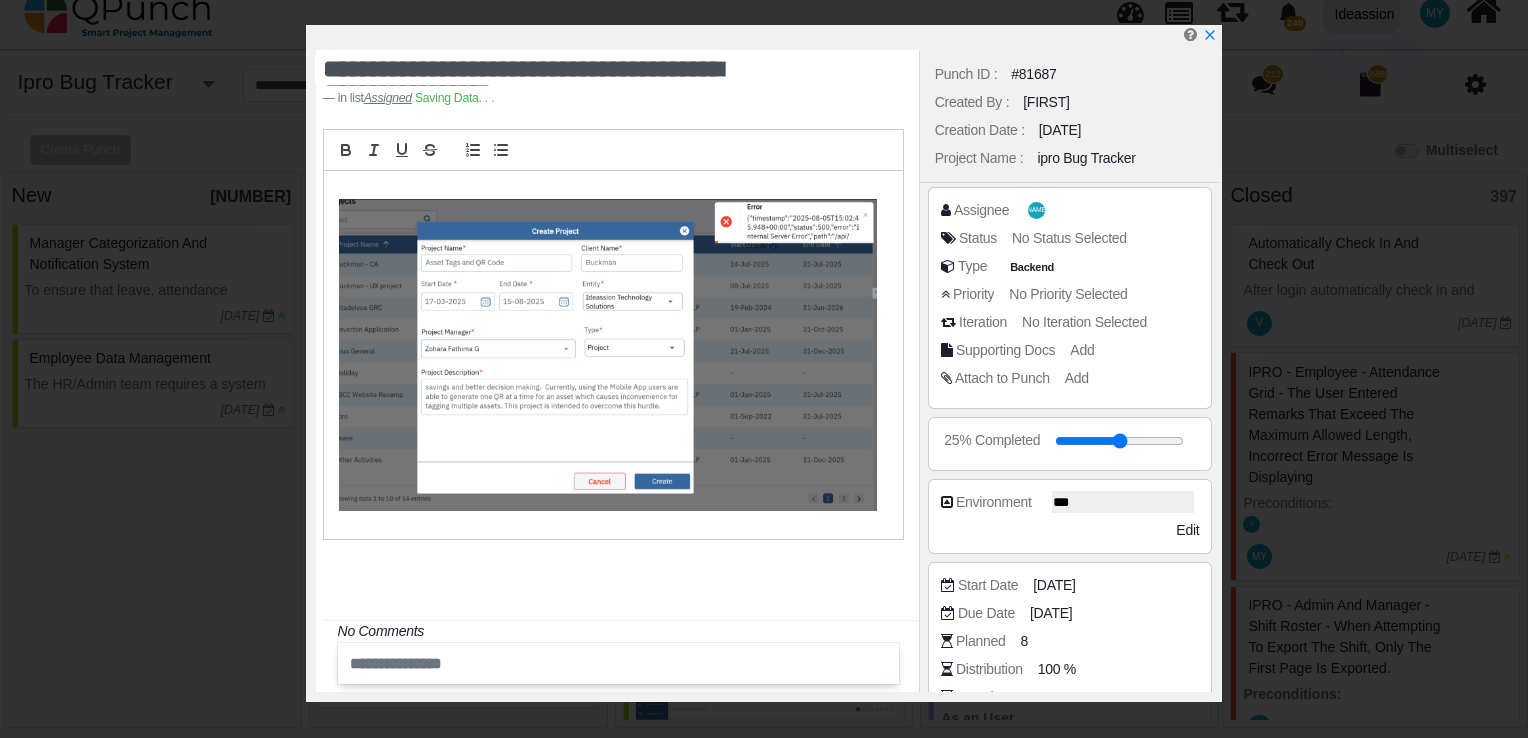 scroll, scrollTop: 1889, scrollLeft: 0, axis: vertical 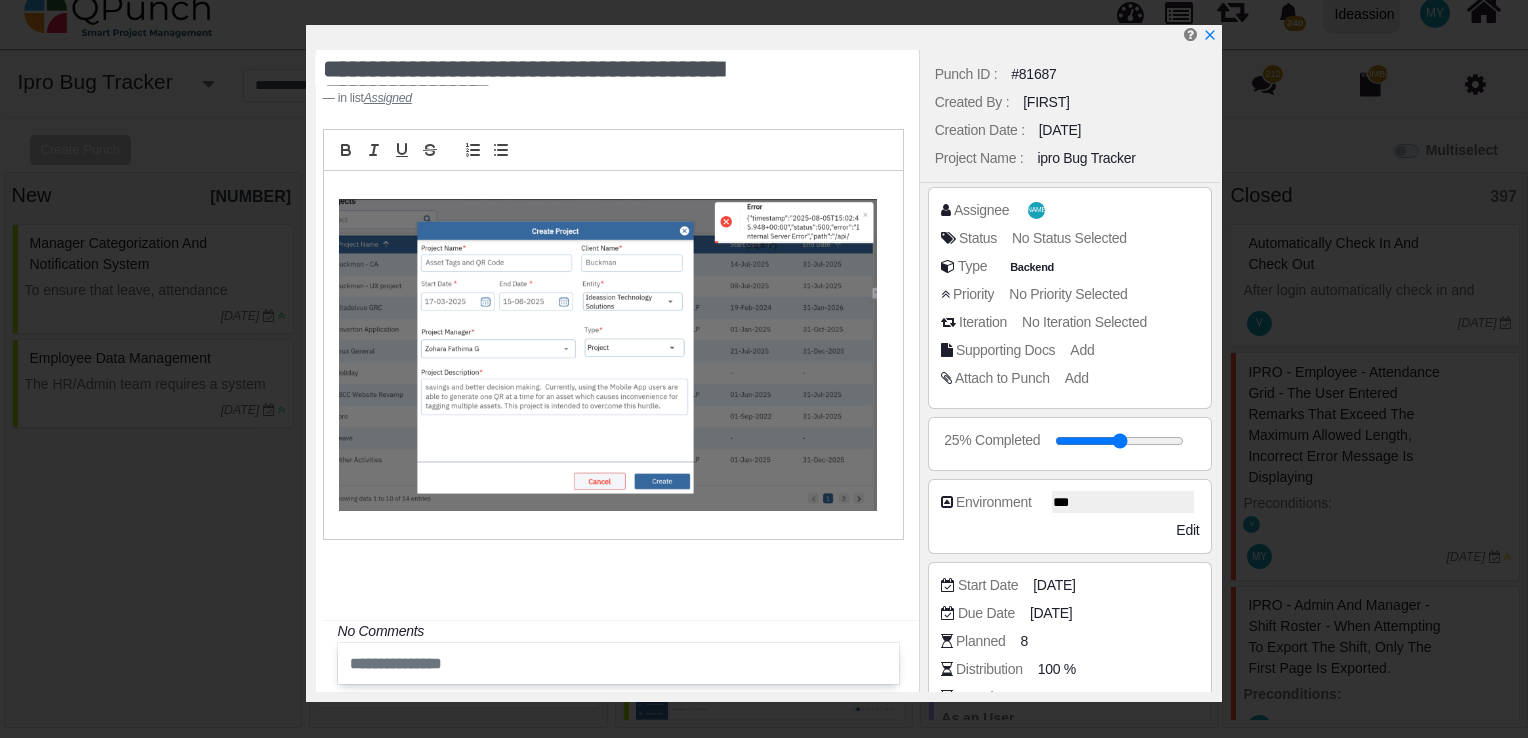 click on "Assignee
[NAME]" at bounding box center [1070, 214] 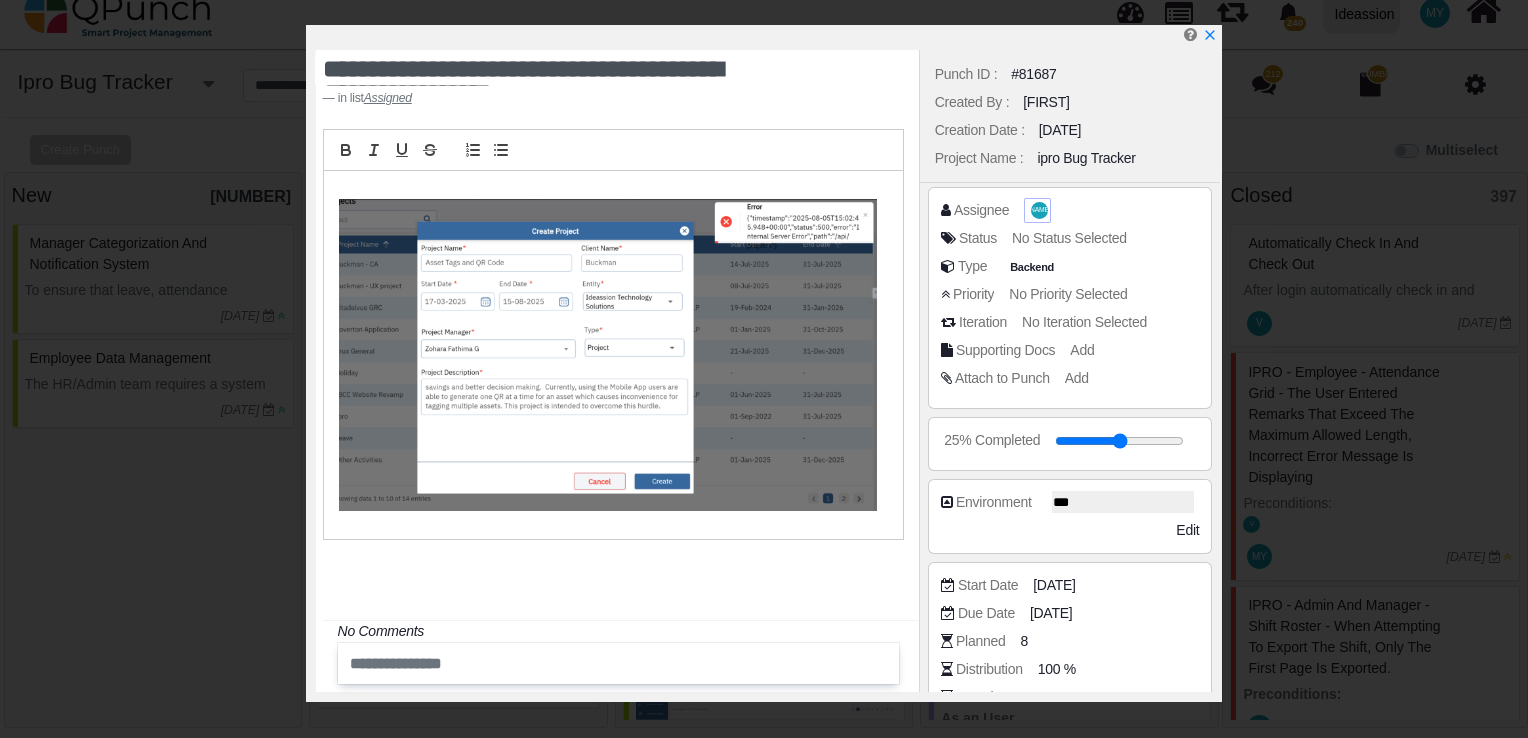 scroll, scrollTop: 1908, scrollLeft: 0, axis: vertical 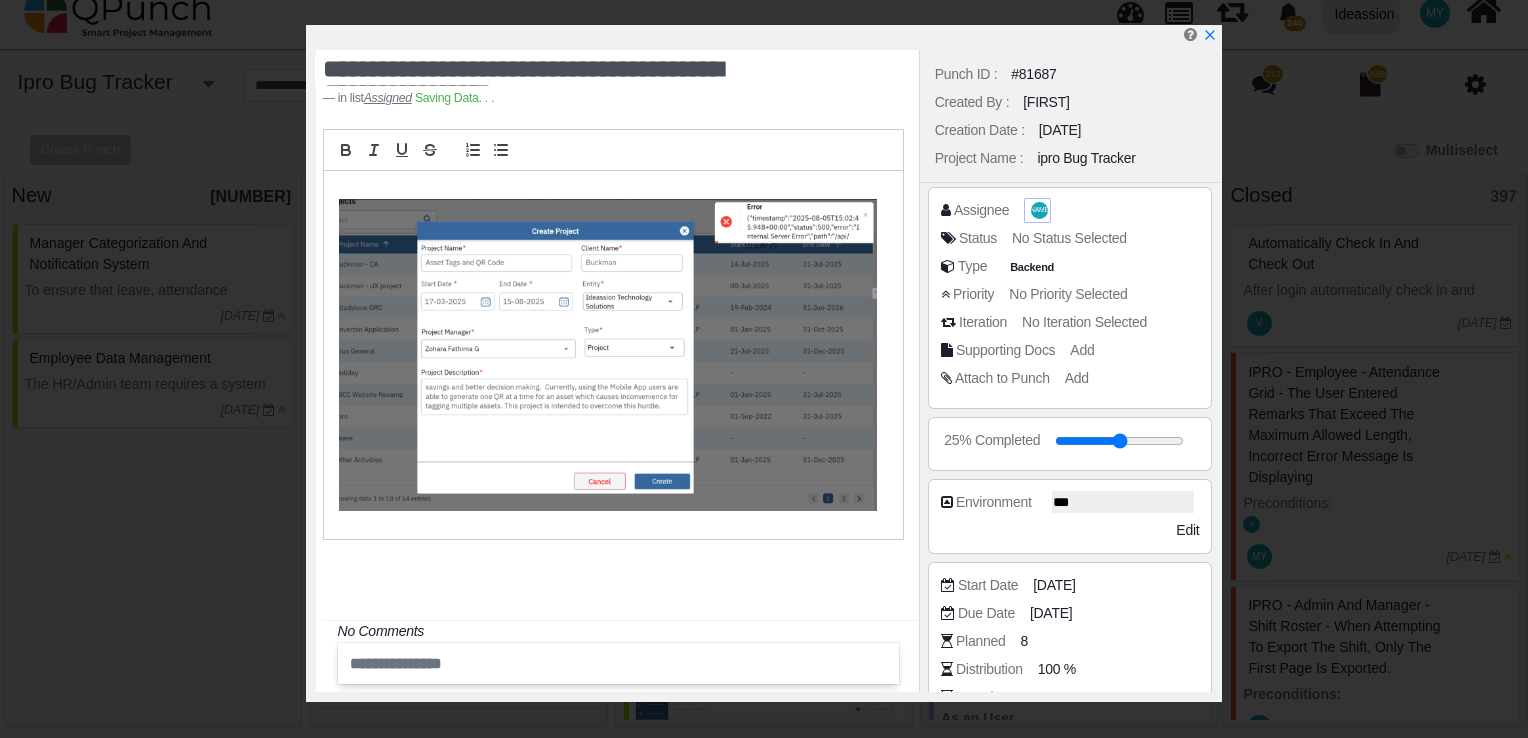 click on "[NAME]" at bounding box center [1039, 210] 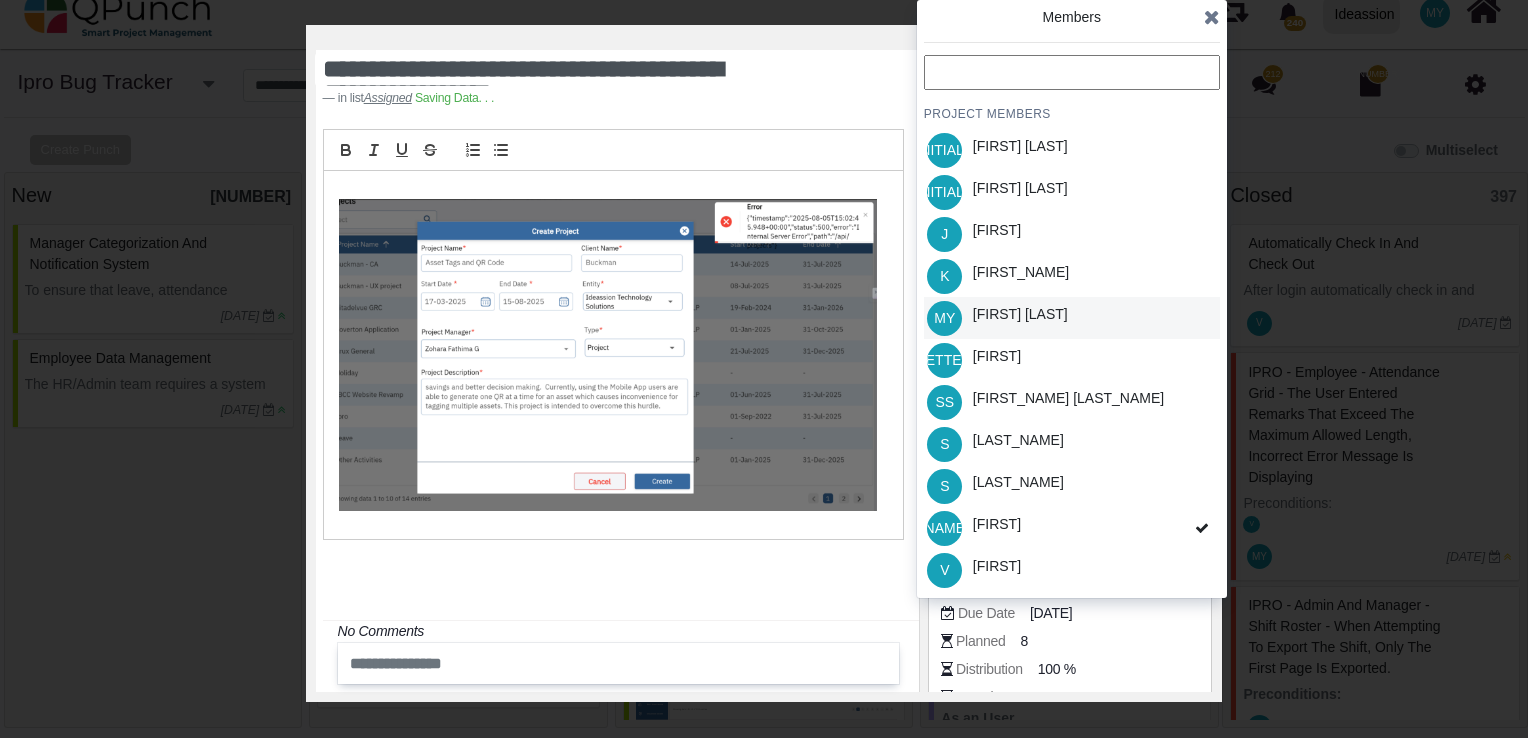 click on "[FIRST] [LAST]" at bounding box center (1020, 314) 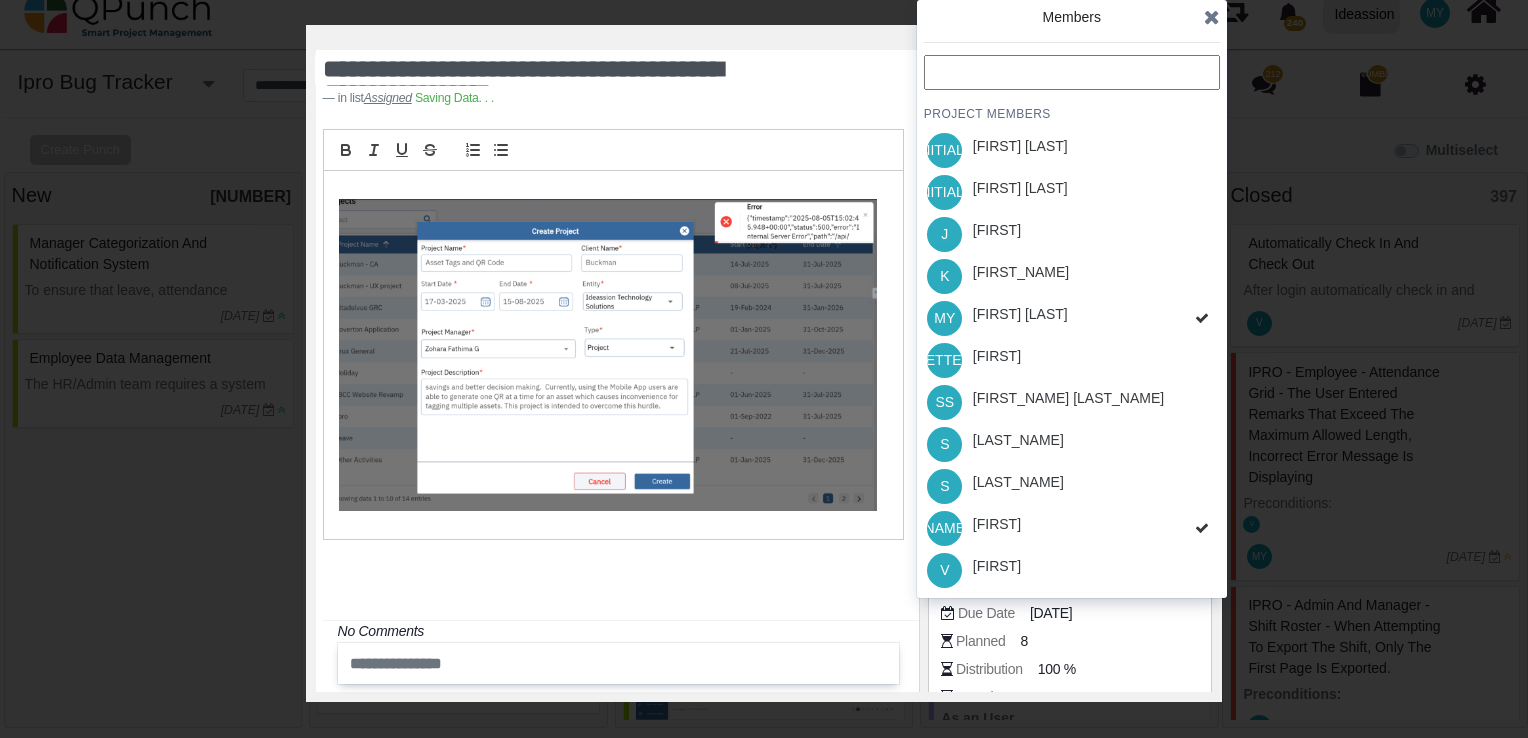 scroll, scrollTop: 1929, scrollLeft: 0, axis: vertical 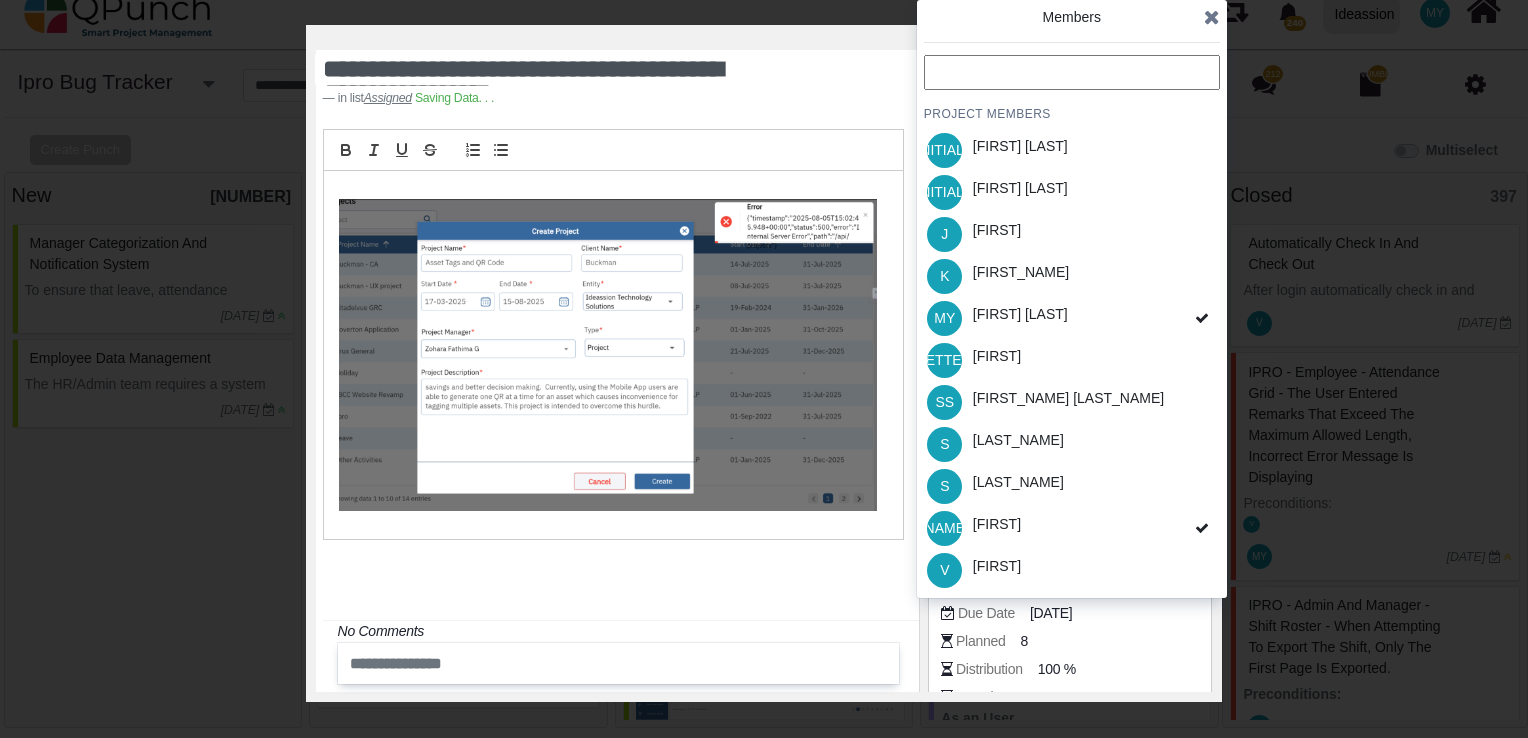 click at bounding box center [1212, 17] 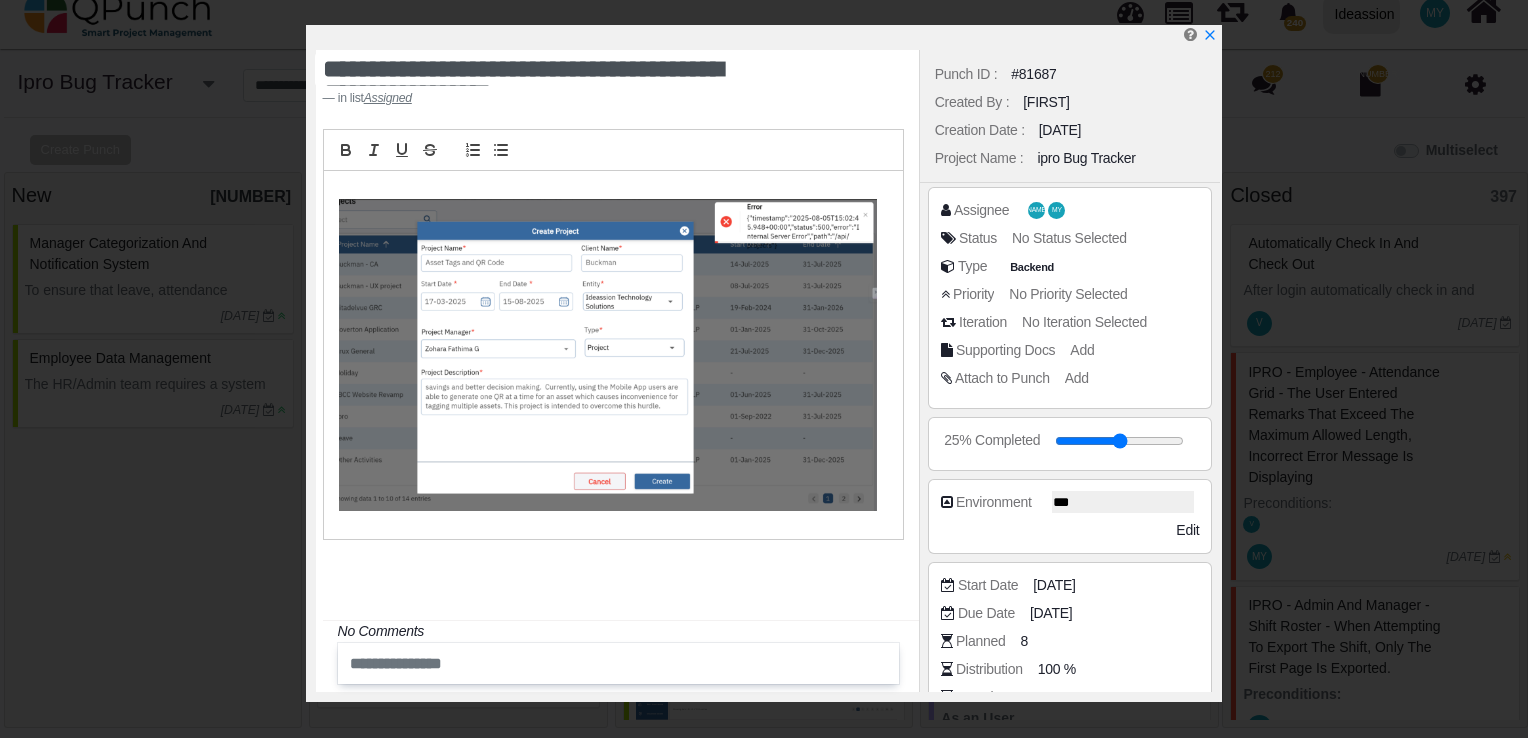 click at bounding box center [768, 37] 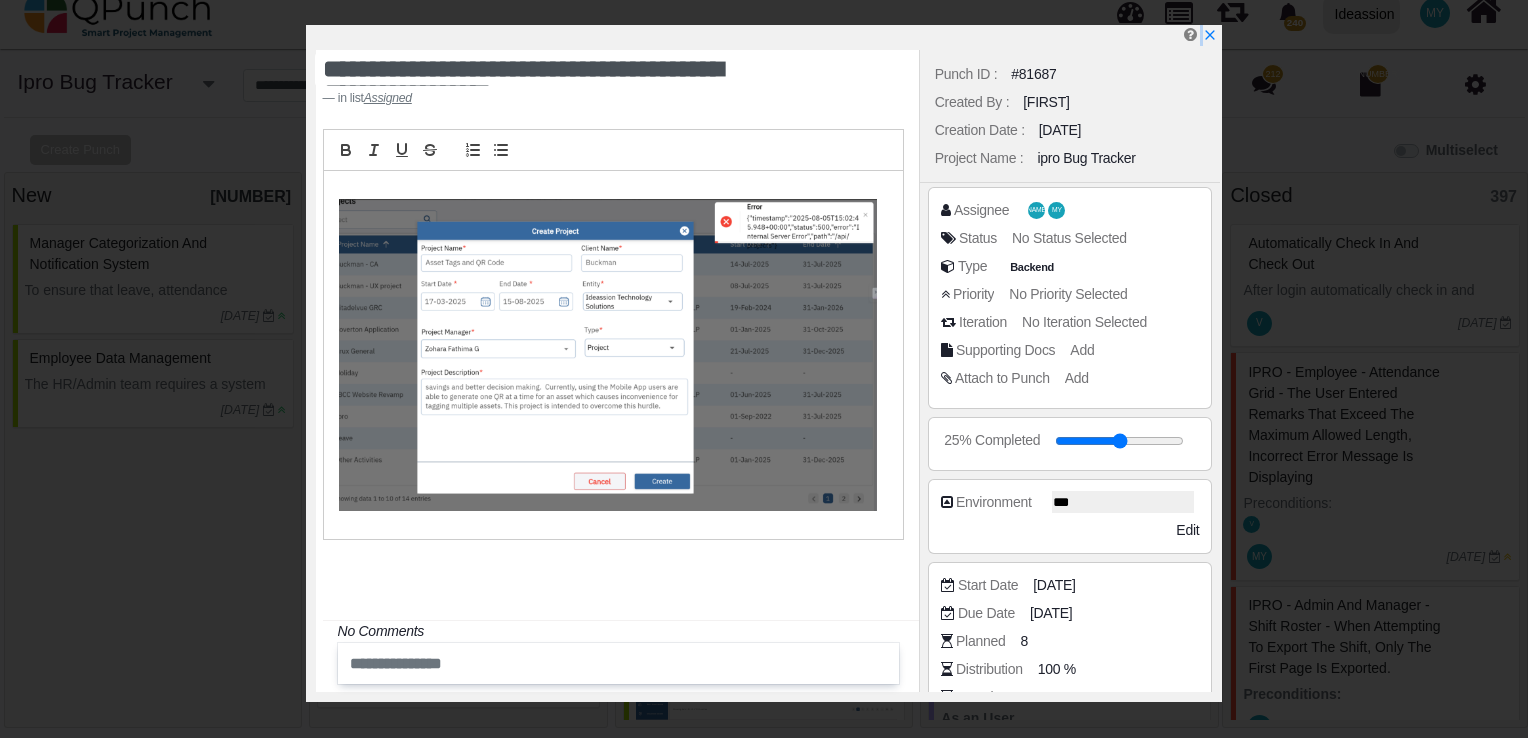 click at bounding box center (768, 37) 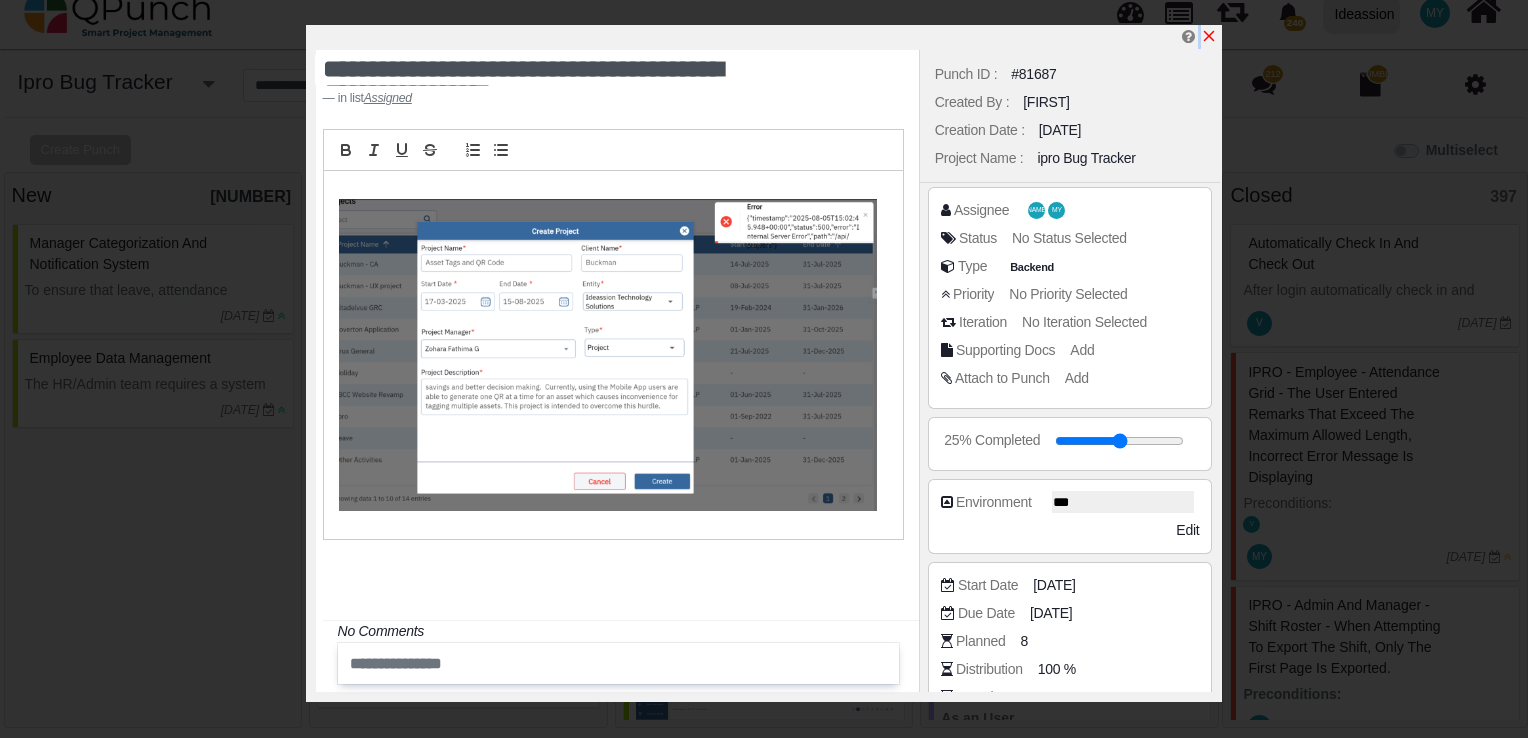 click 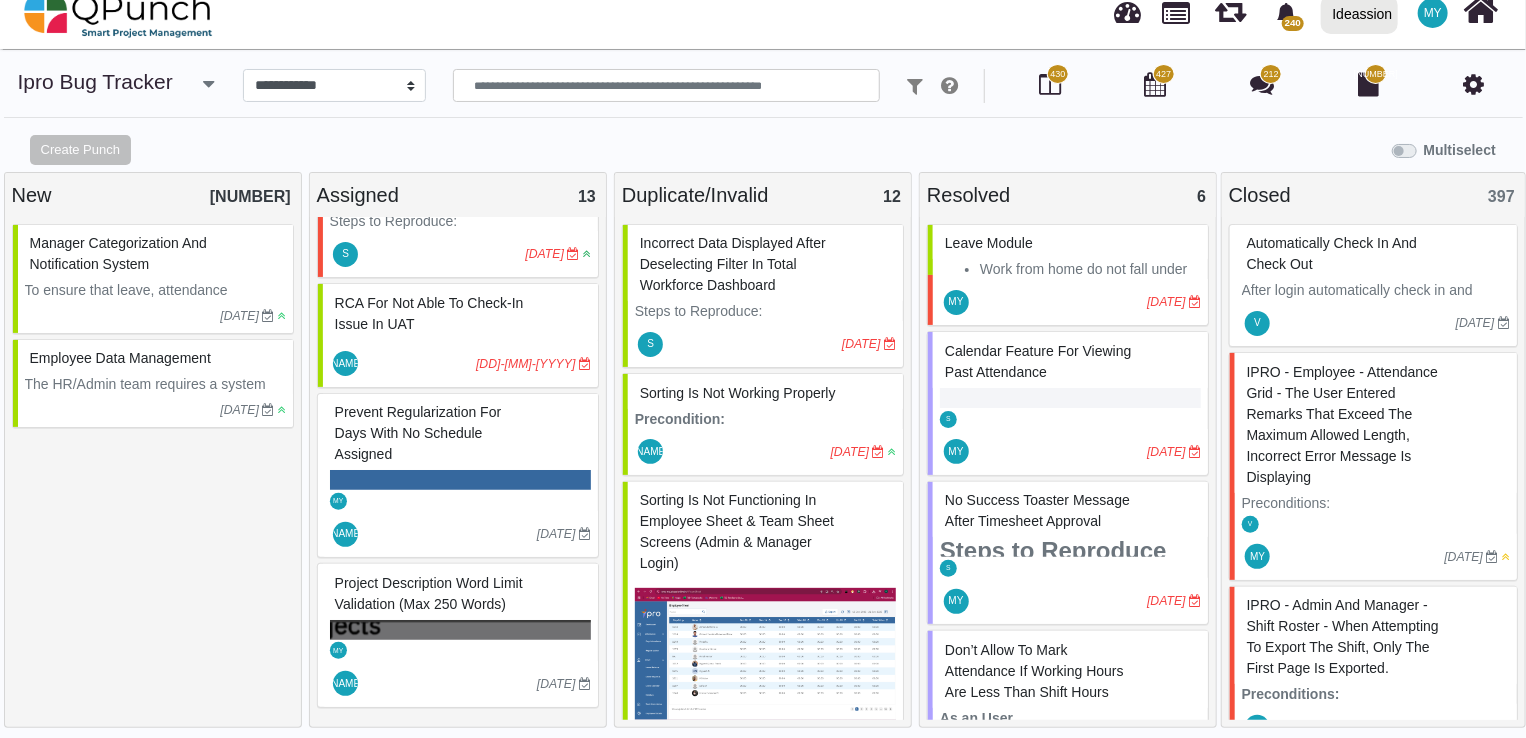 click on "Multiselect" at bounding box center (954, 148) 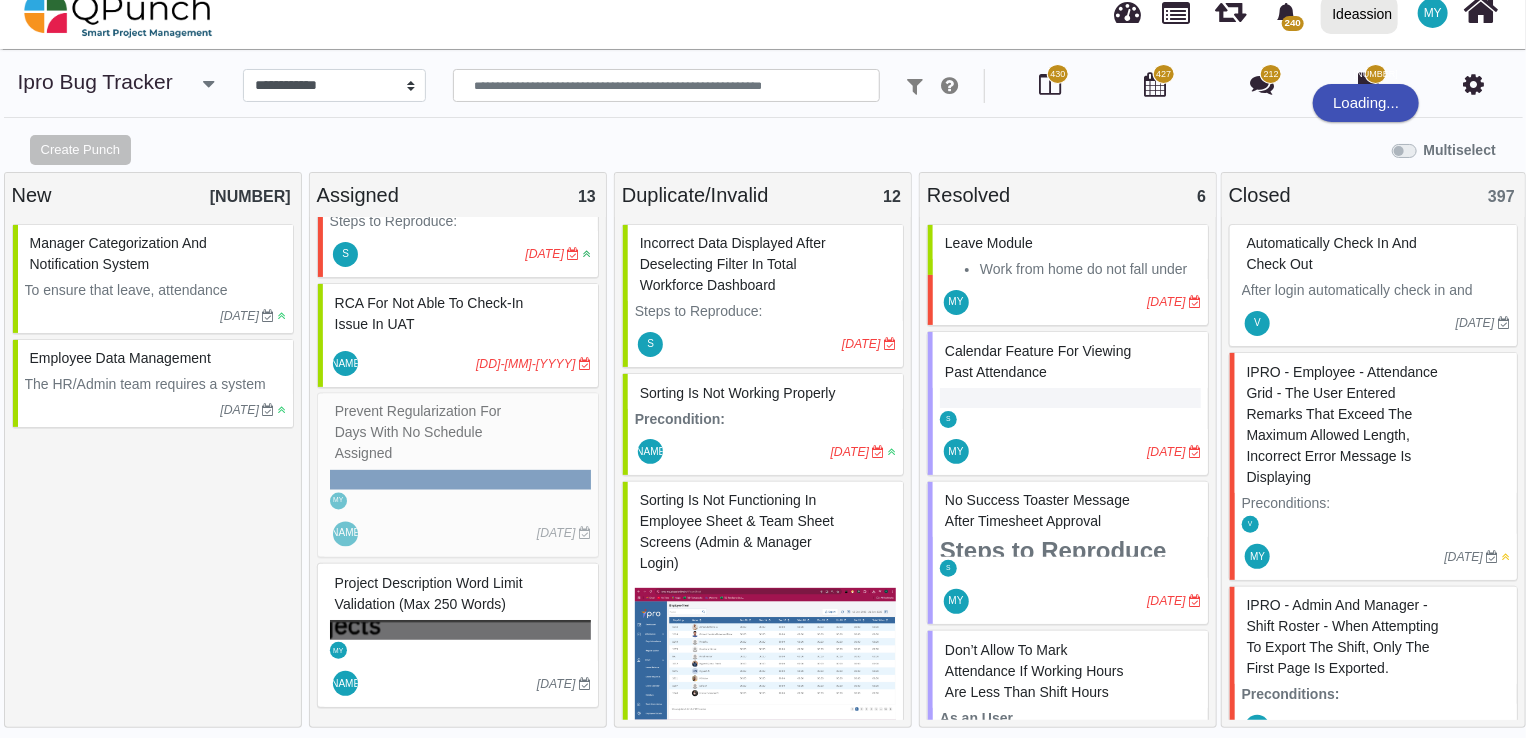 select on "***" 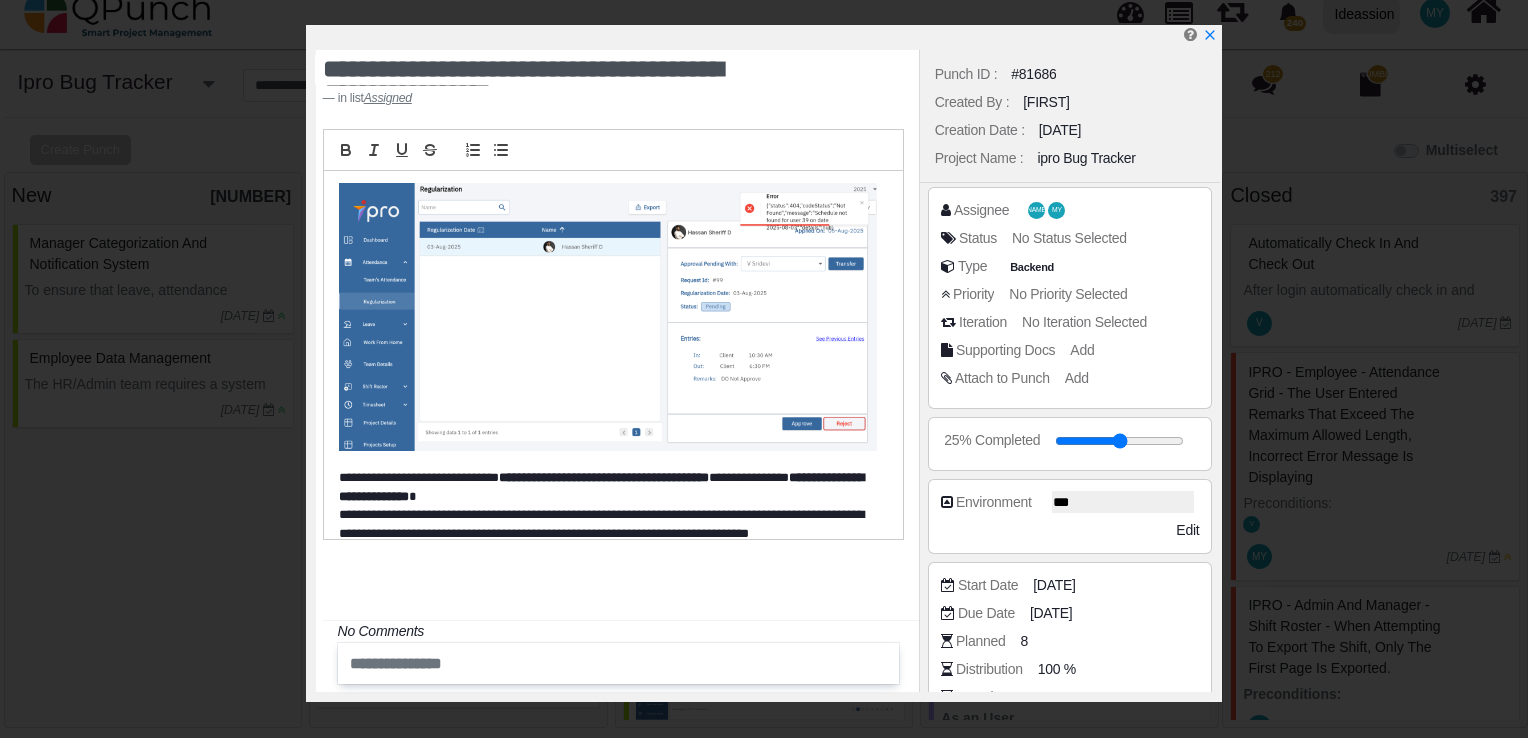click at bounding box center (608, 317) 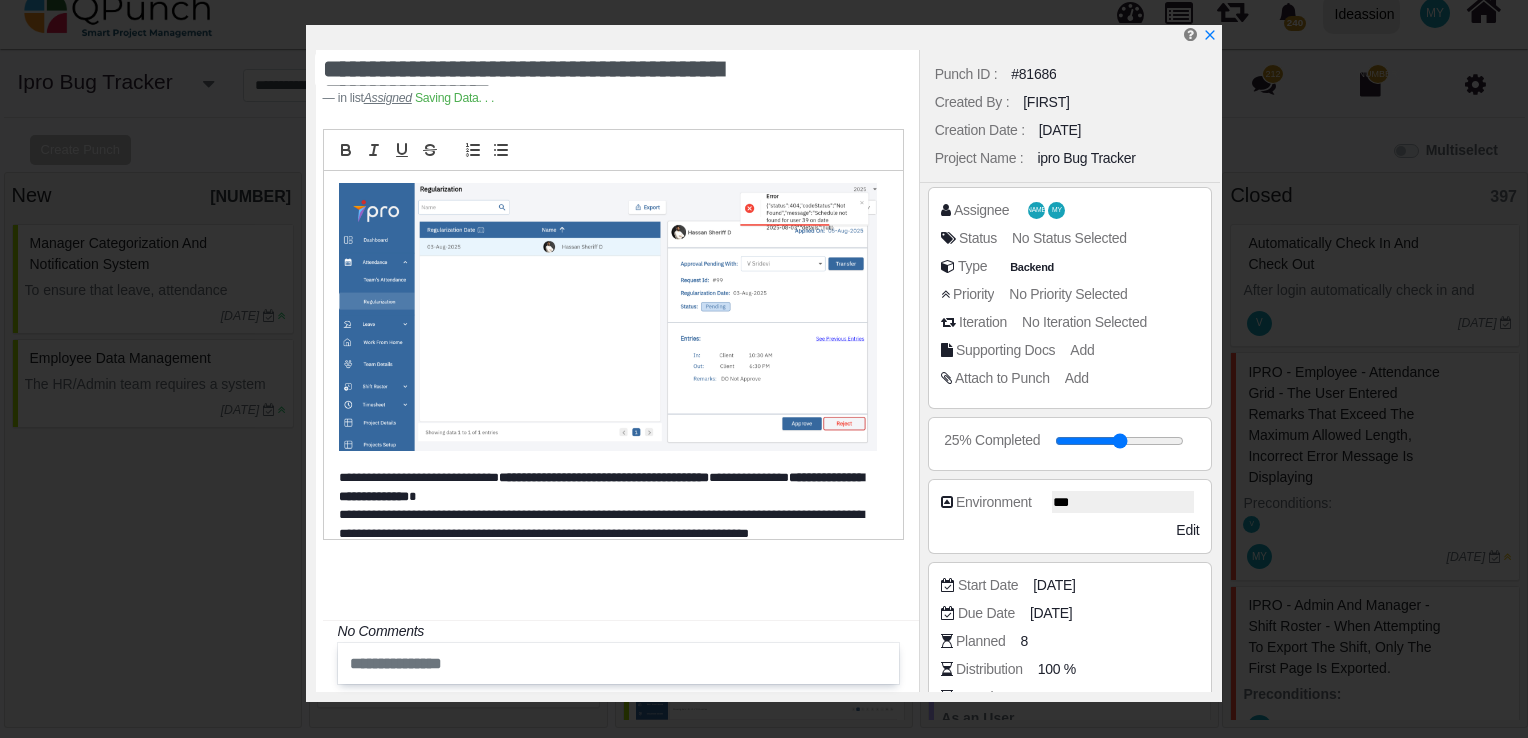 scroll, scrollTop: 1910, scrollLeft: 0, axis: vertical 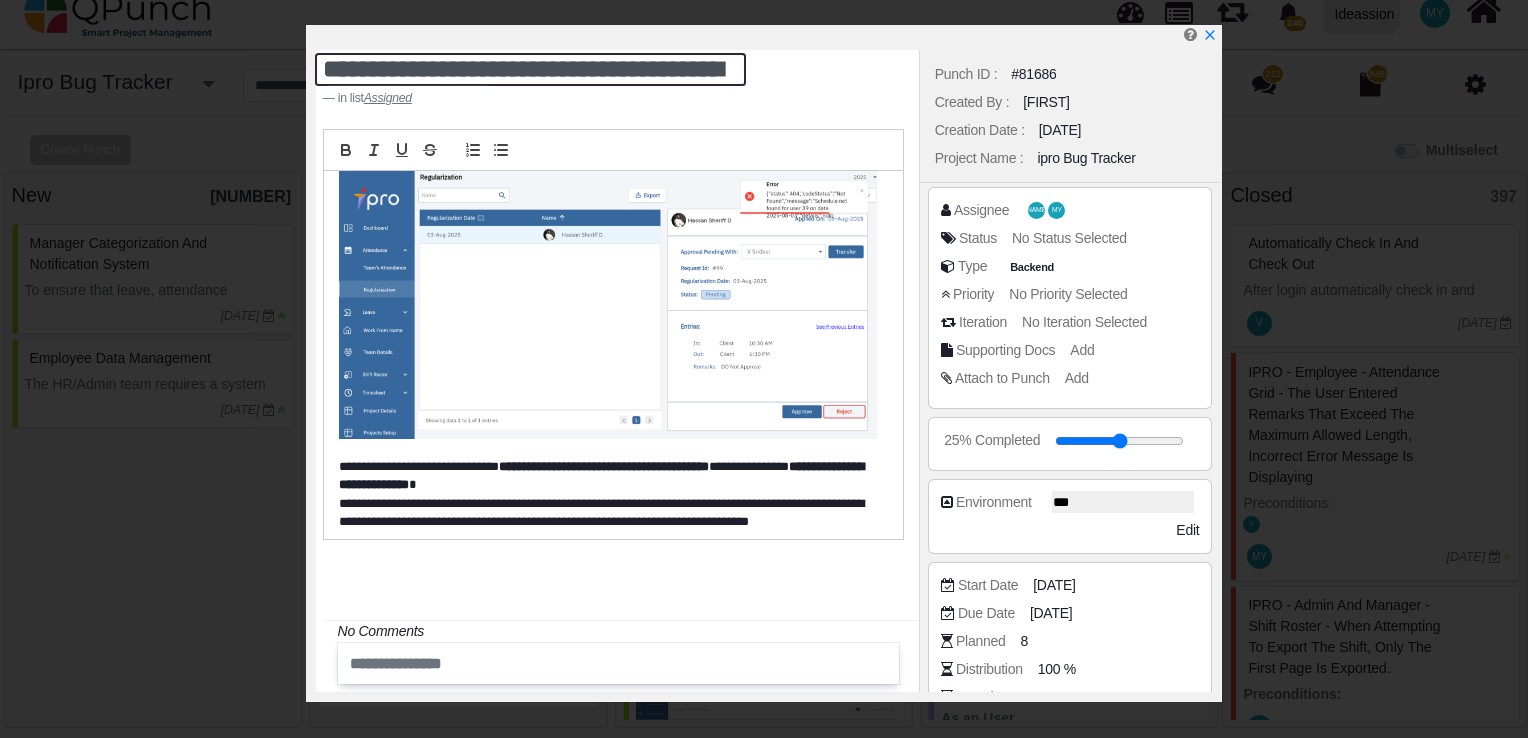 click on "**********" at bounding box center (530, 69) 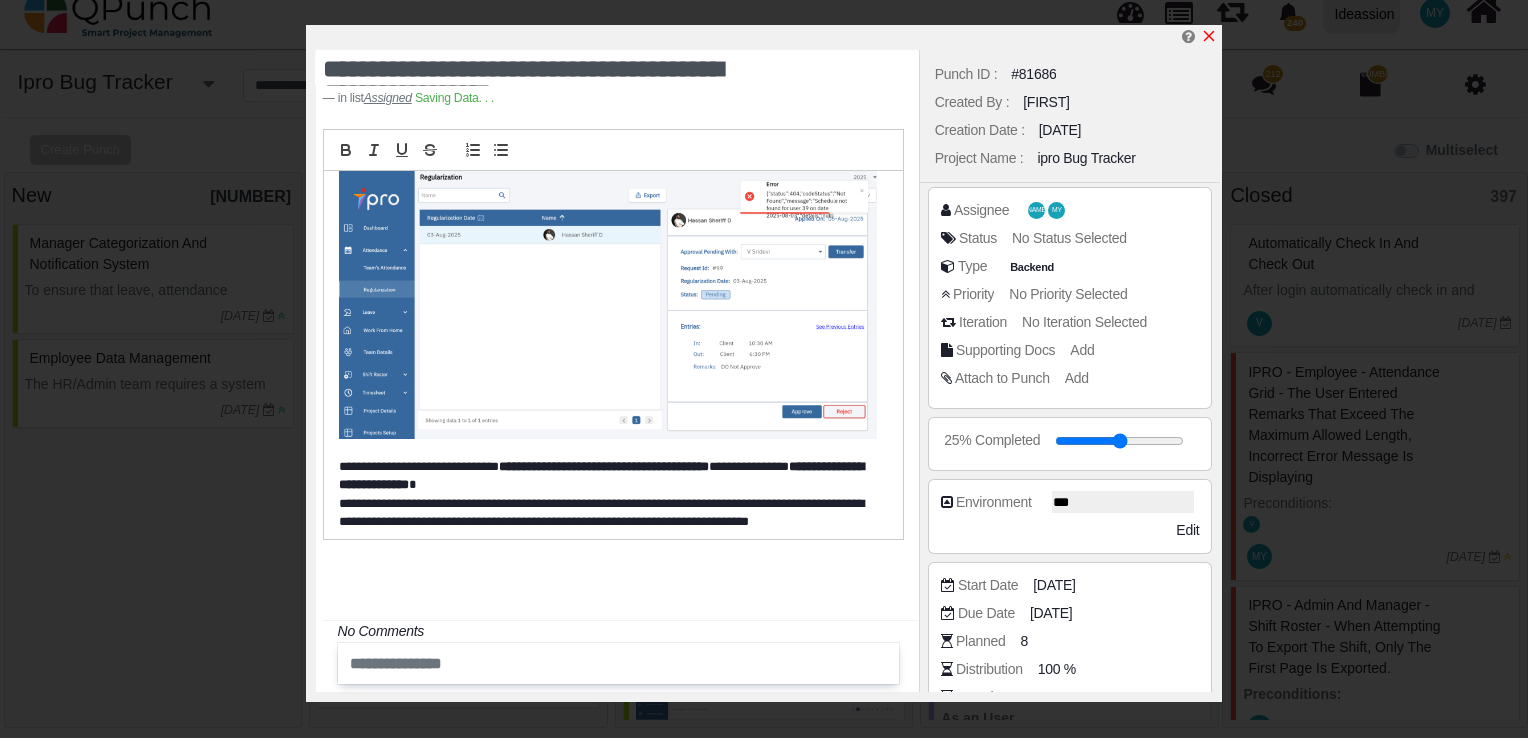 click 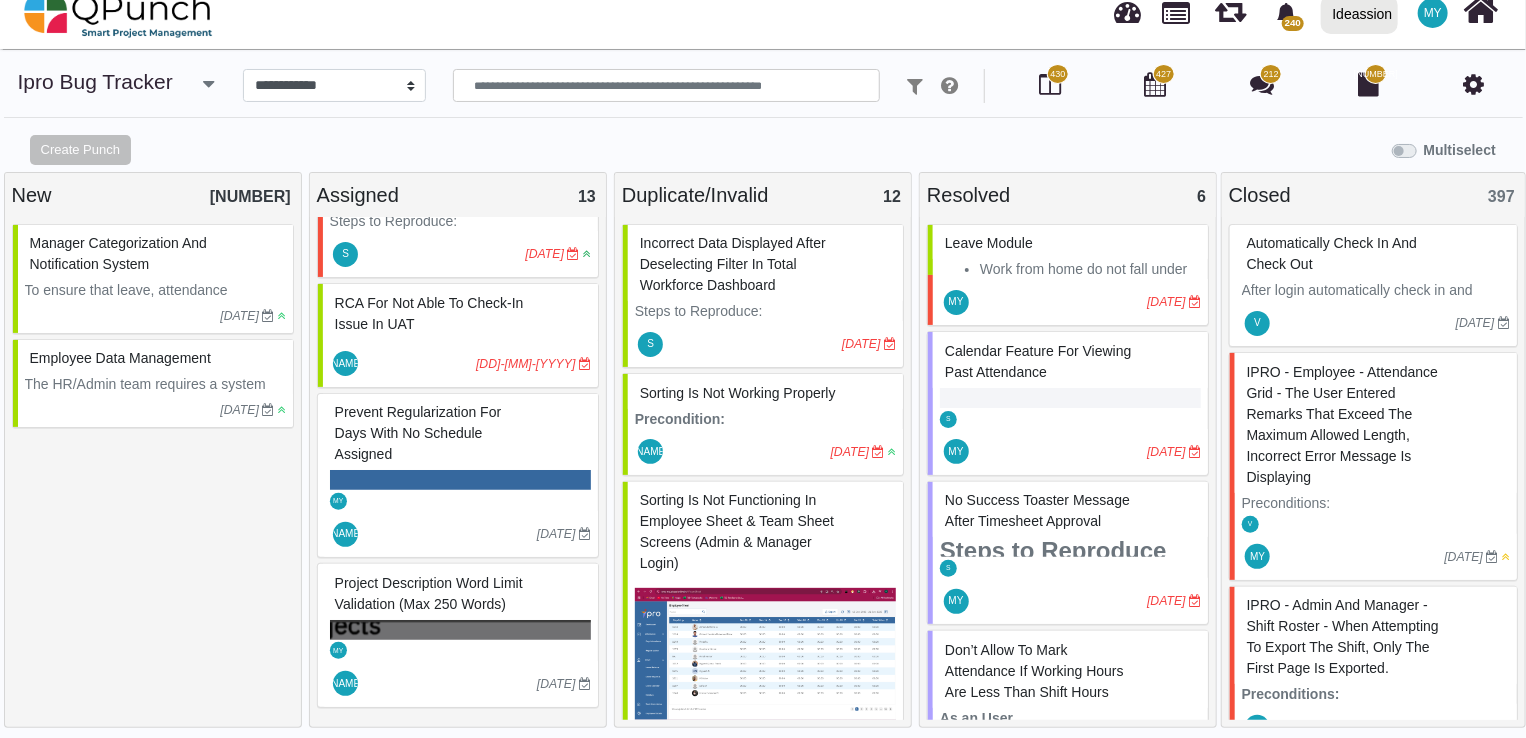 click on "Project Description Word Limit Validation (Max 250 Words)" at bounding box center [429, 593] 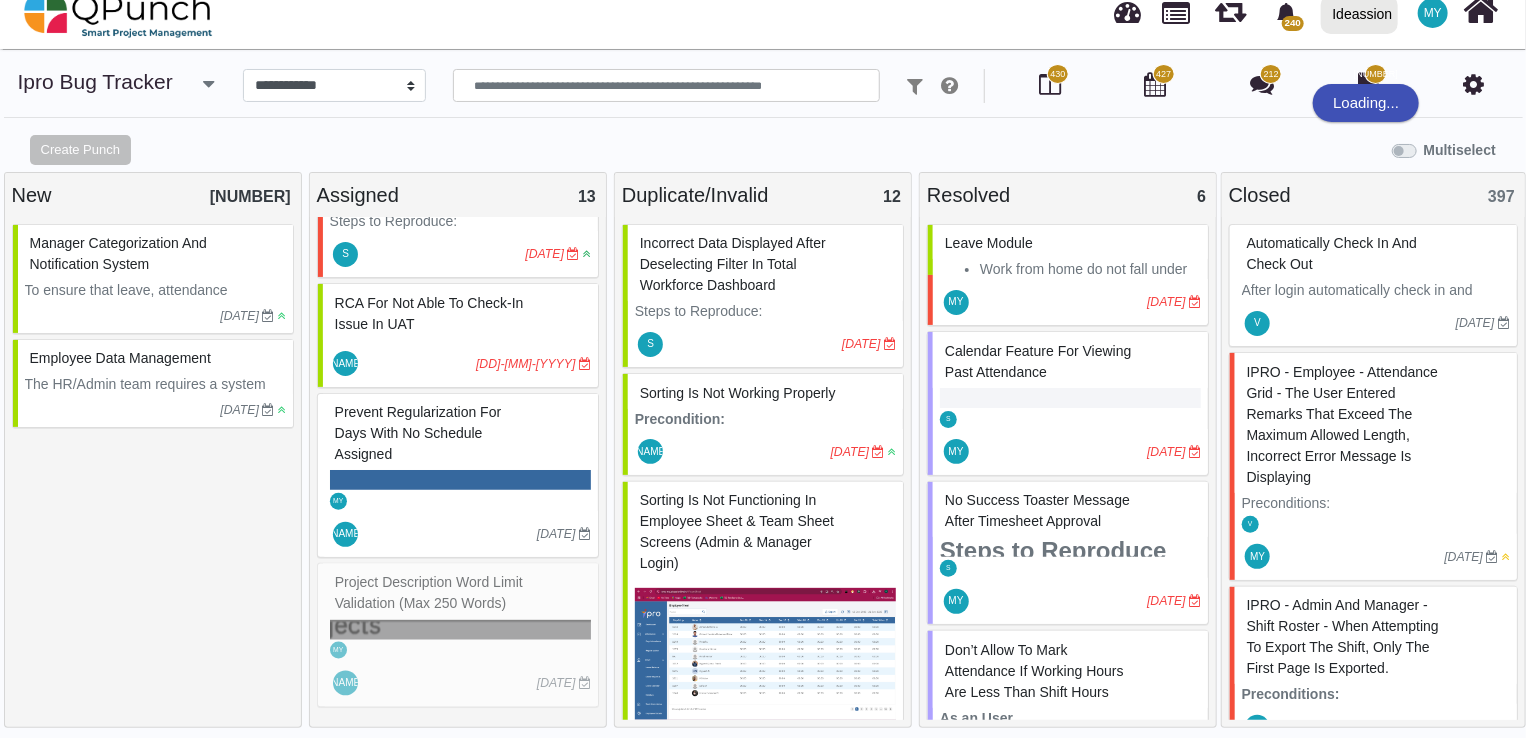 select on "***" 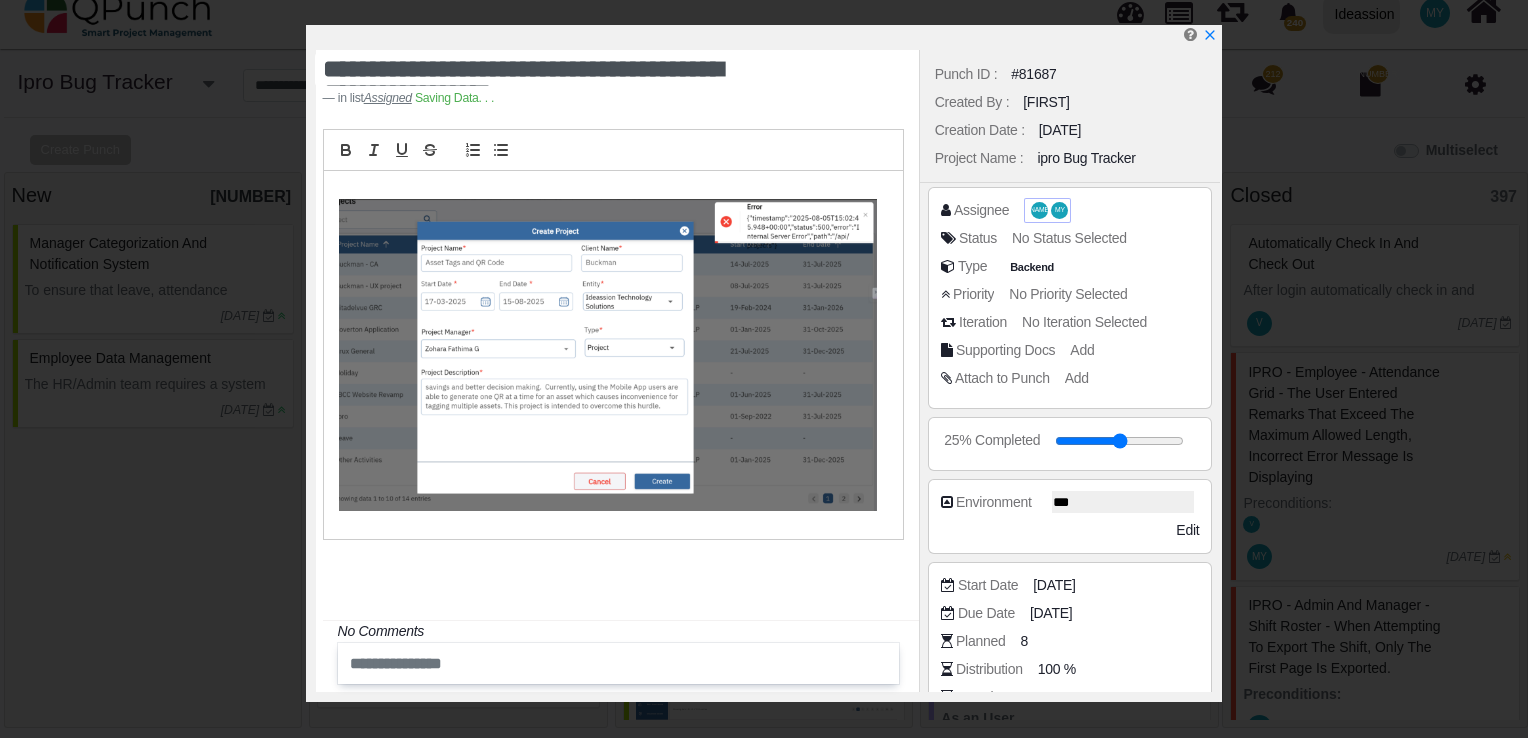 click on "MY" at bounding box center [1059, 210] 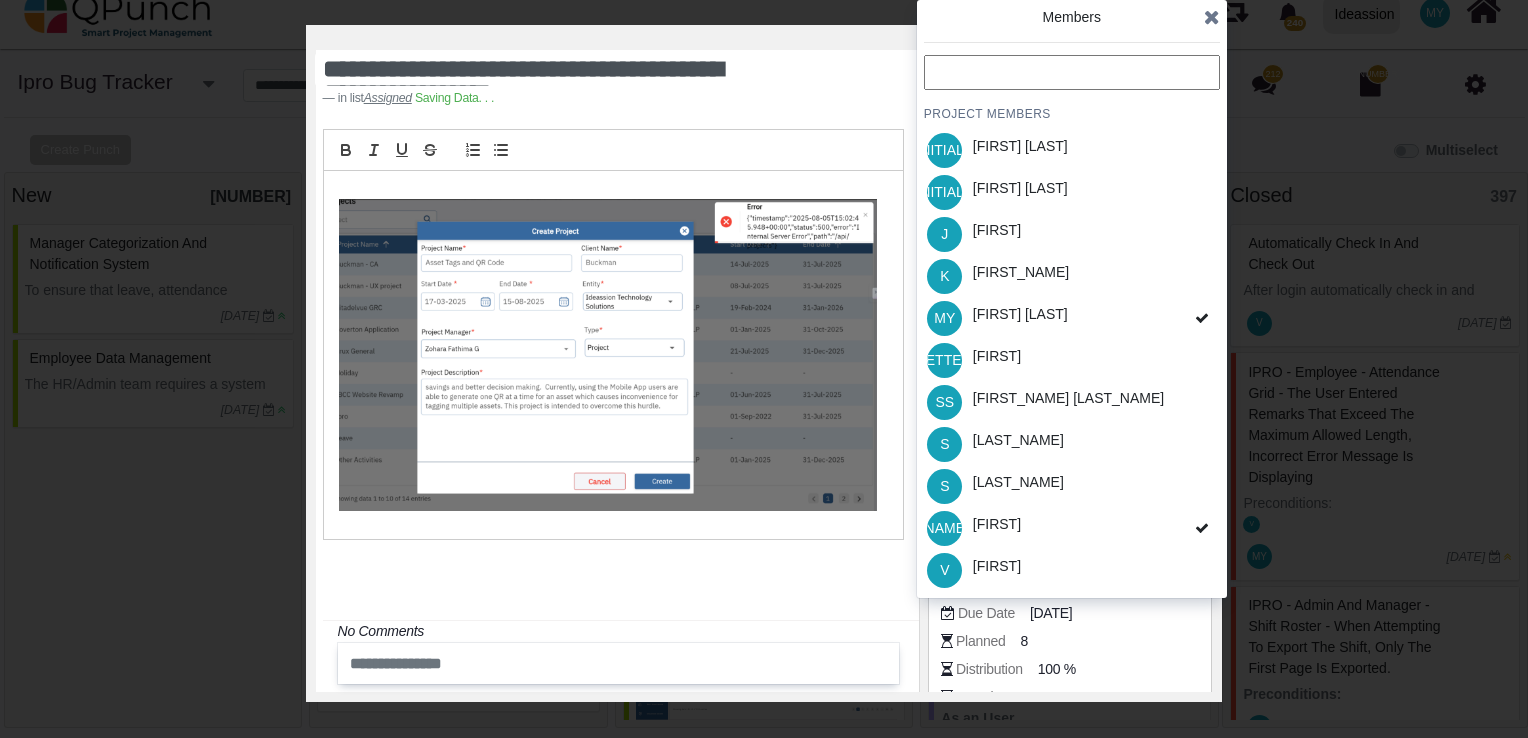 scroll, scrollTop: 1929, scrollLeft: 0, axis: vertical 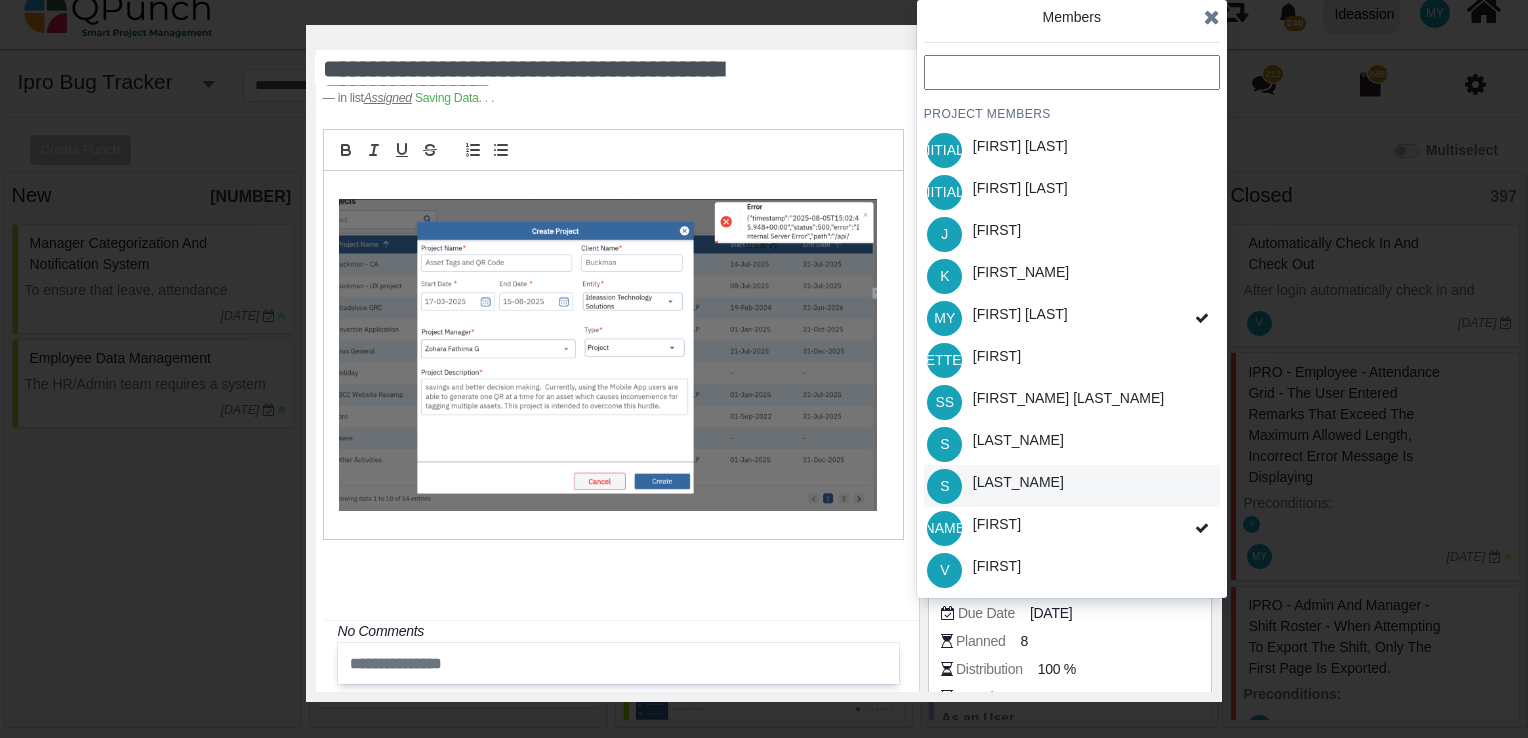 drag, startPoint x: 1030, startPoint y: 484, endPoint x: 1126, endPoint y: 342, distance: 171.40594 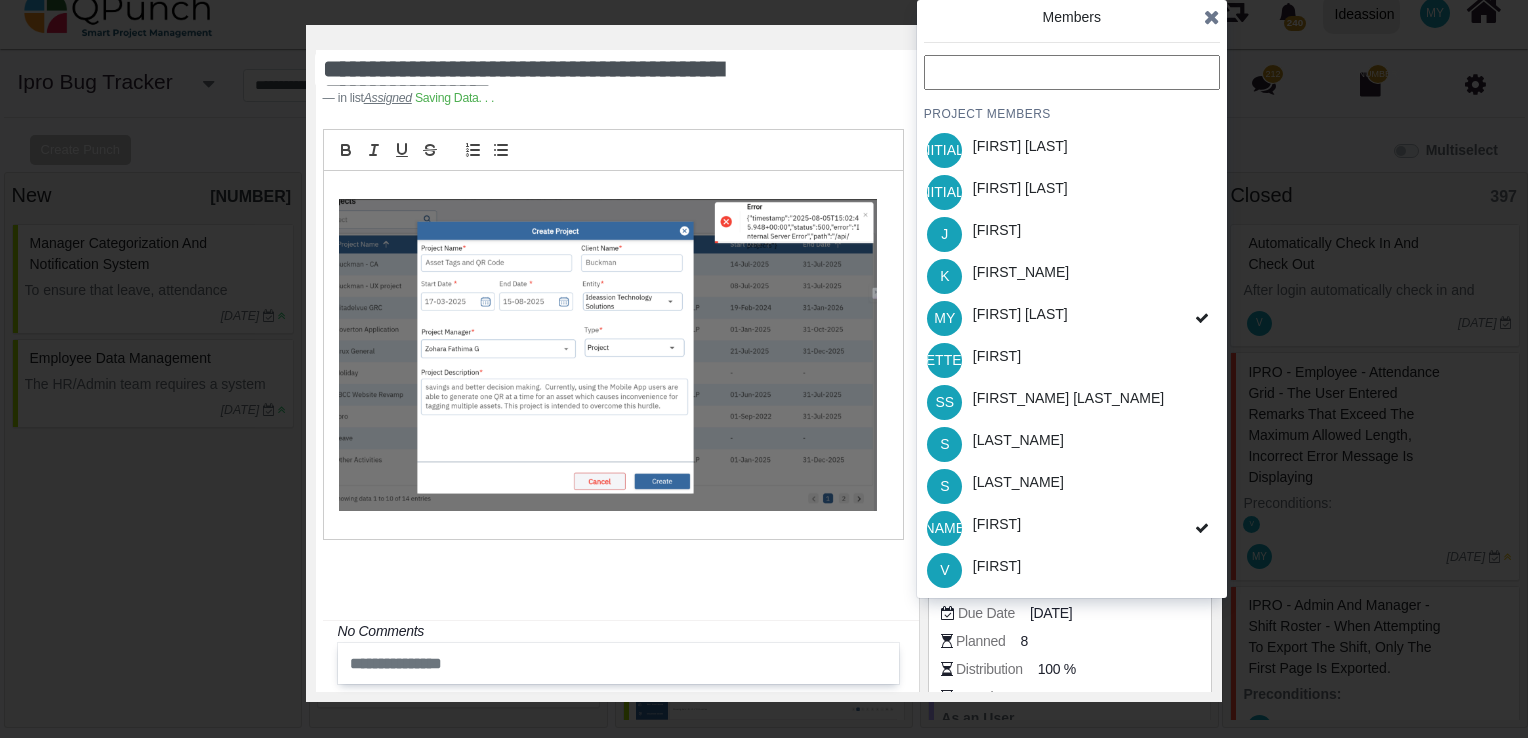 click on "[LAST_NAME]" at bounding box center (1018, 486) 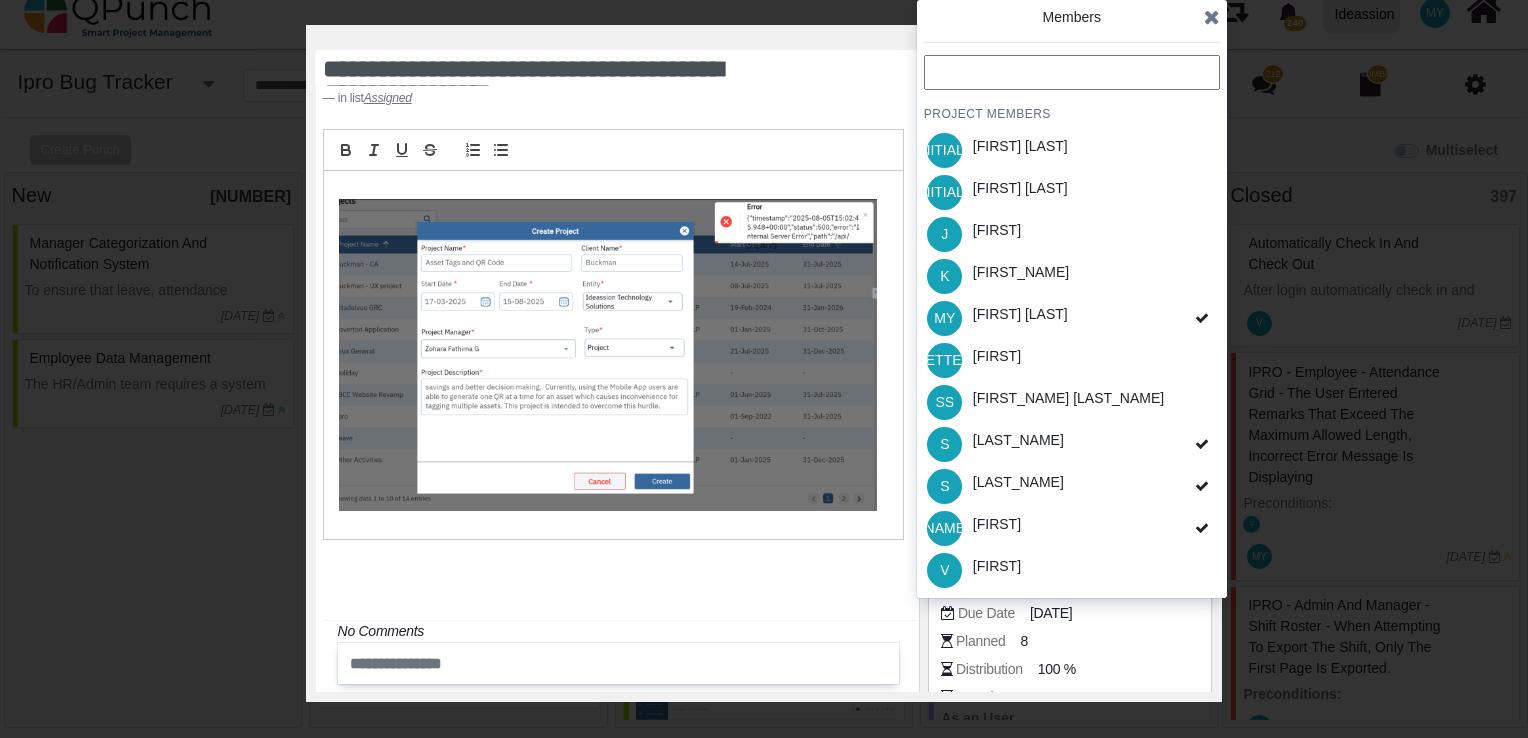 click at bounding box center (1212, 17) 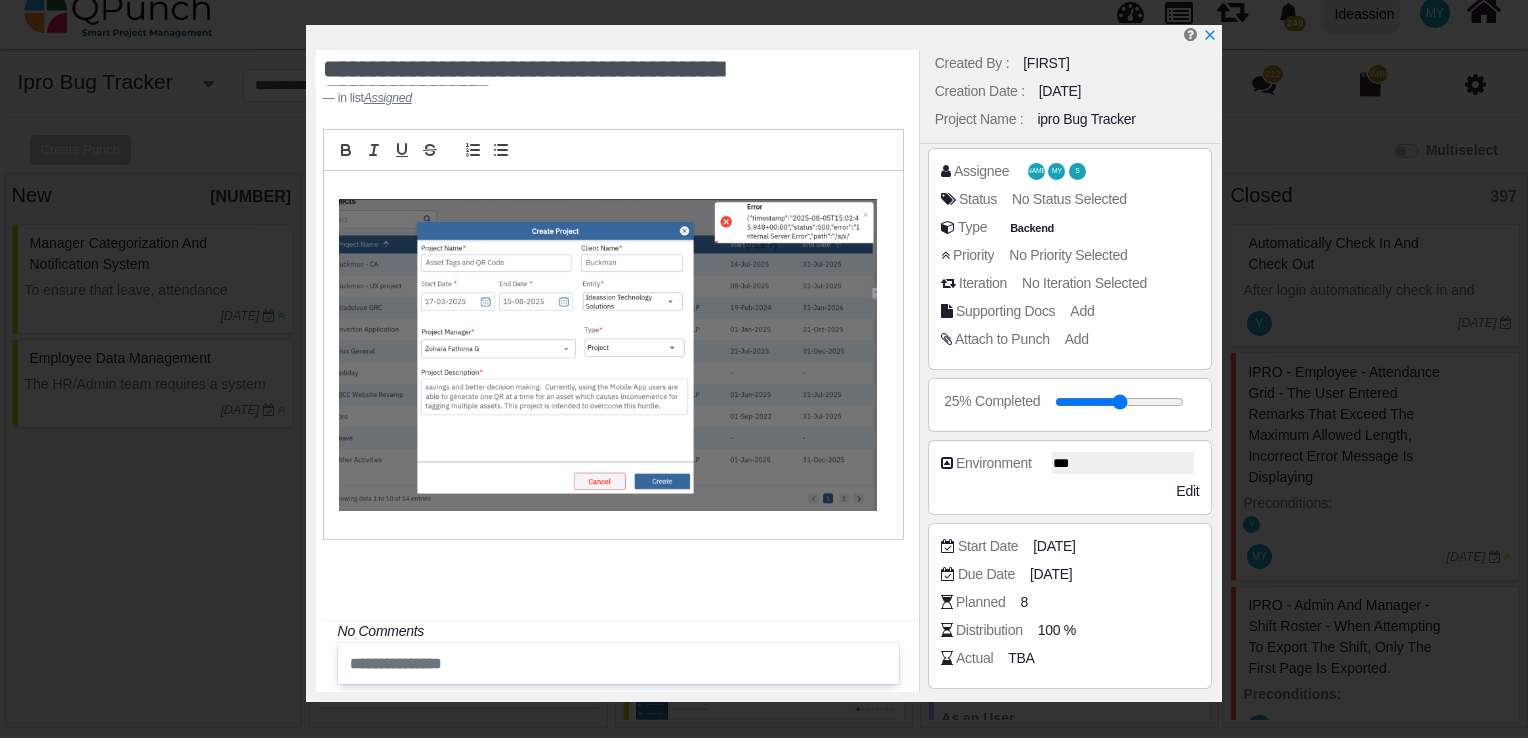 scroll, scrollTop: 35, scrollLeft: 0, axis: vertical 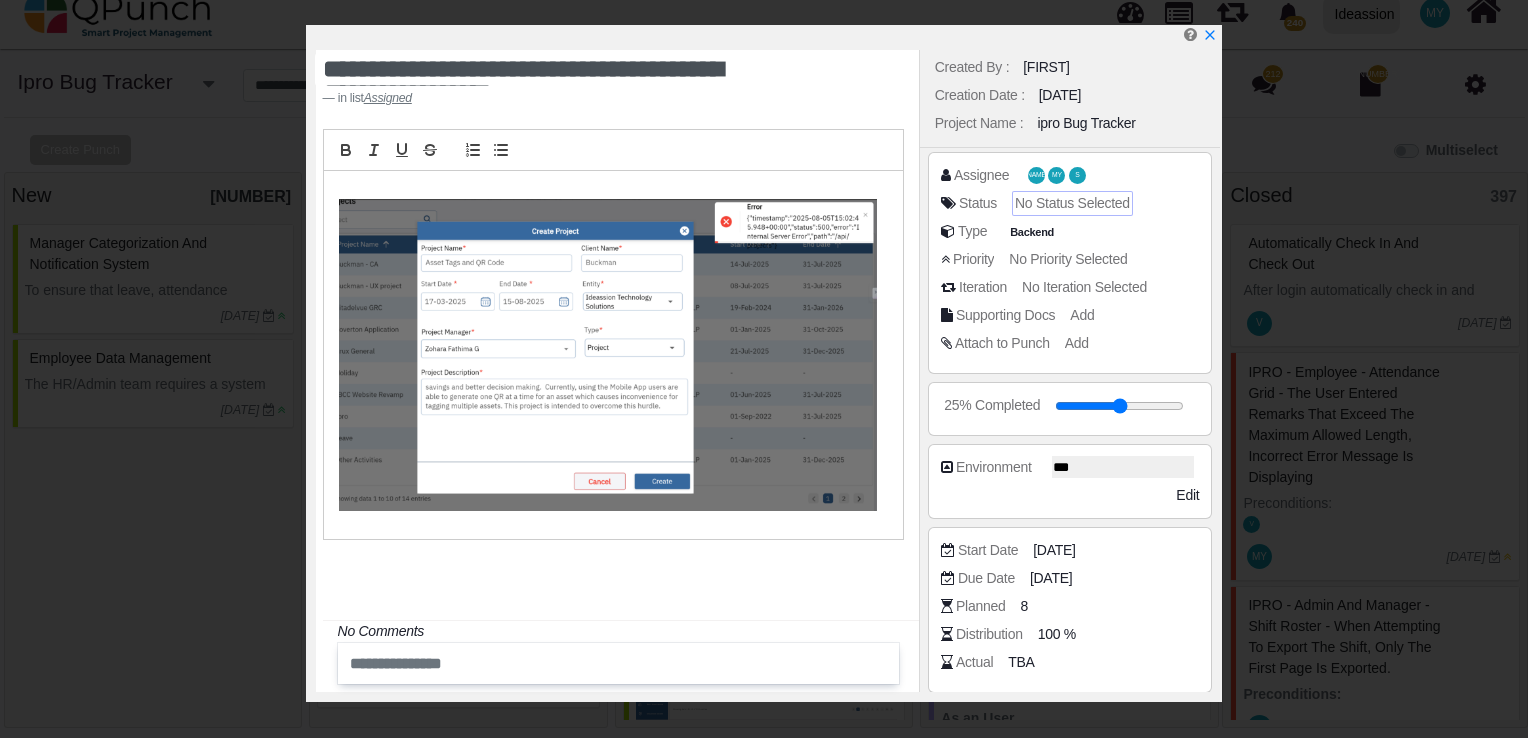 click on "No
Status
Selected" at bounding box center (1072, 203) 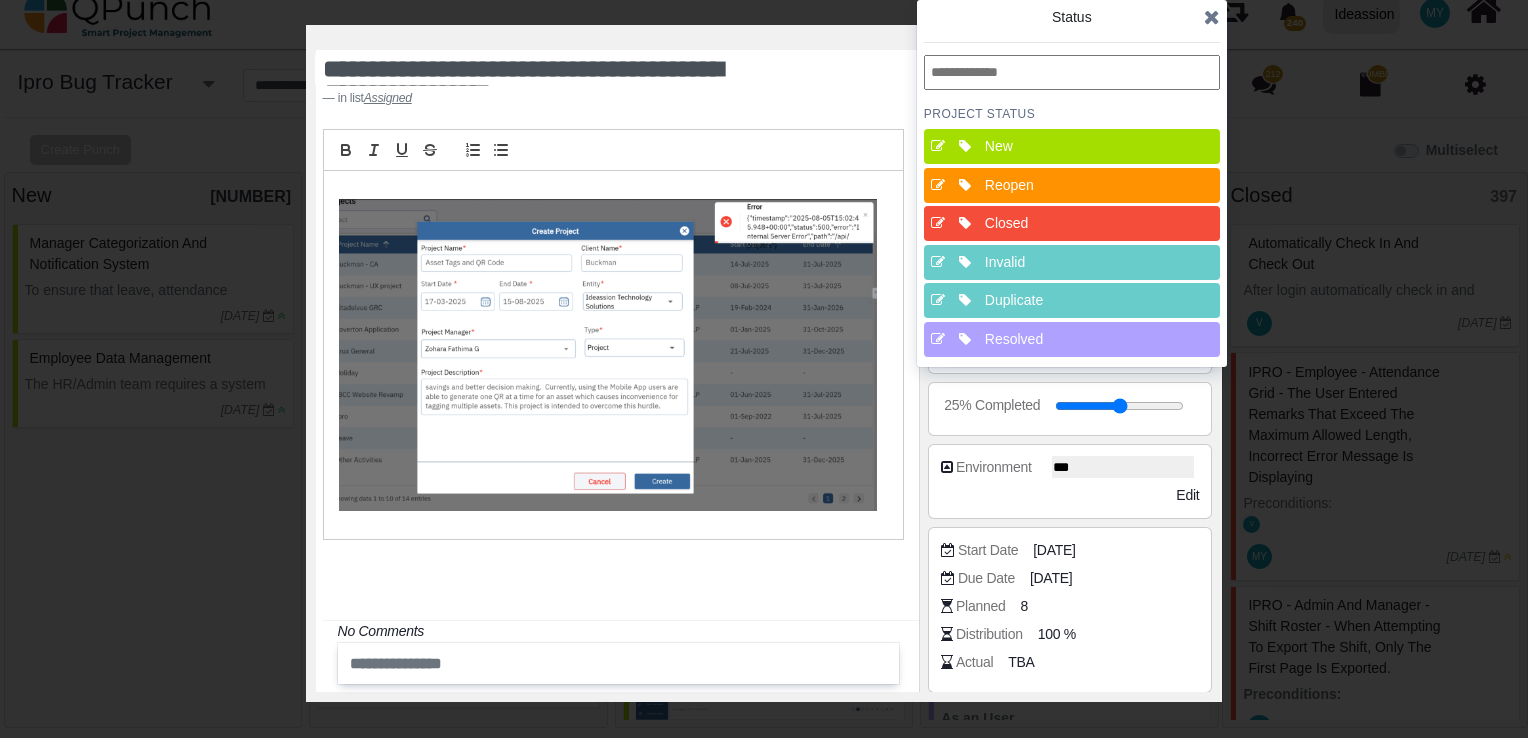 click on "Resolved" at bounding box center [1078, 339] 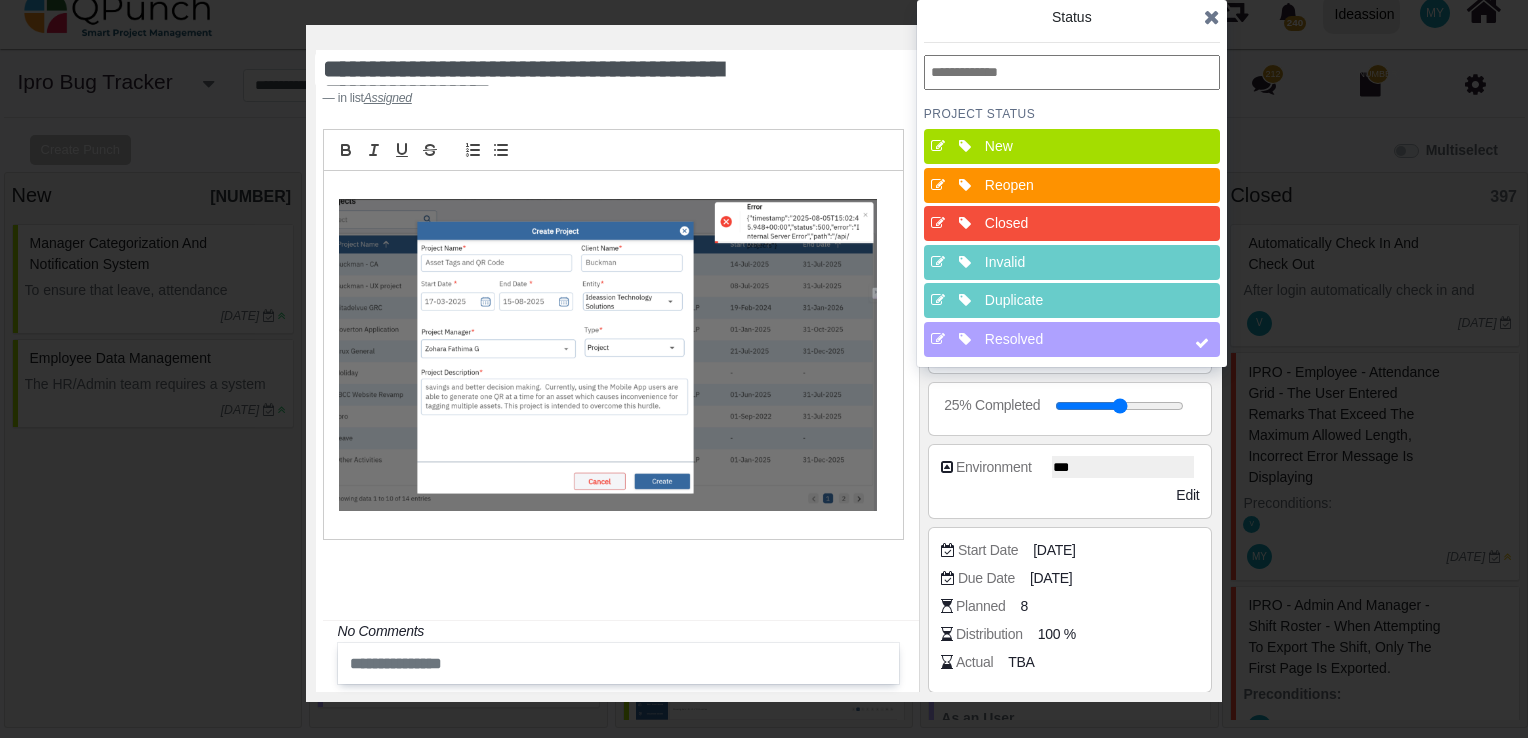 click at bounding box center (1212, 17) 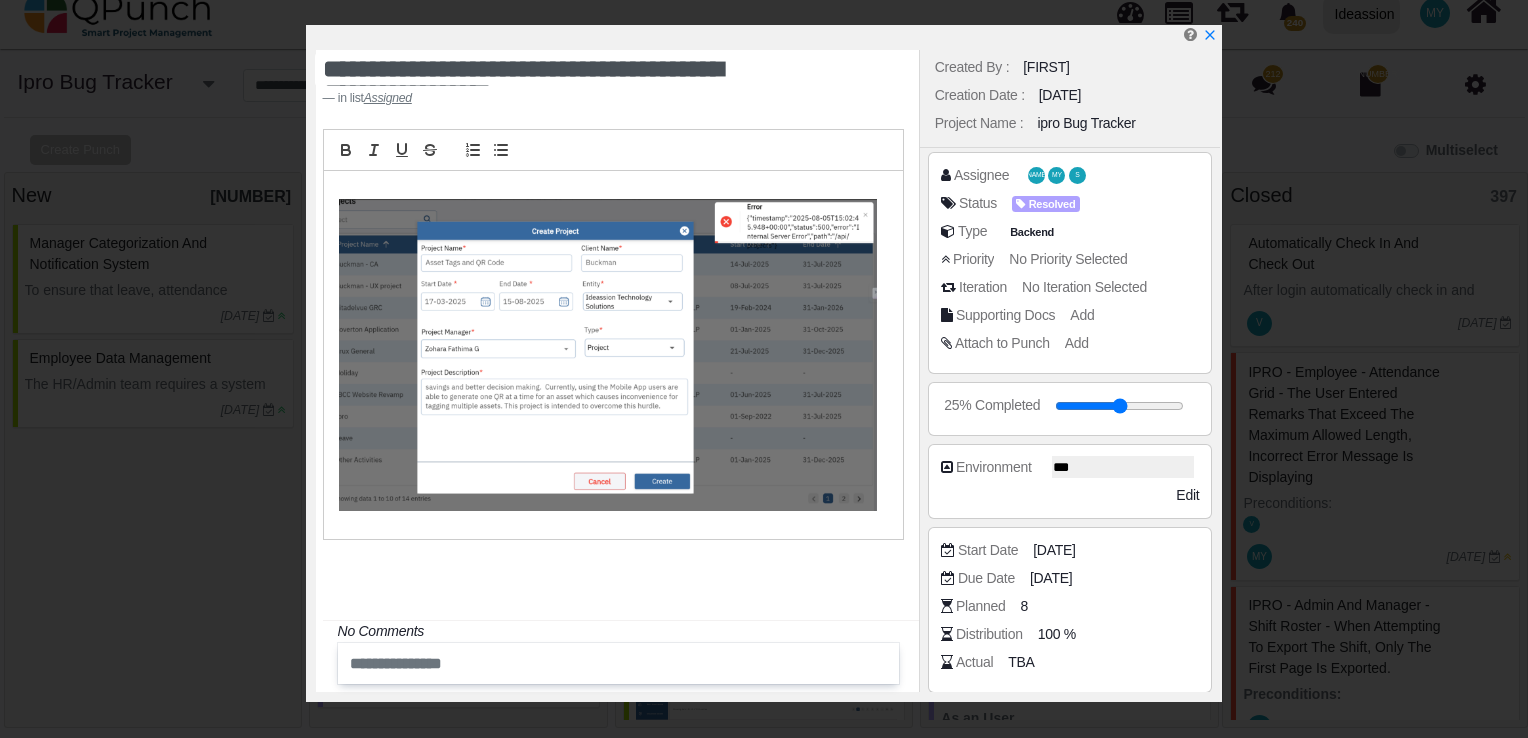 click 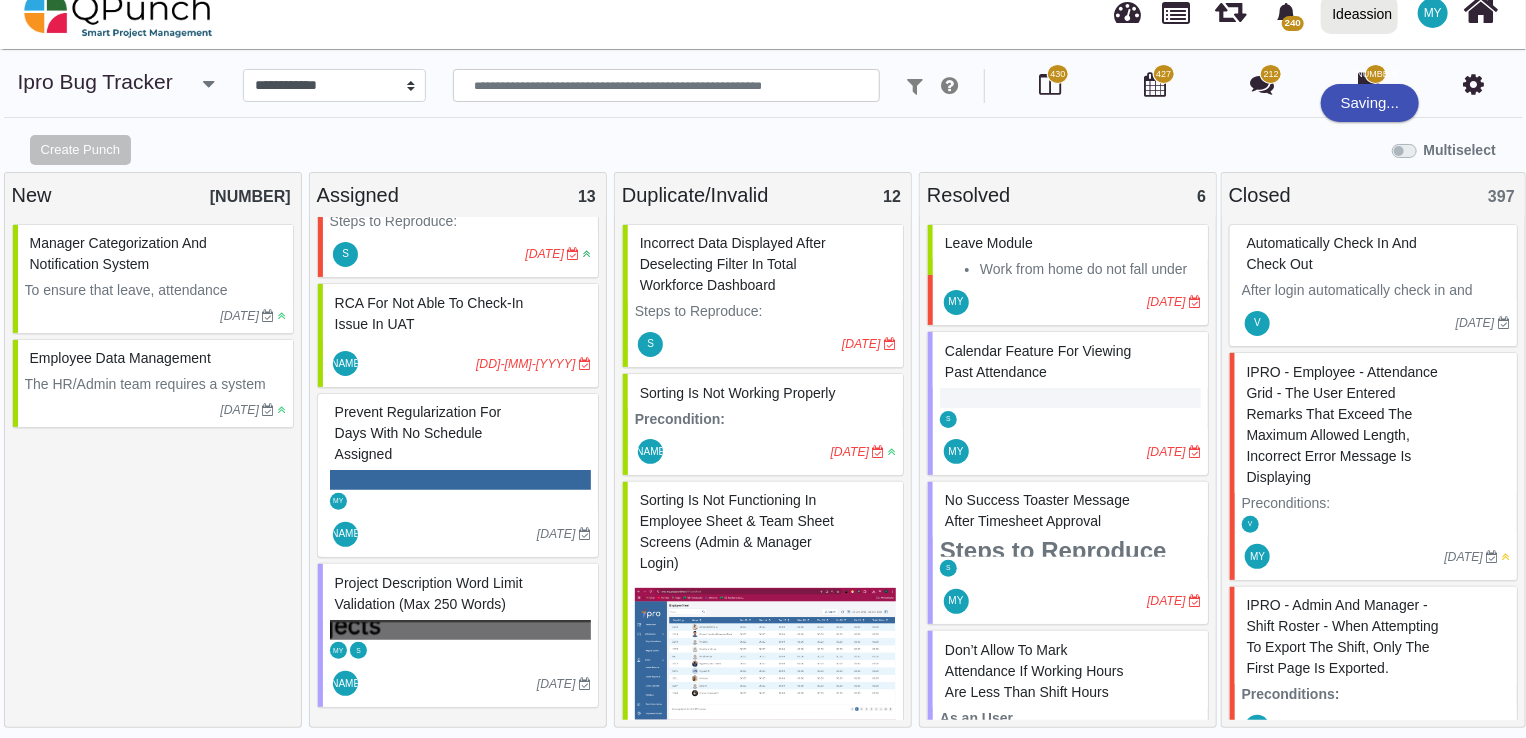 click on "Leave requests [DATE]" at bounding box center (153, 475) 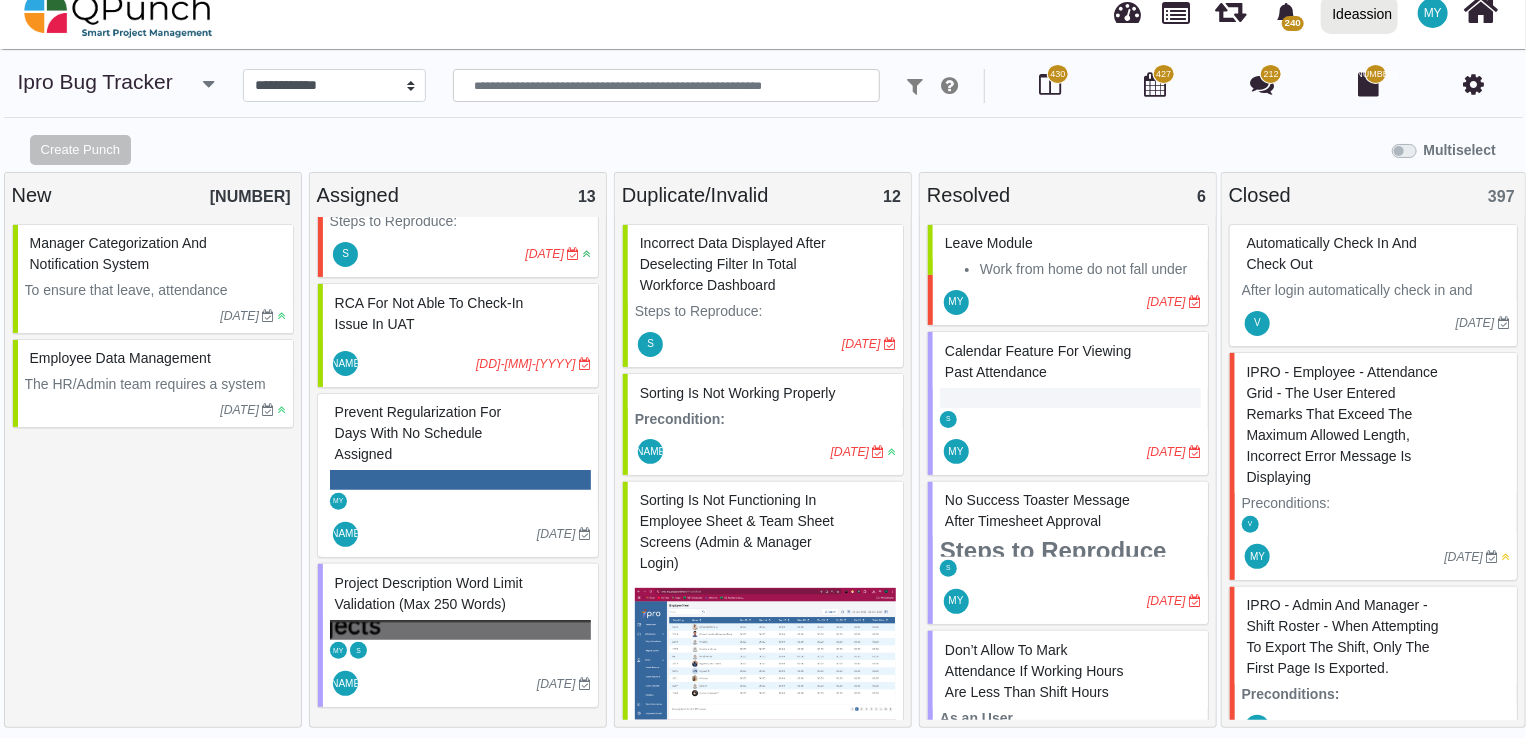 click on "Prevent Regularization for Days with No Schedule Assigned" at bounding box center [418, 433] 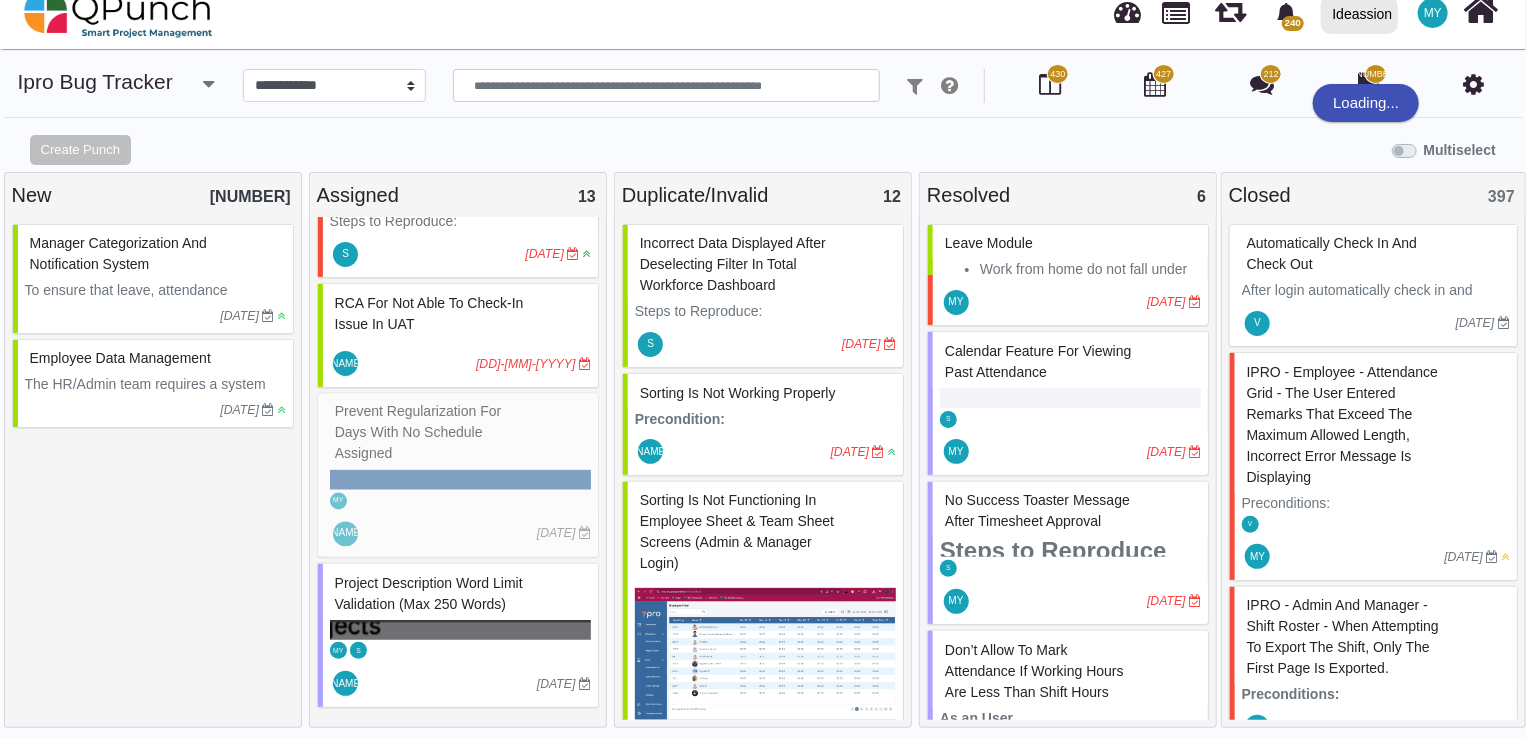 select on "***" 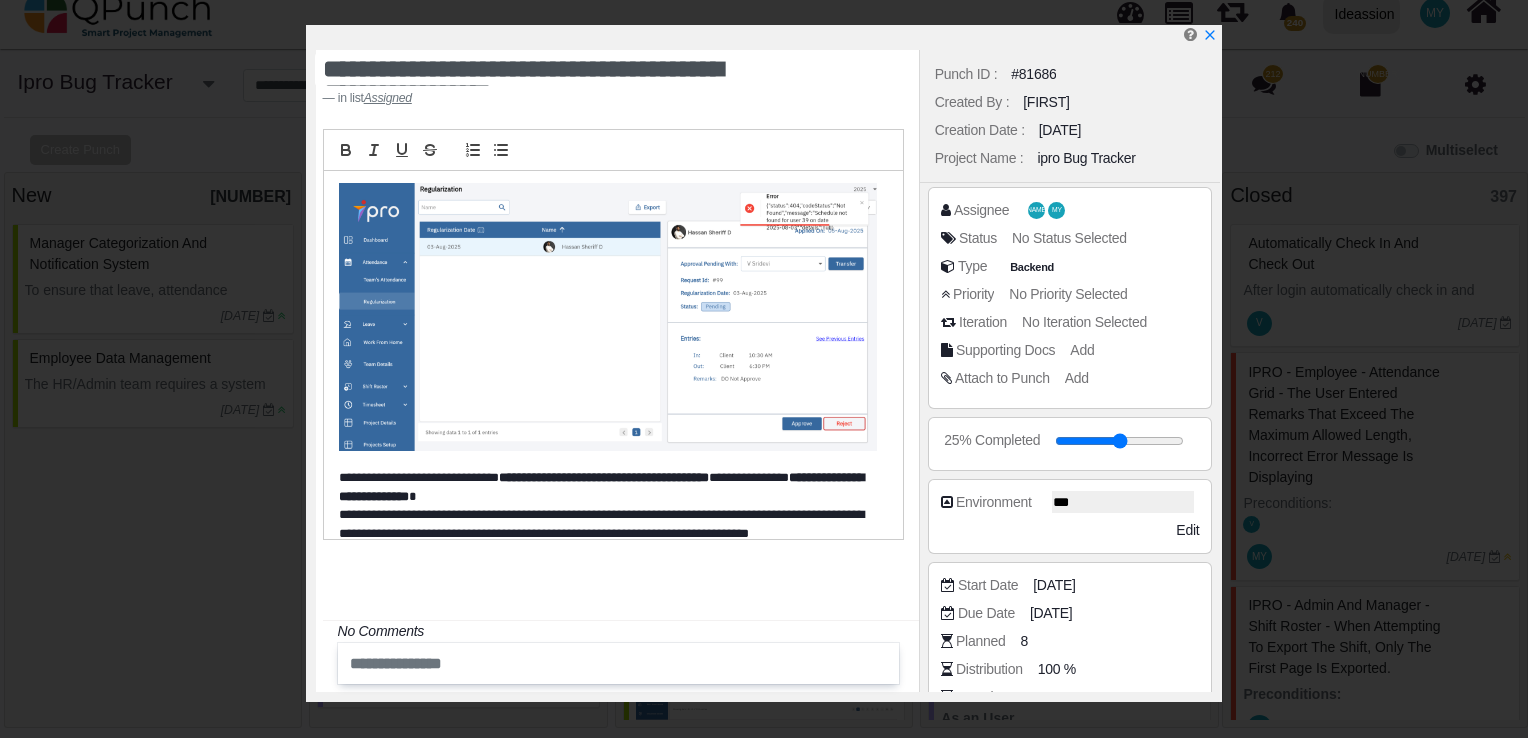 scroll, scrollTop: 1910, scrollLeft: 0, axis: vertical 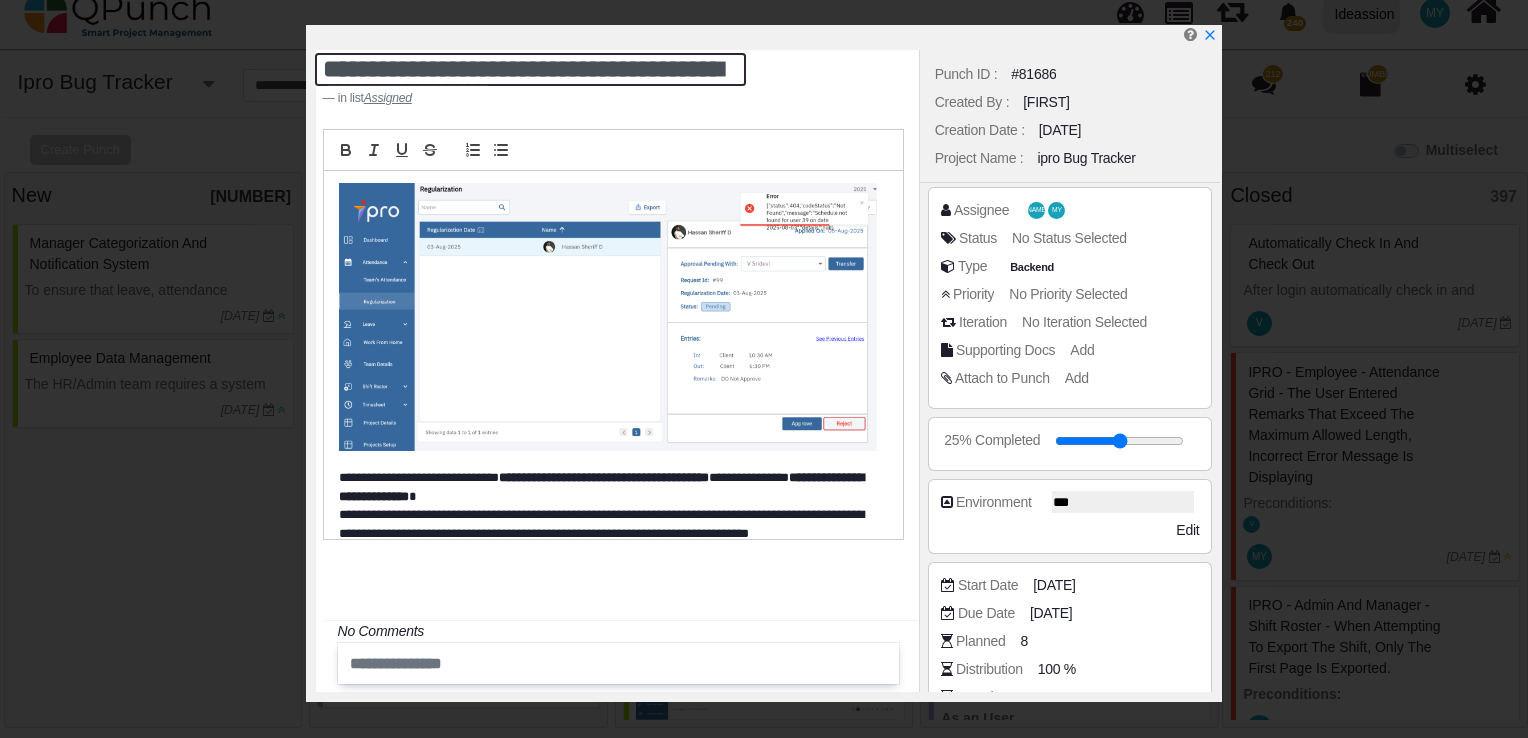 click on "**********" at bounding box center (530, 69) 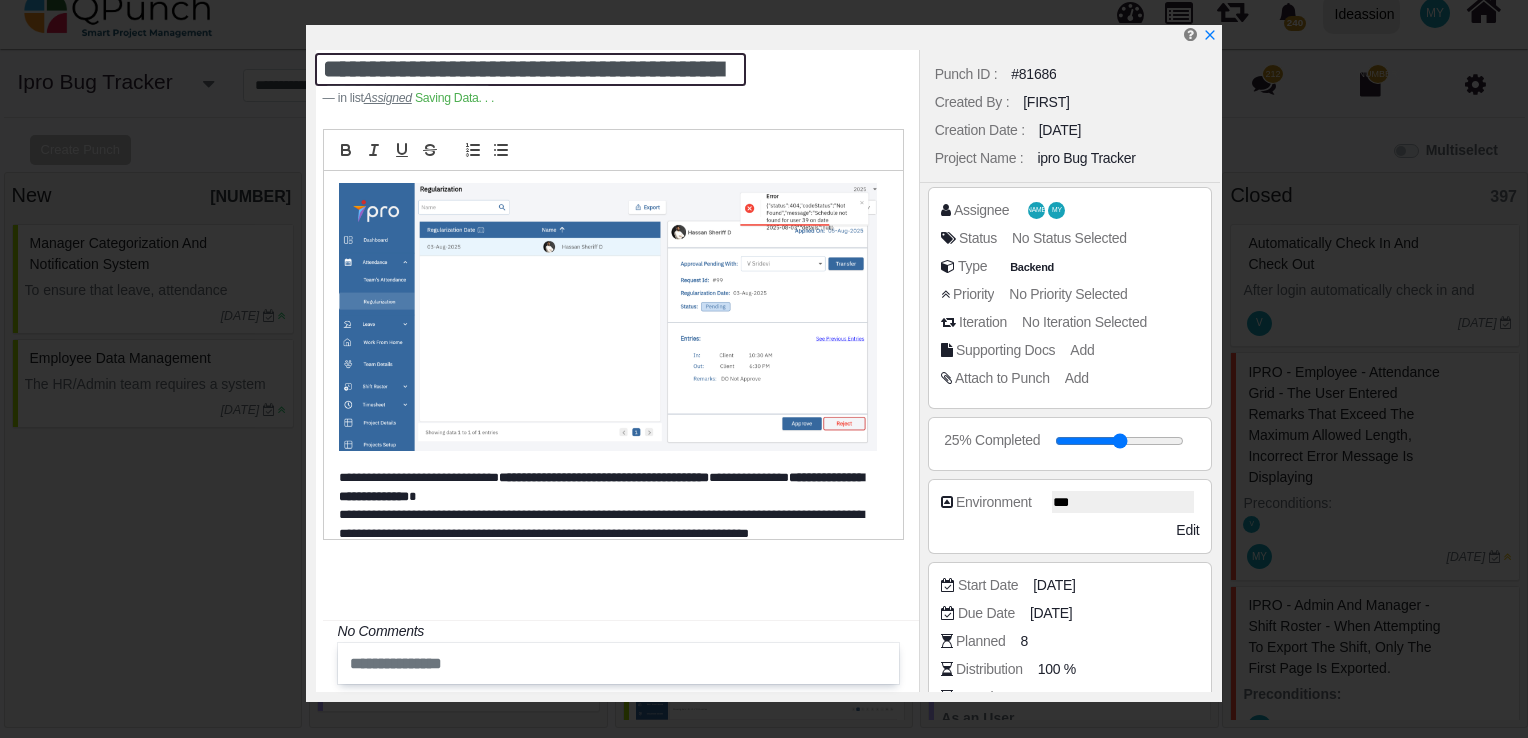 scroll, scrollTop: 1929, scrollLeft: 0, axis: vertical 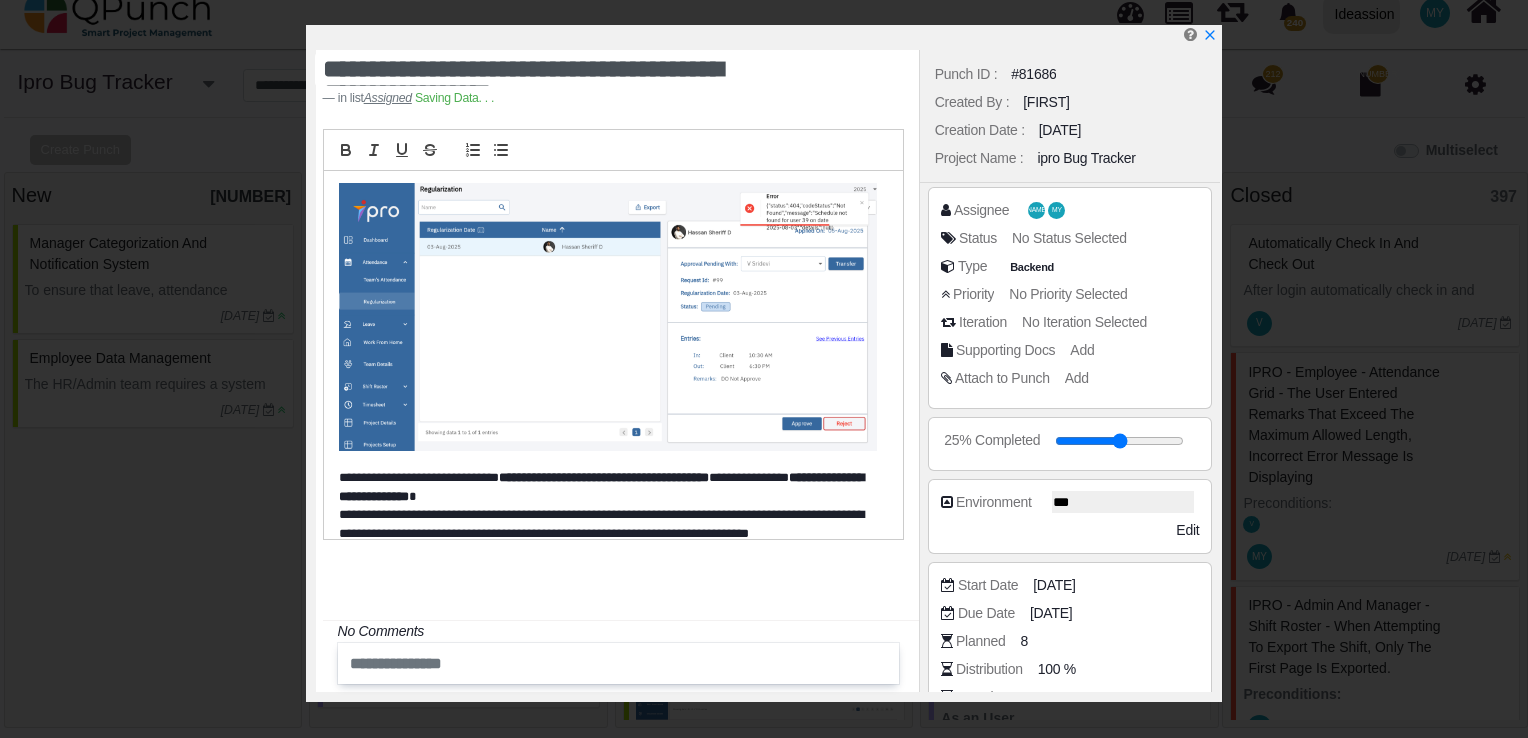 click at bounding box center (868, 85) 